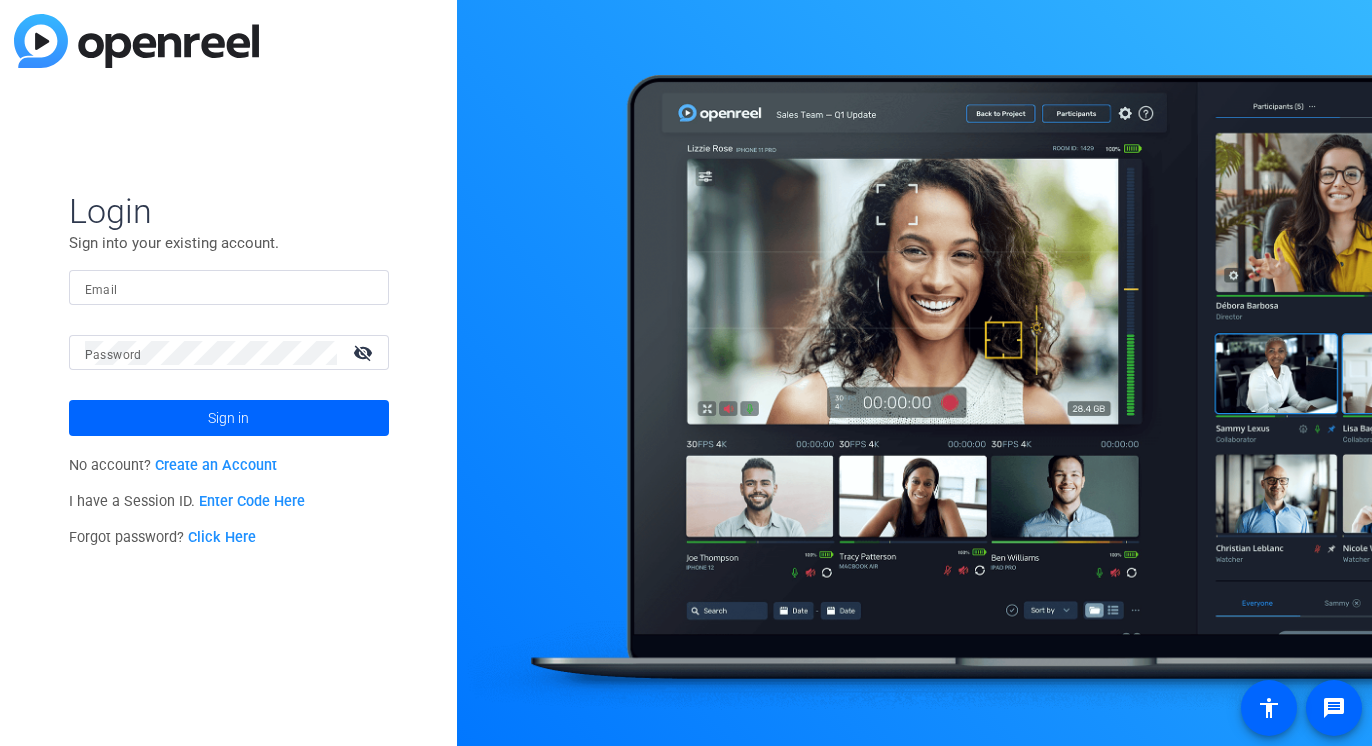 scroll, scrollTop: 0, scrollLeft: 0, axis: both 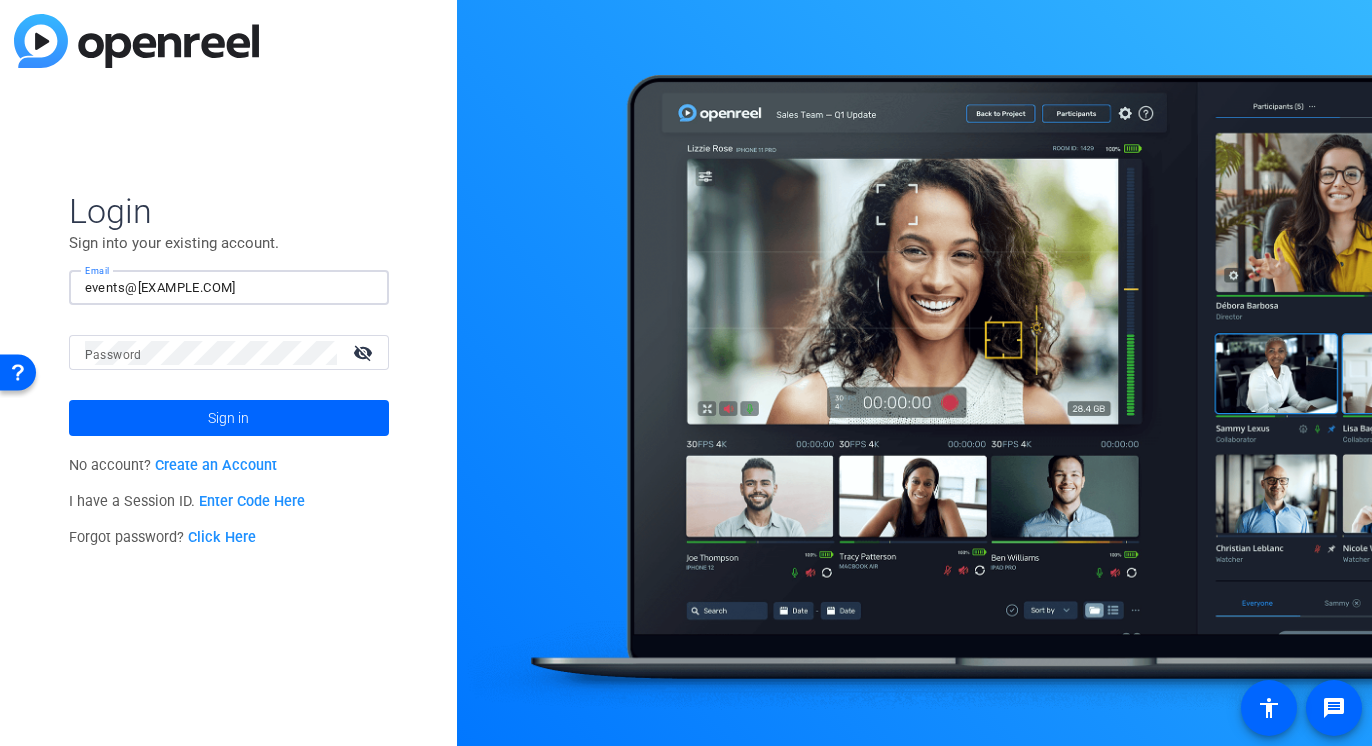 type on "events@[EXAMPLE.COM]" 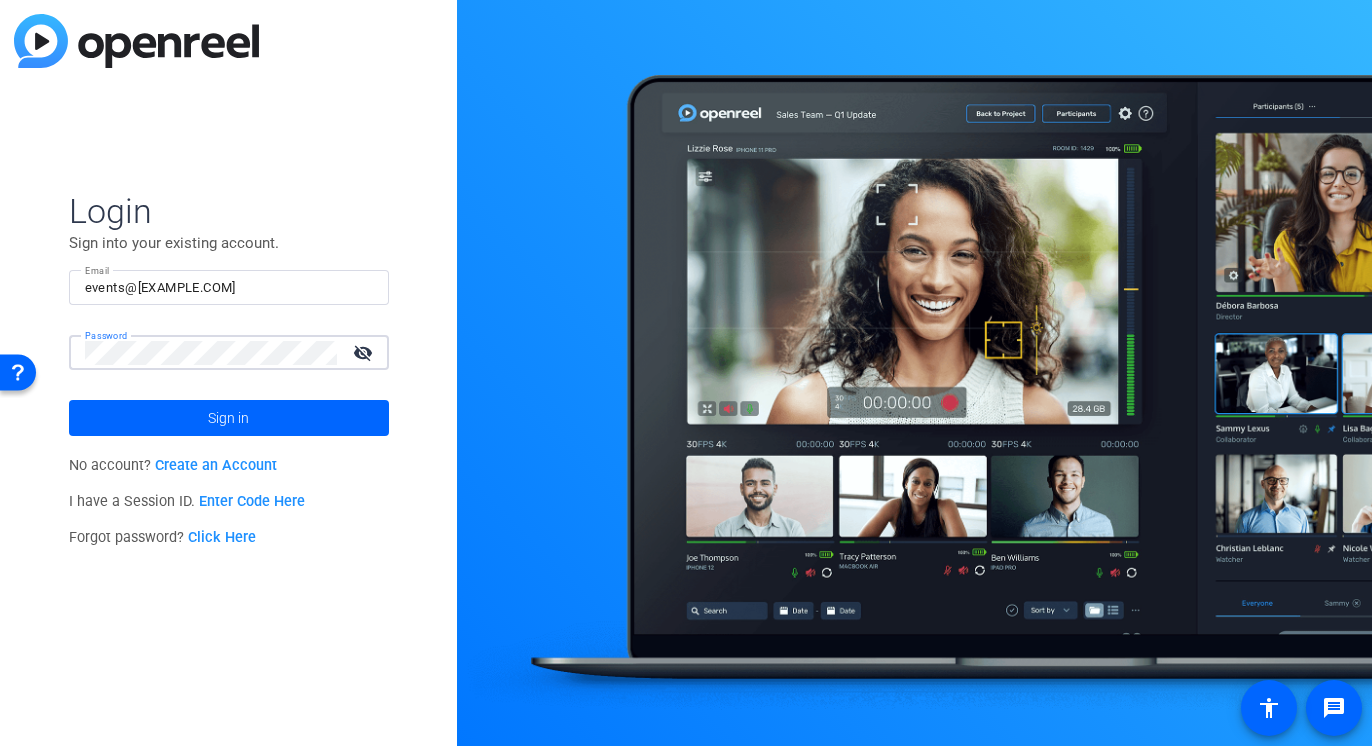 click on "Sign in" 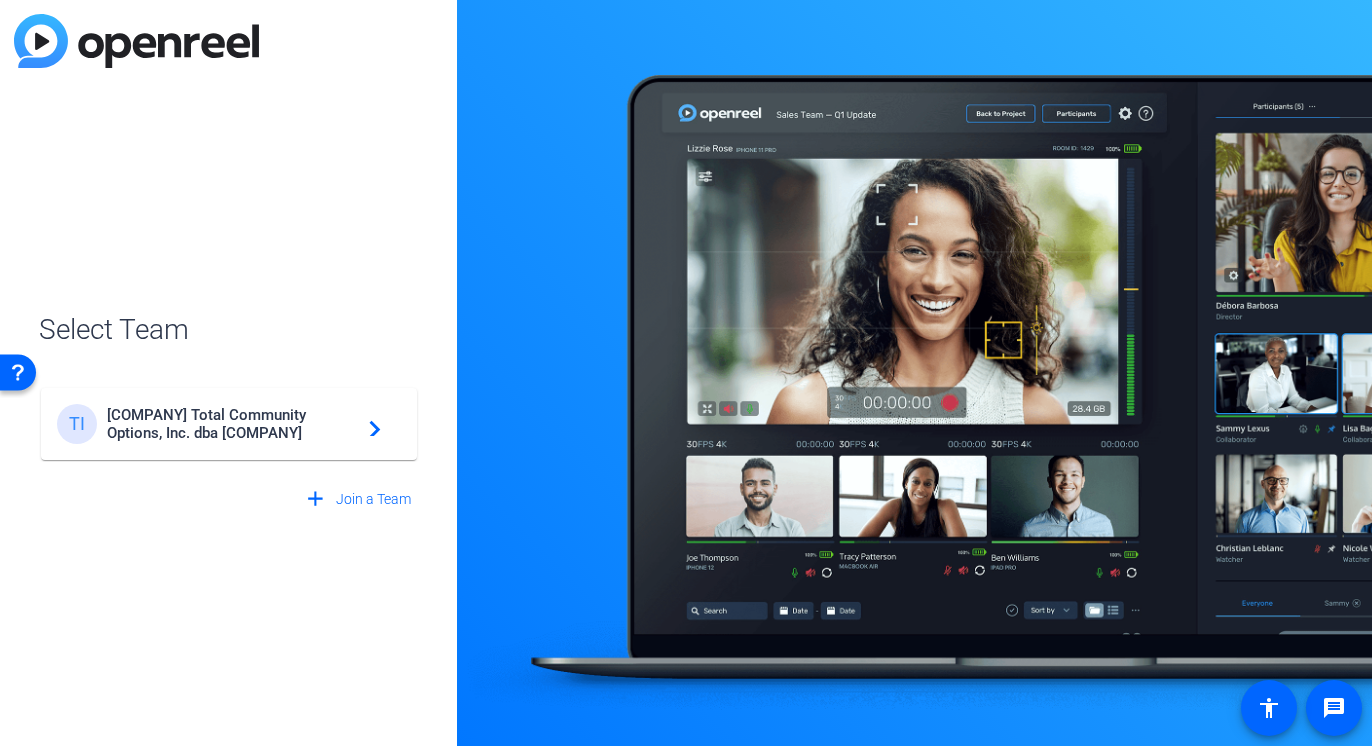 click on "[COMPANY] Total Community Options, Inc. dba [COMPANY]  navigate_next" 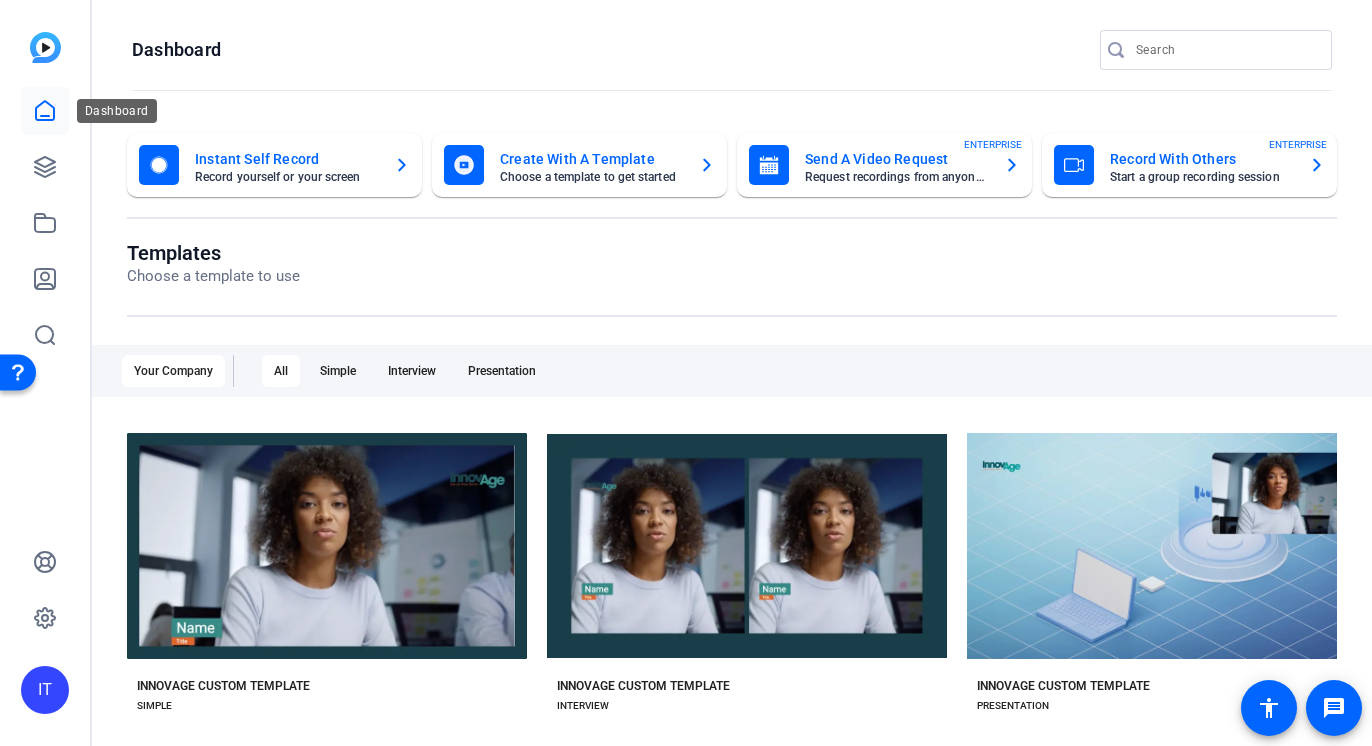 click 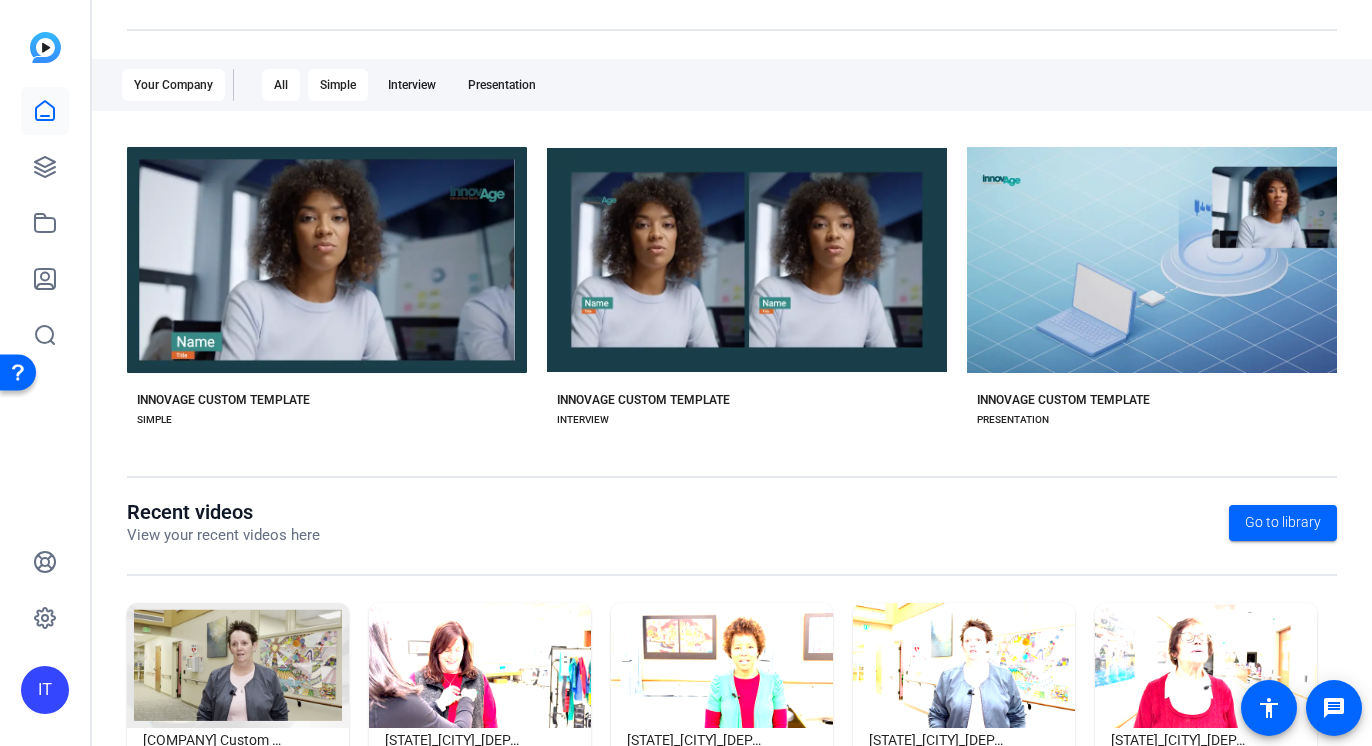 scroll, scrollTop: 0, scrollLeft: 0, axis: both 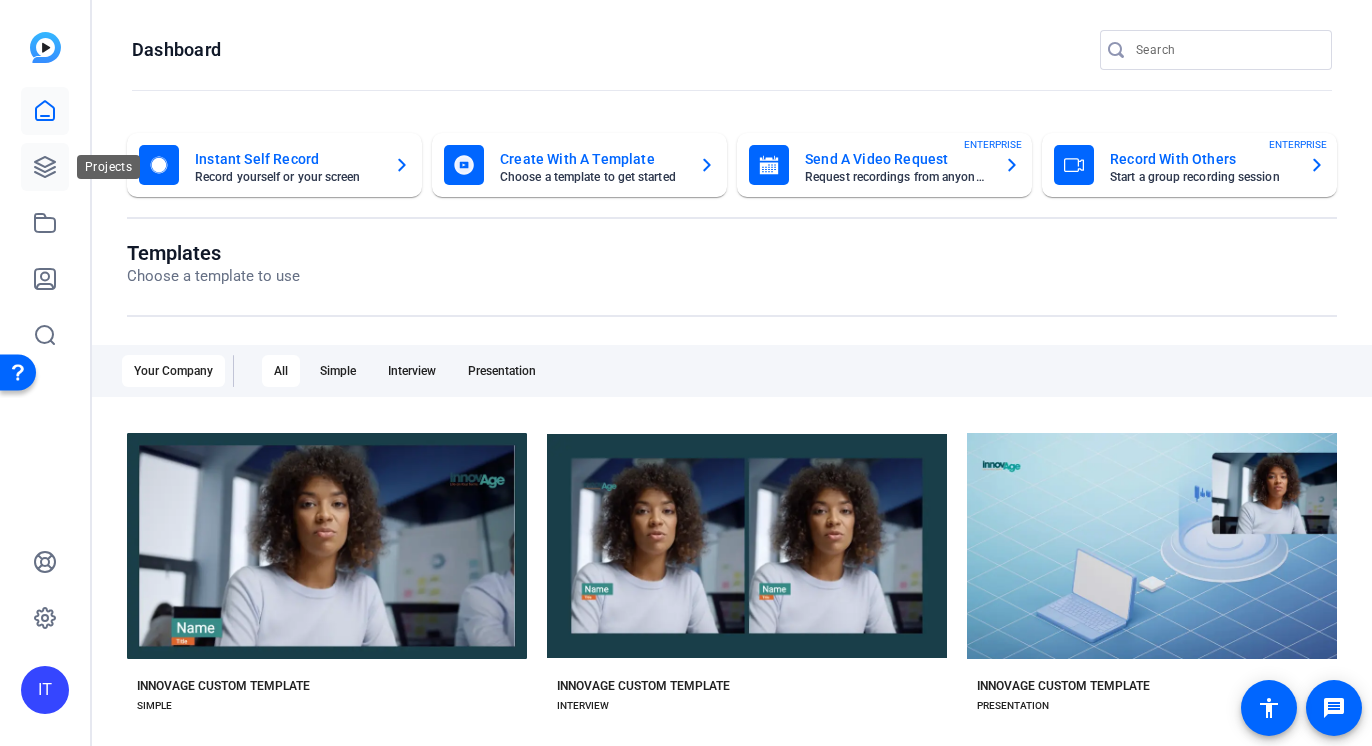 click 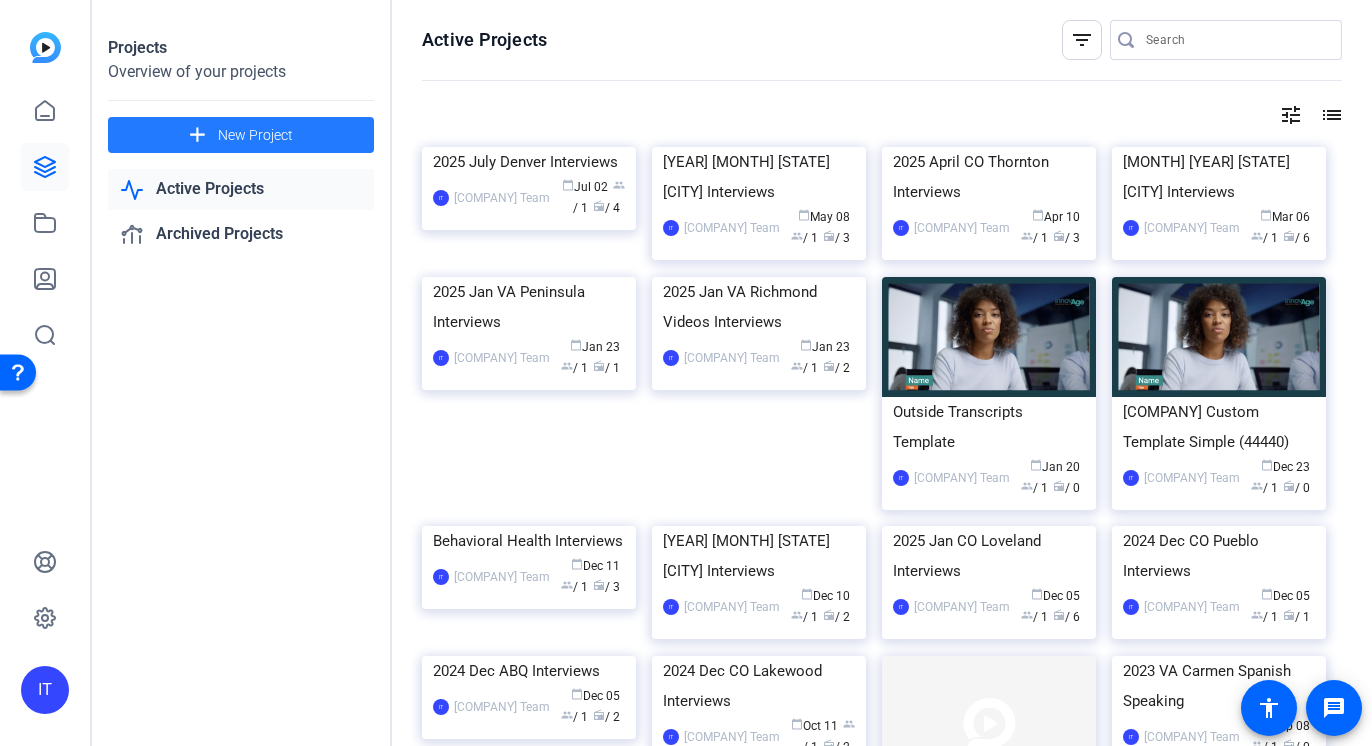 click on "New Project" 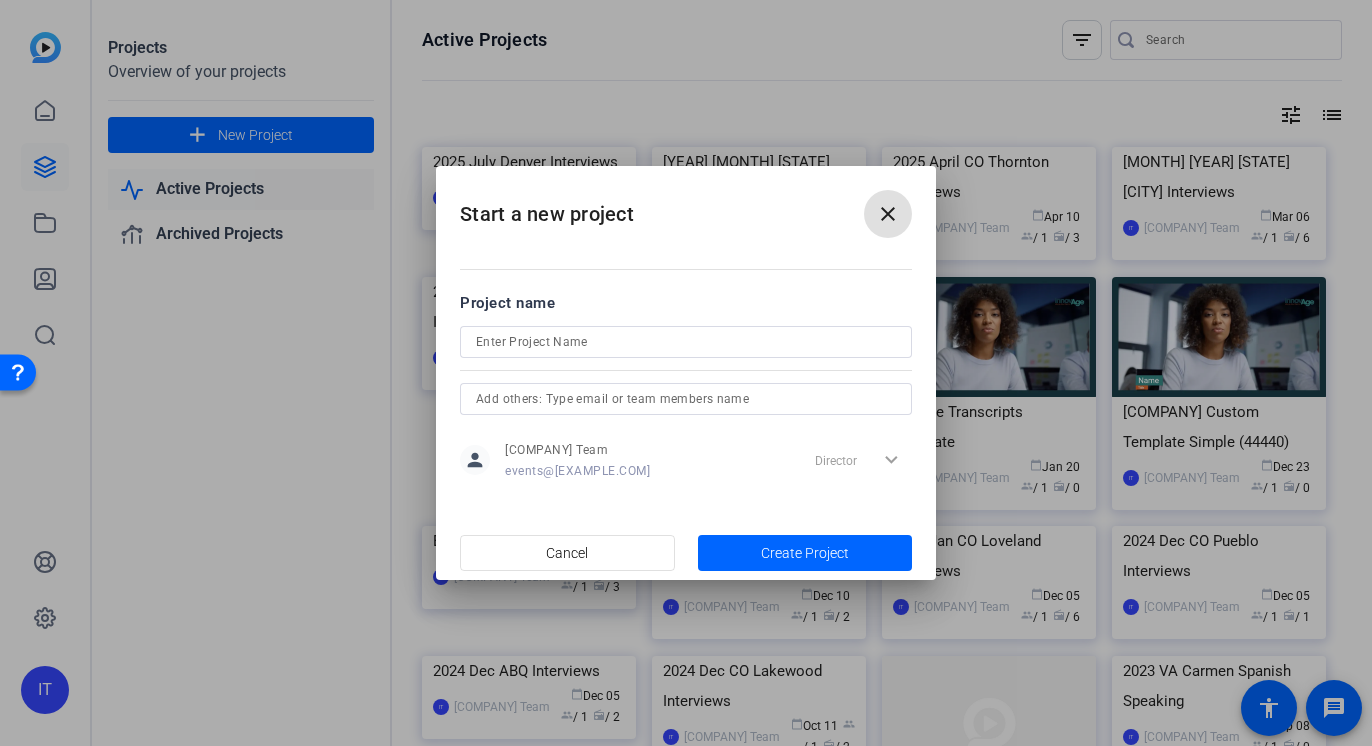 click at bounding box center [686, 342] 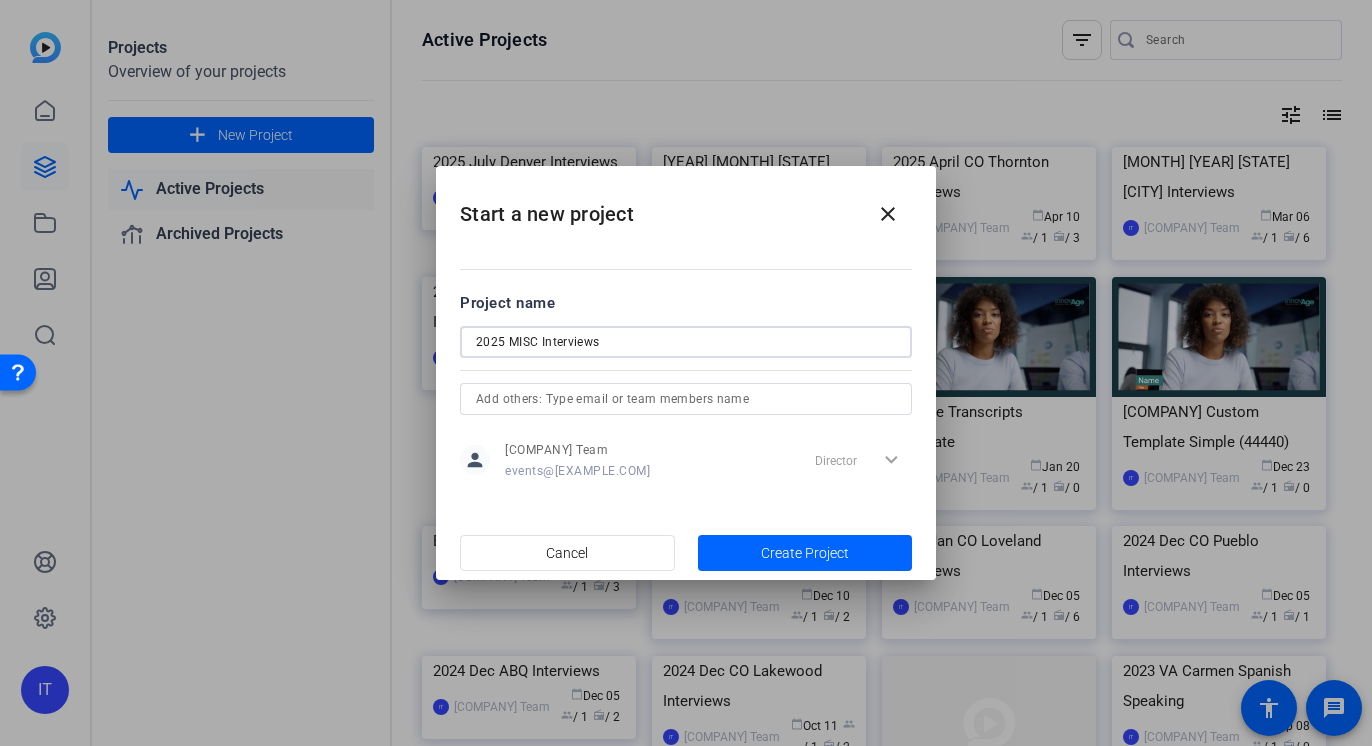 type on "2025 MISC Interviews" 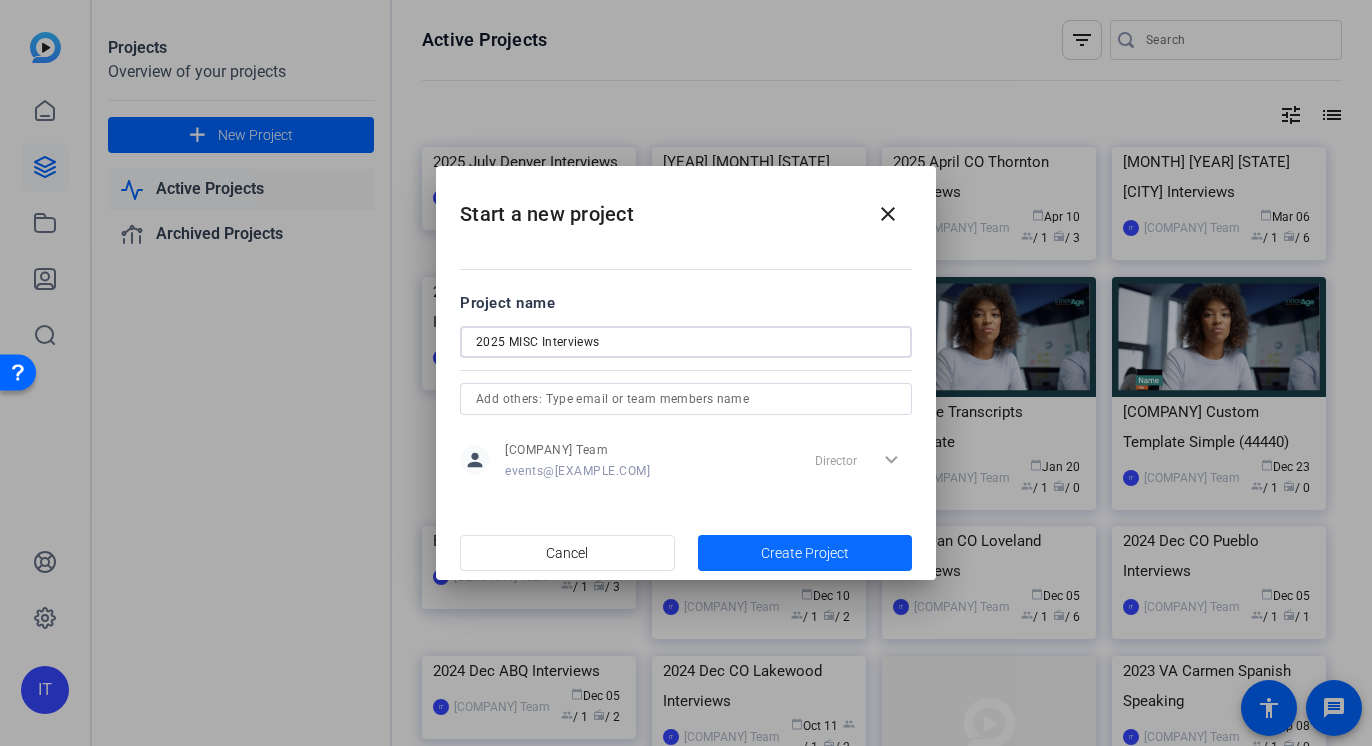 click 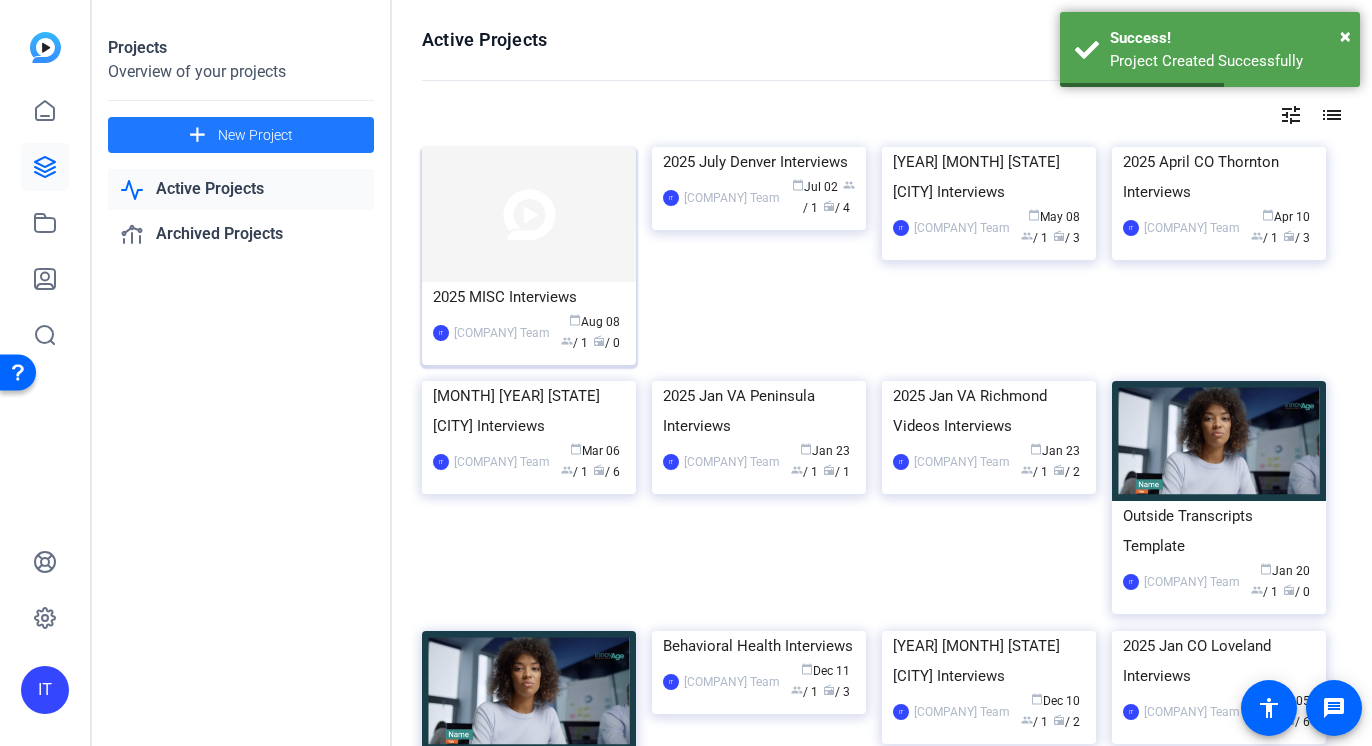 click 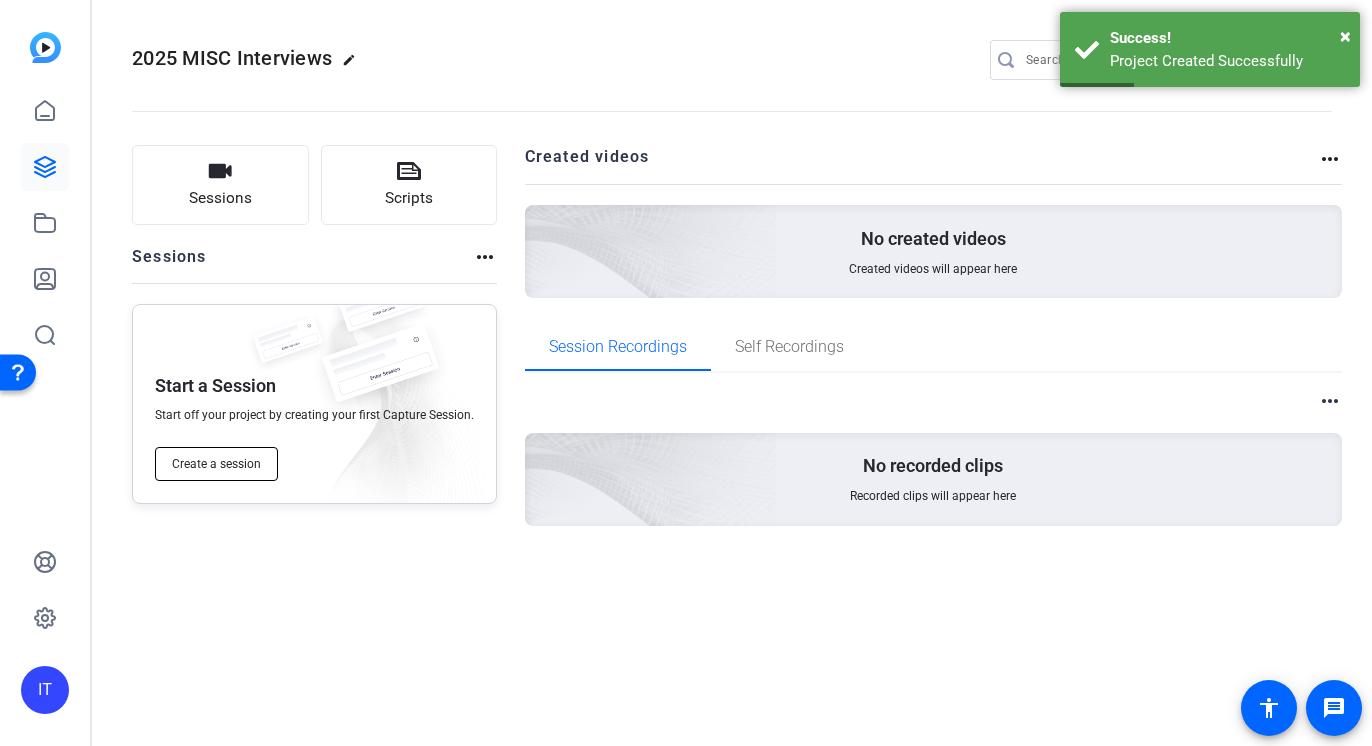click on "Create a session" 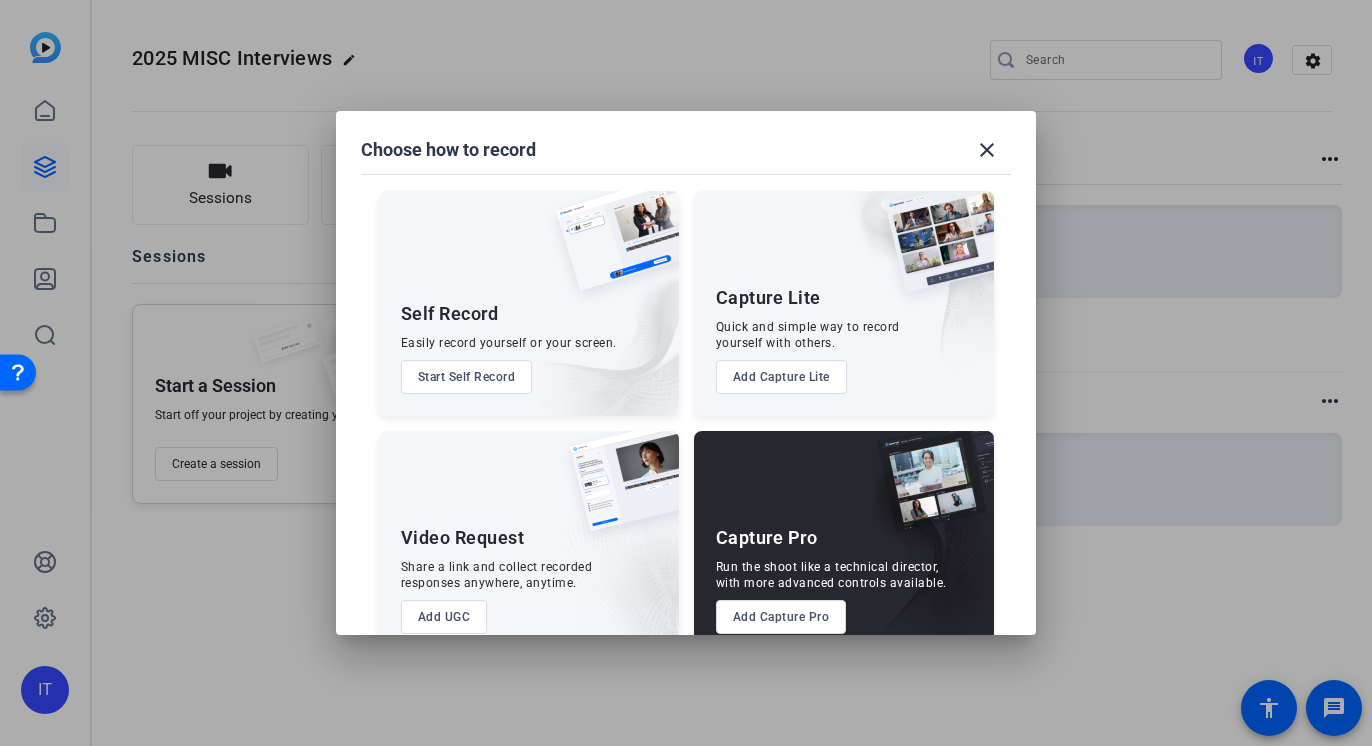 click on "Capture Pro  Run the shoot like a technical director,  with more advanced controls available.   Add Capture Pro" at bounding box center [844, 543] 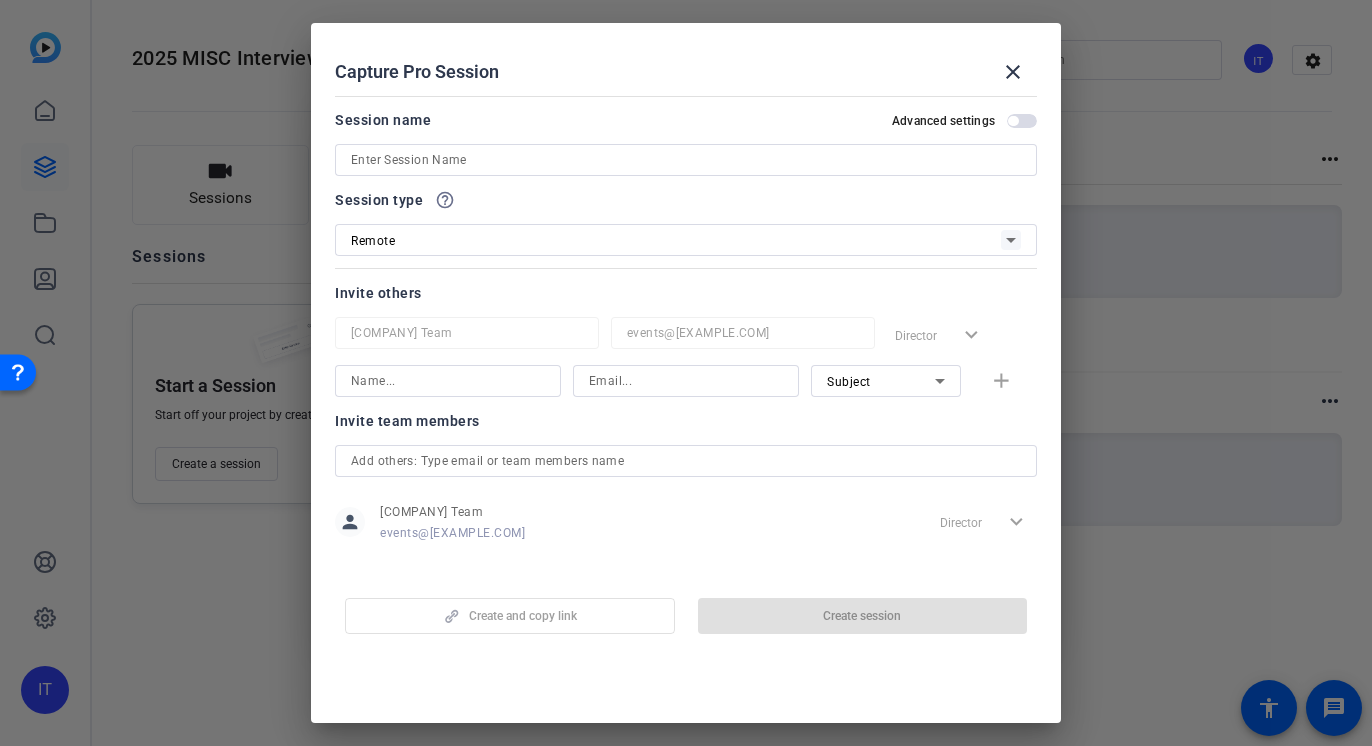 click at bounding box center [686, 160] 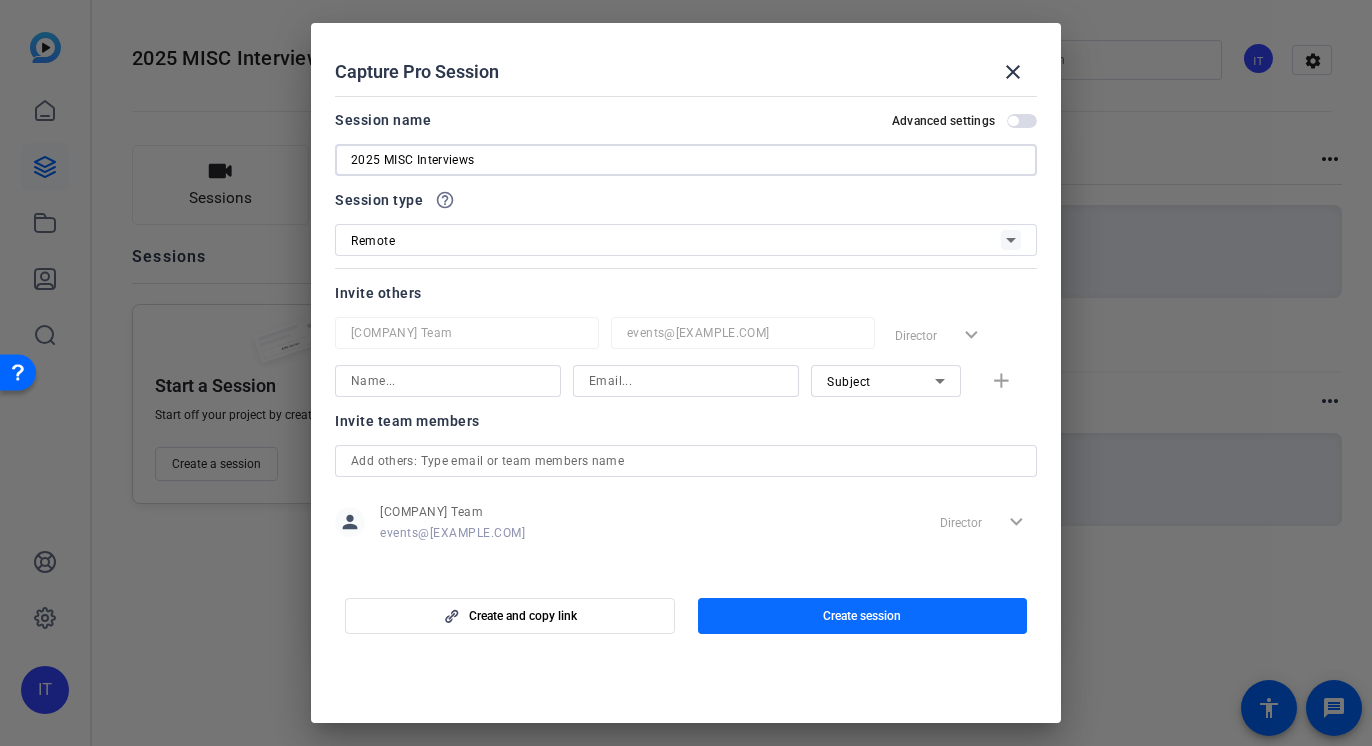 type on "2025 MISC Interviews" 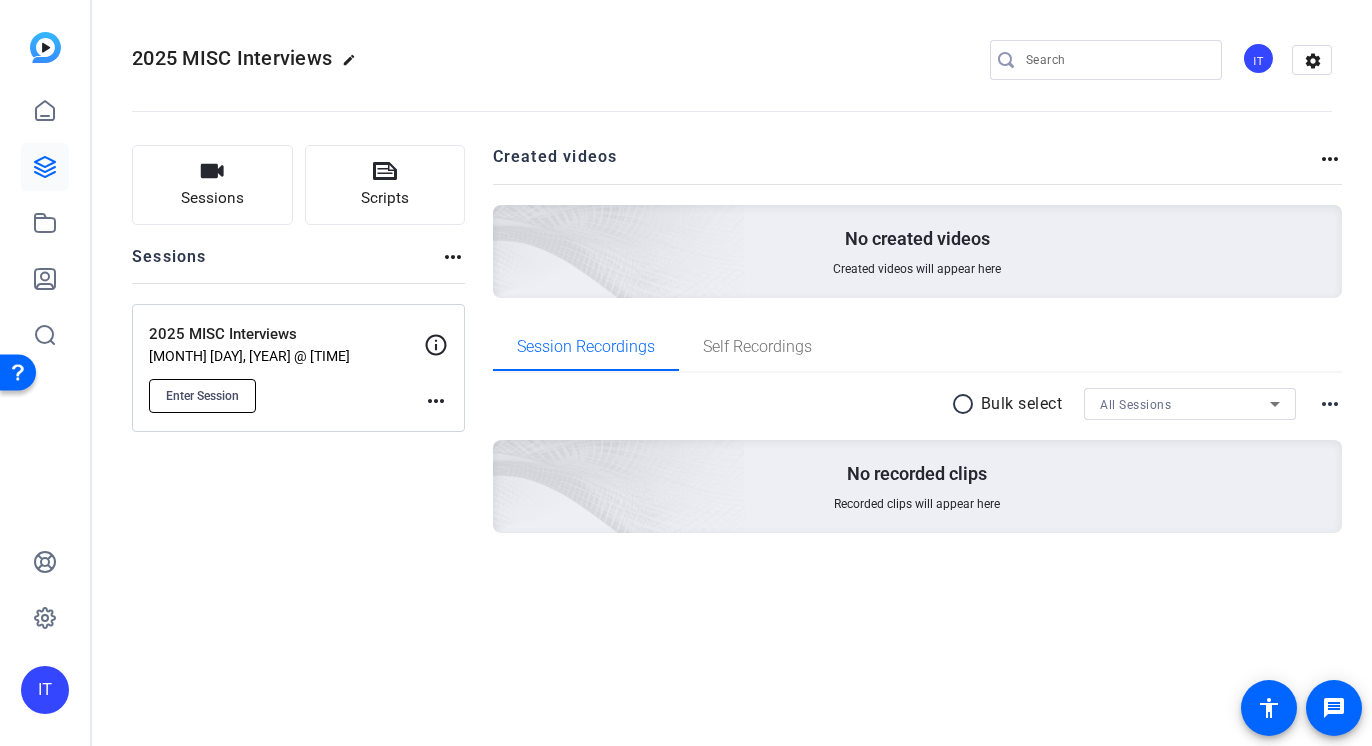 click on "Enter Session" 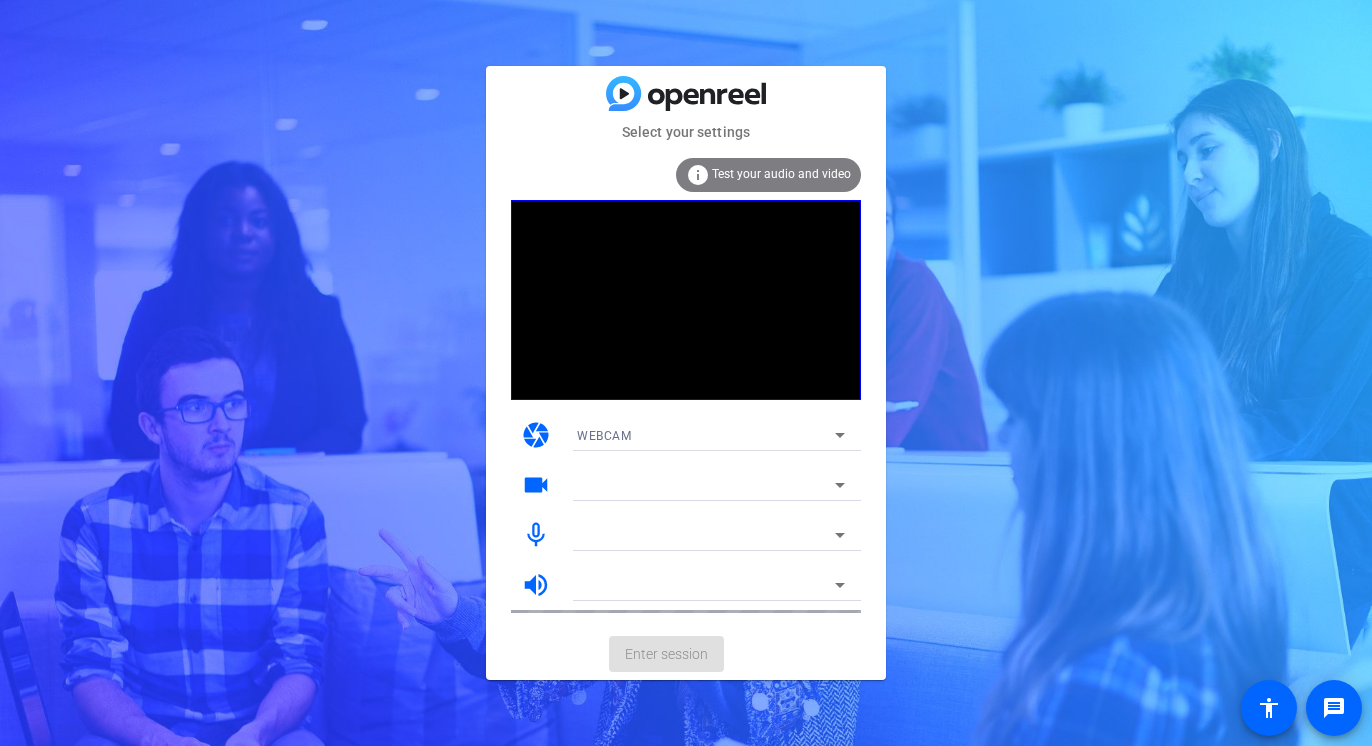 scroll, scrollTop: 0, scrollLeft: 0, axis: both 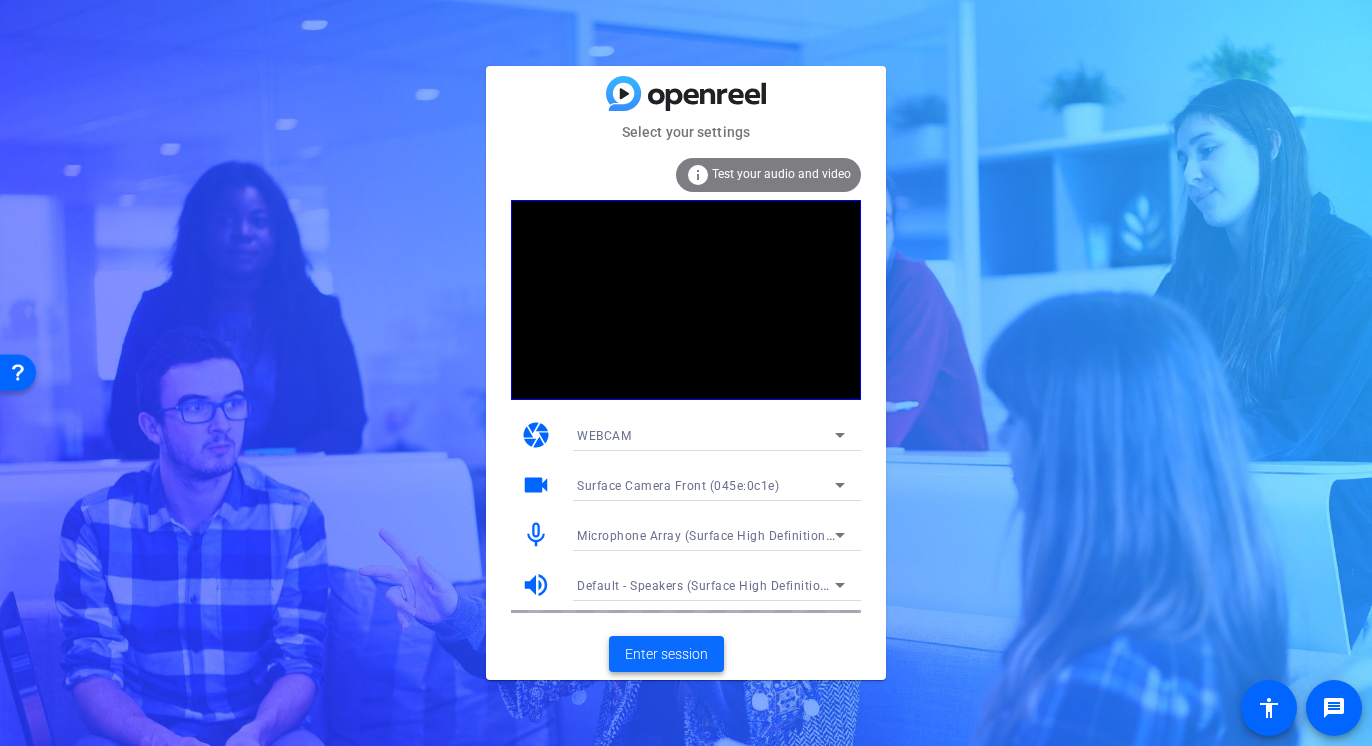 click 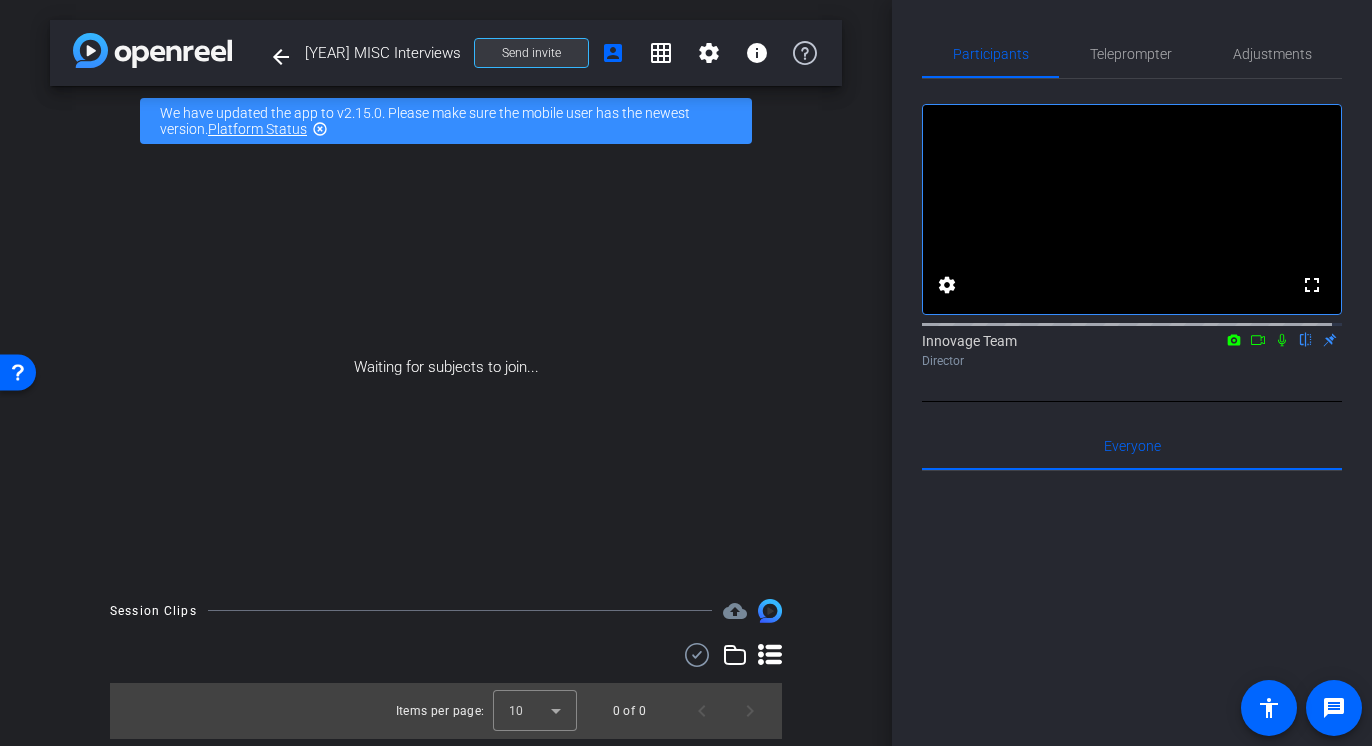 click on "Send invite" at bounding box center [531, 53] 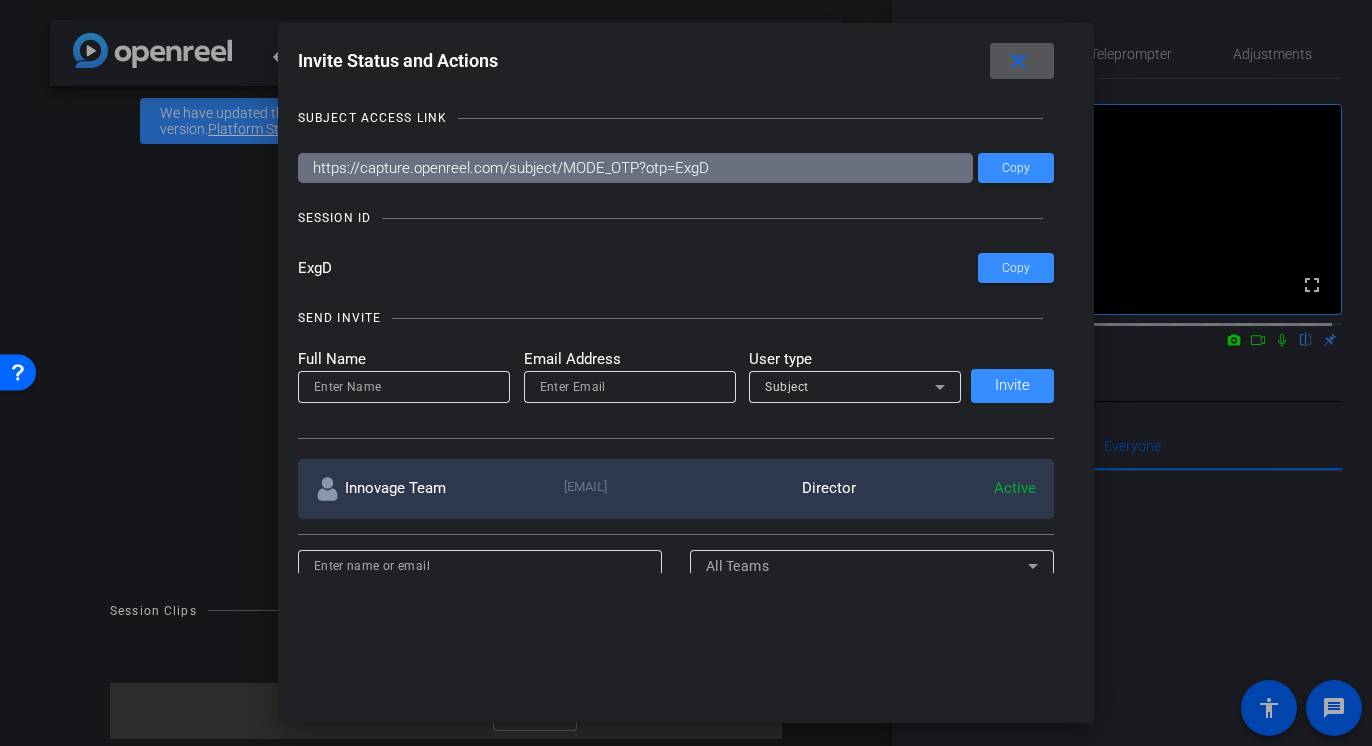 type 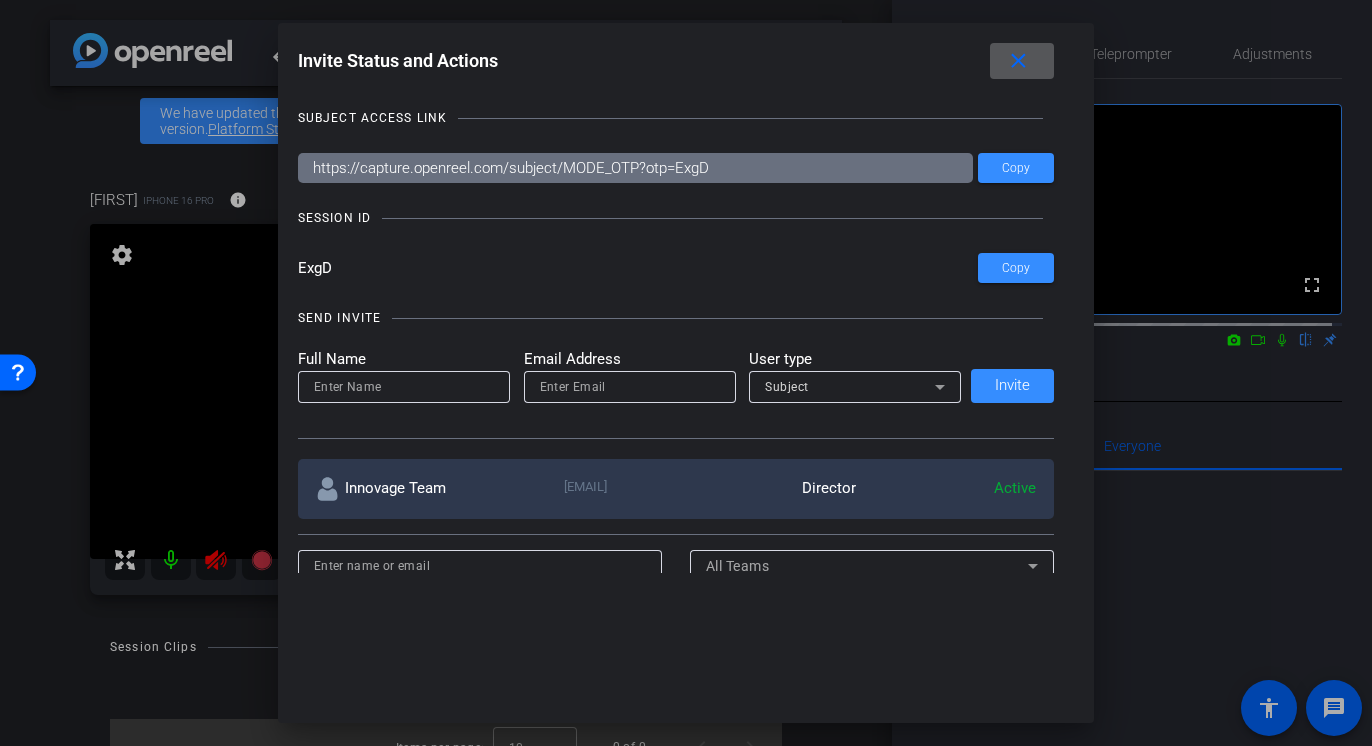 click on "close" at bounding box center (1018, 61) 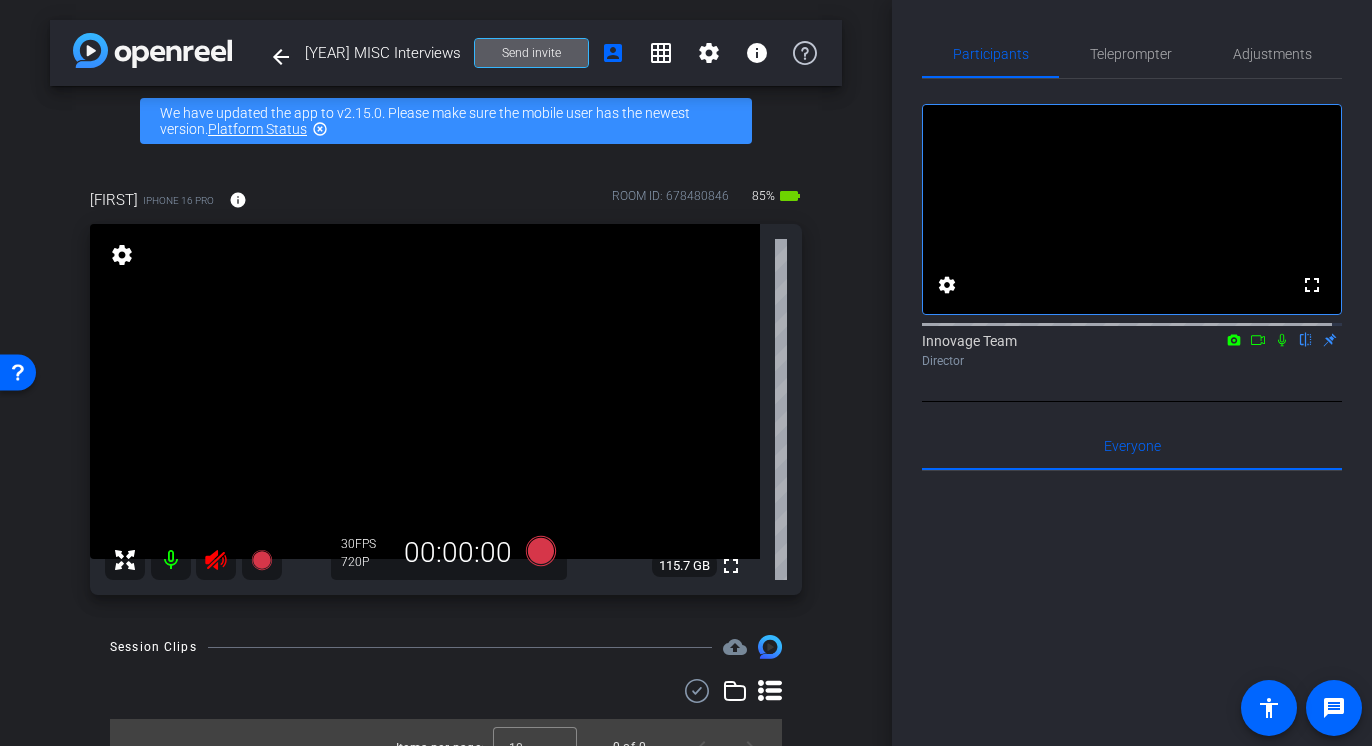 type 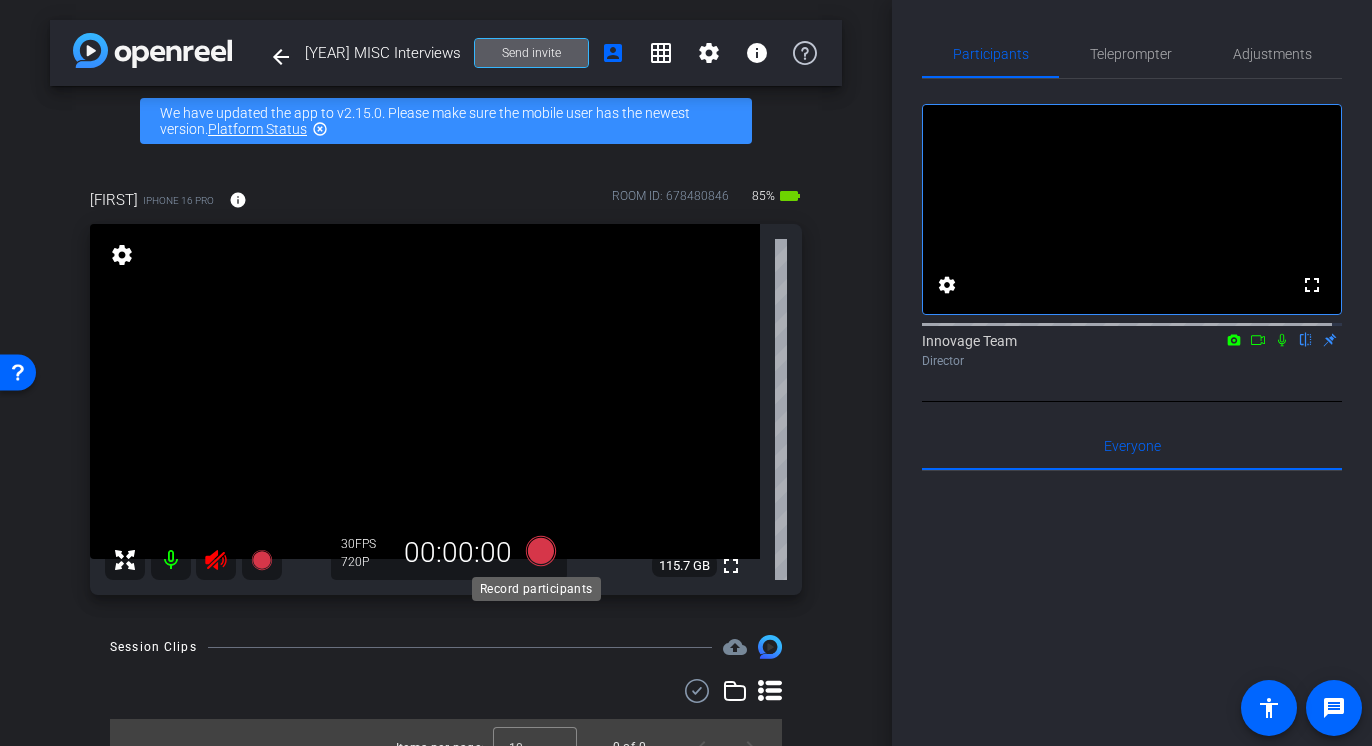 click 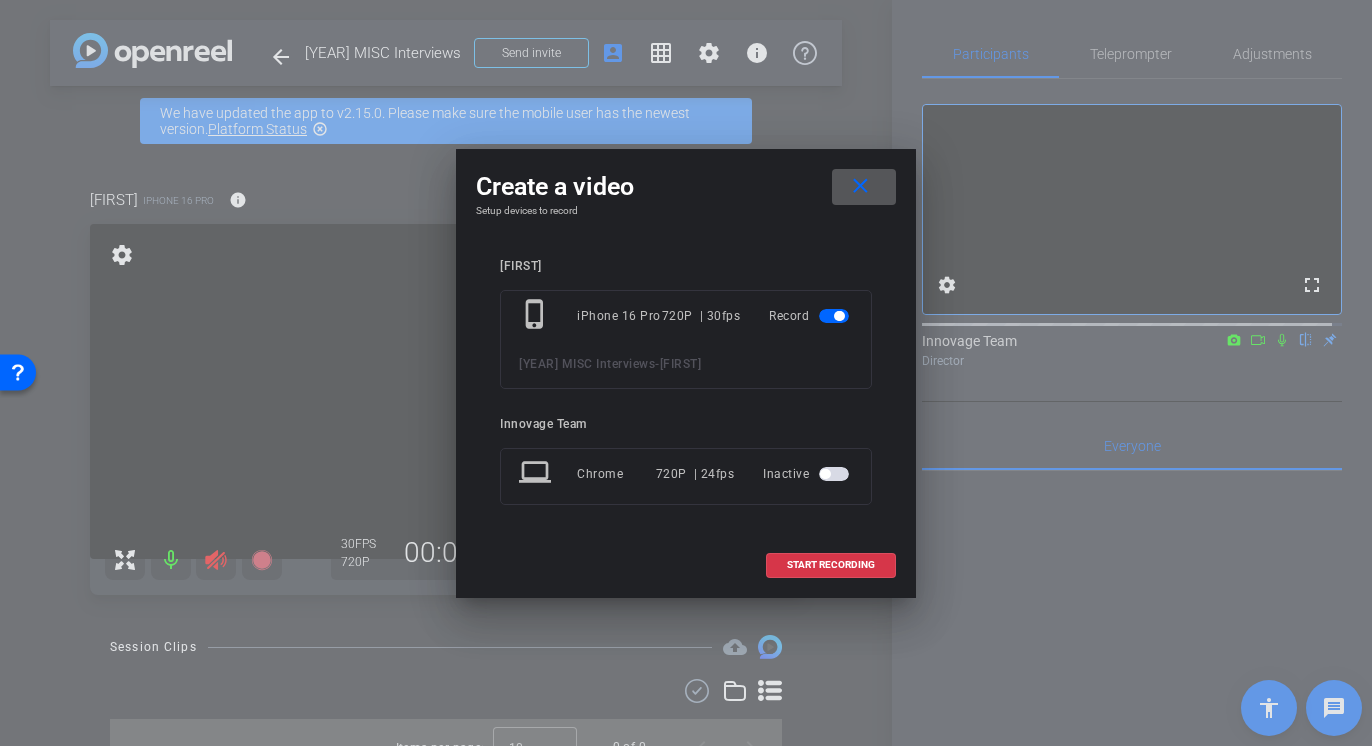 click on "close" at bounding box center [860, 186] 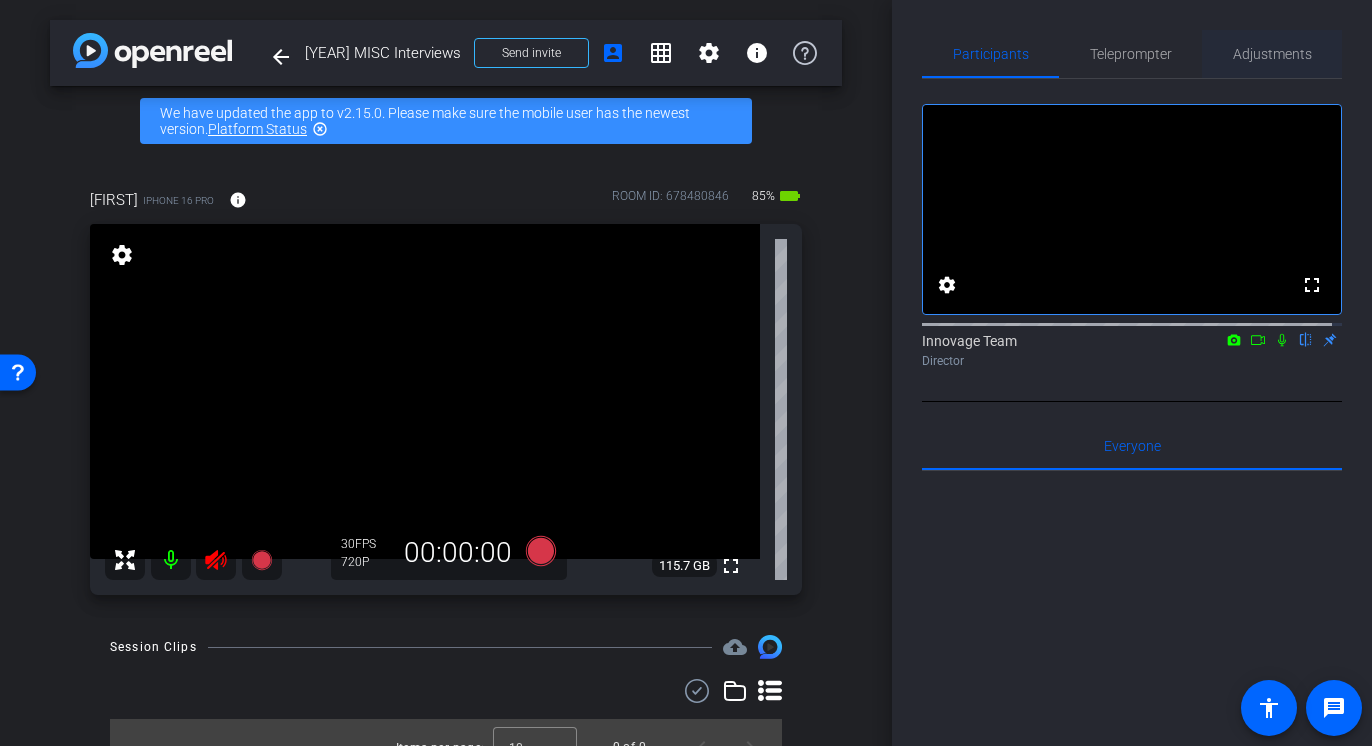 click on "Adjustments" at bounding box center (1272, 54) 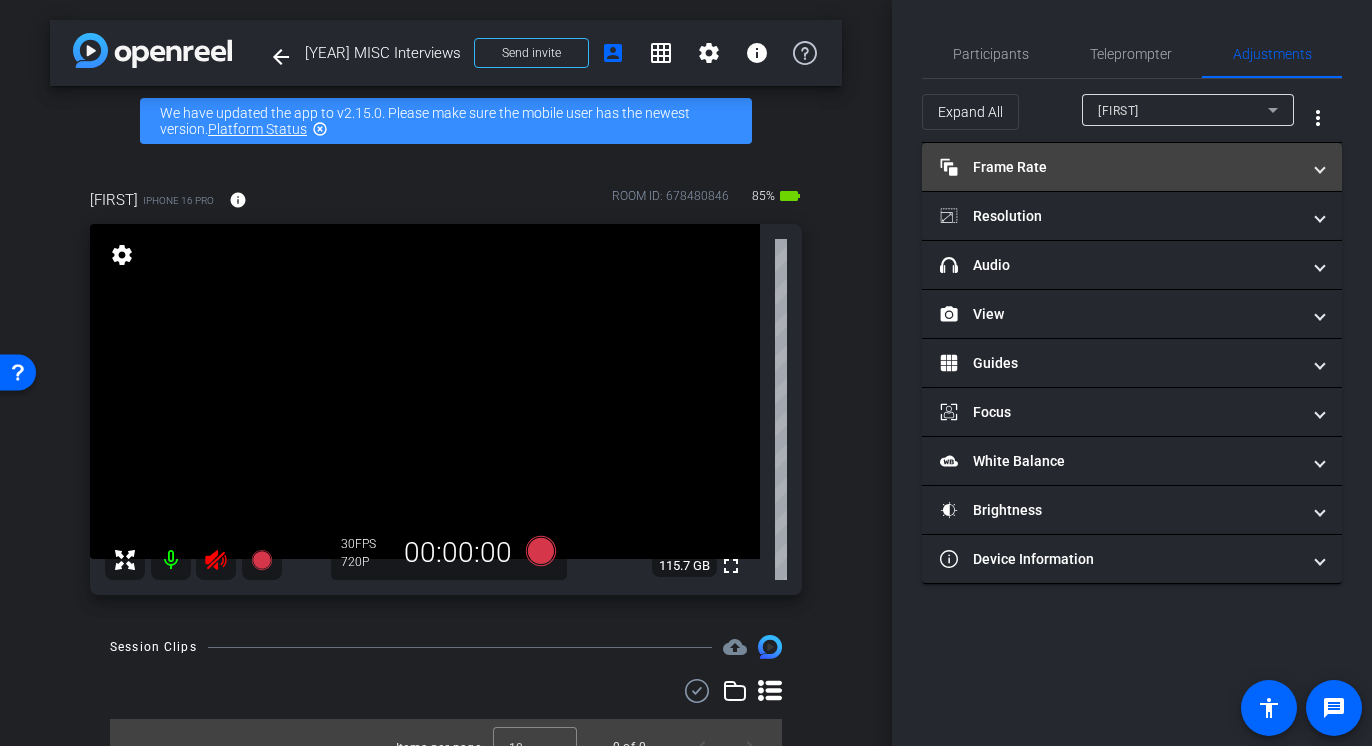 click on "Frame Rate
Frame Rate" at bounding box center (1120, 167) 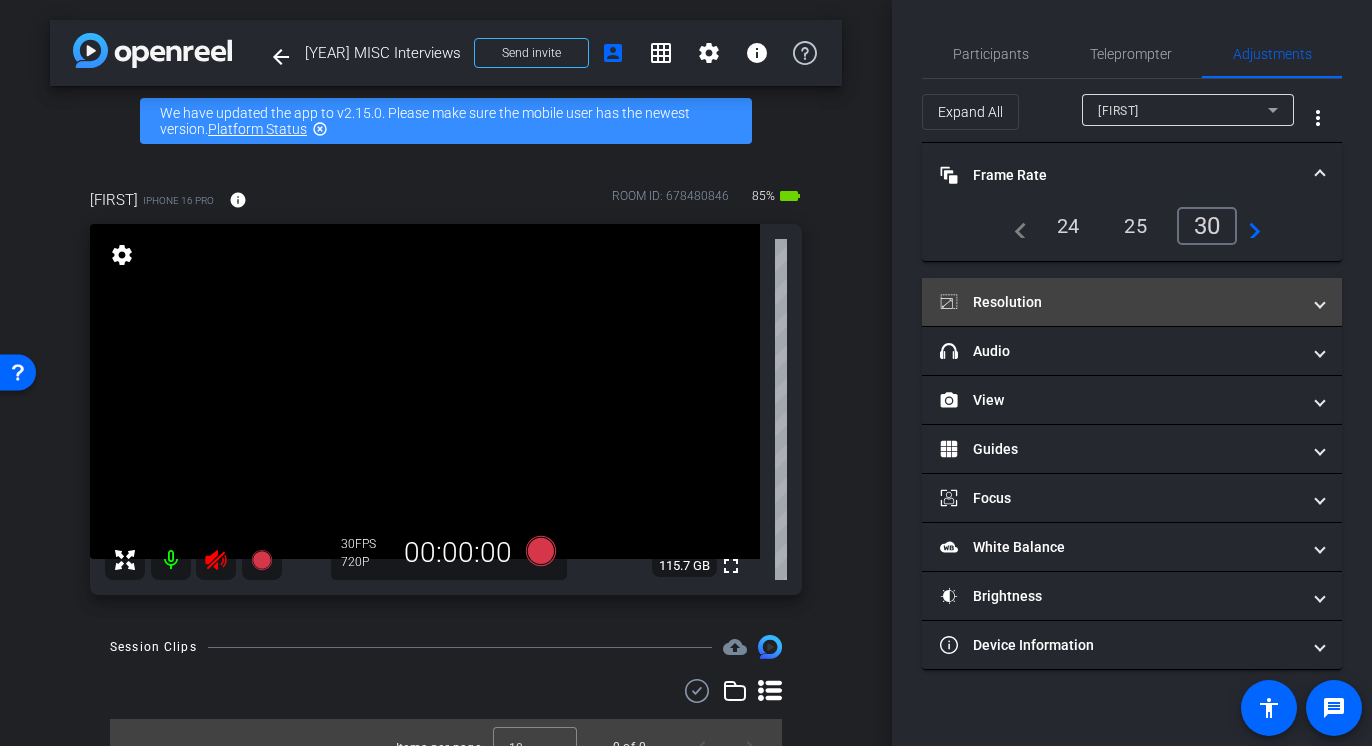 click on "Resolution" at bounding box center (1120, 302) 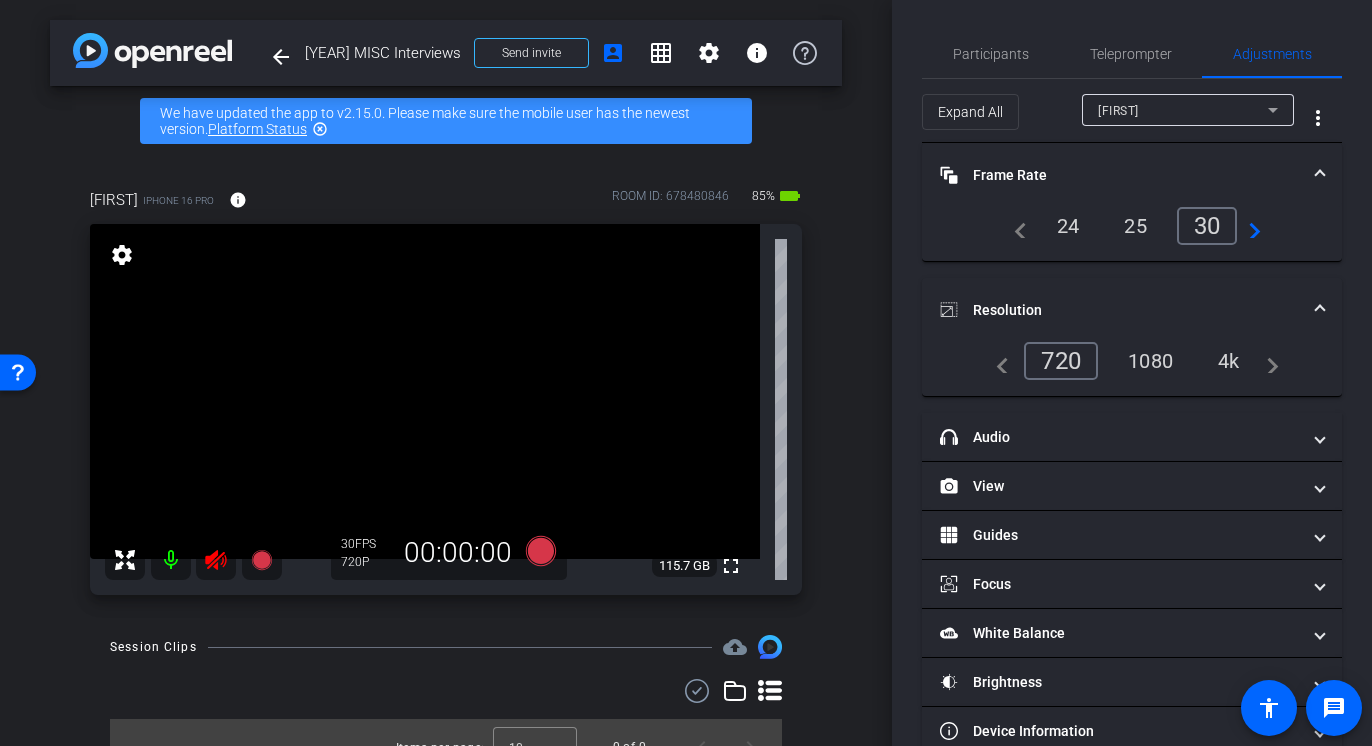 click on "1080" at bounding box center (1150, 361) 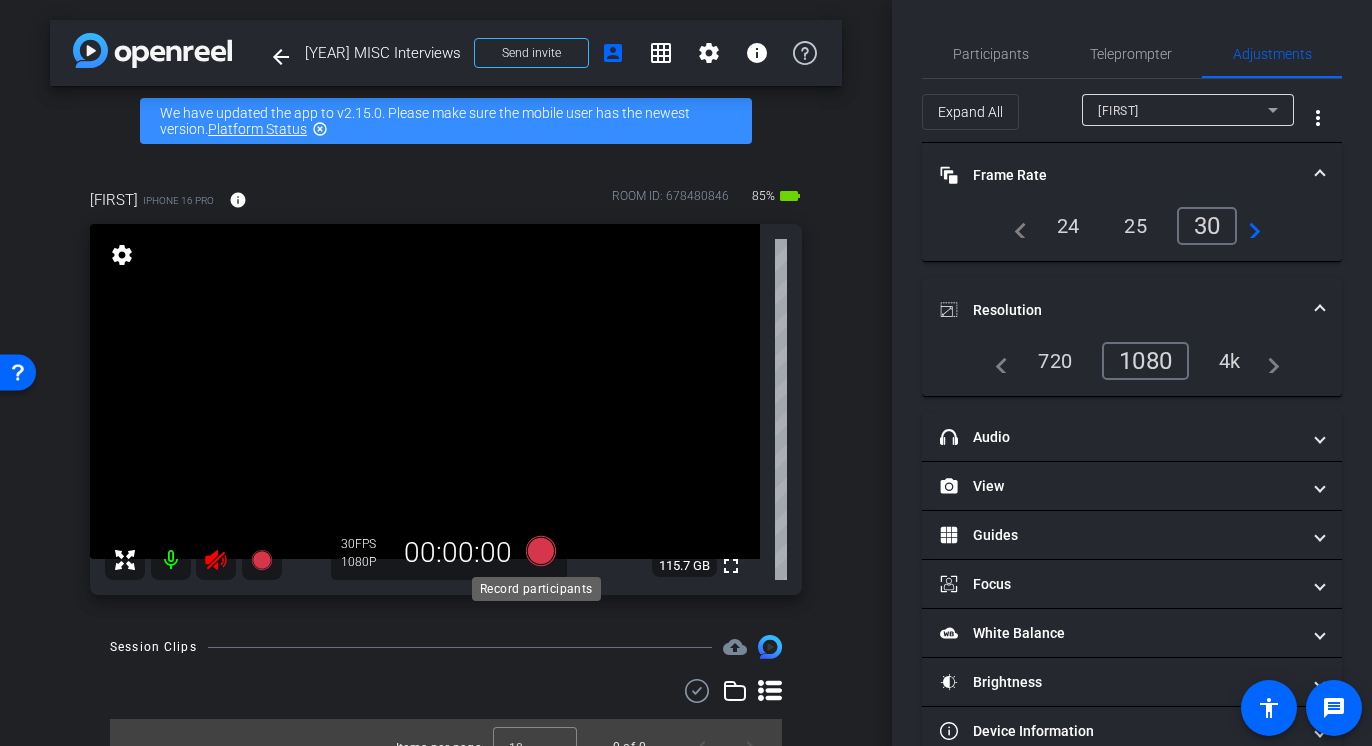 click 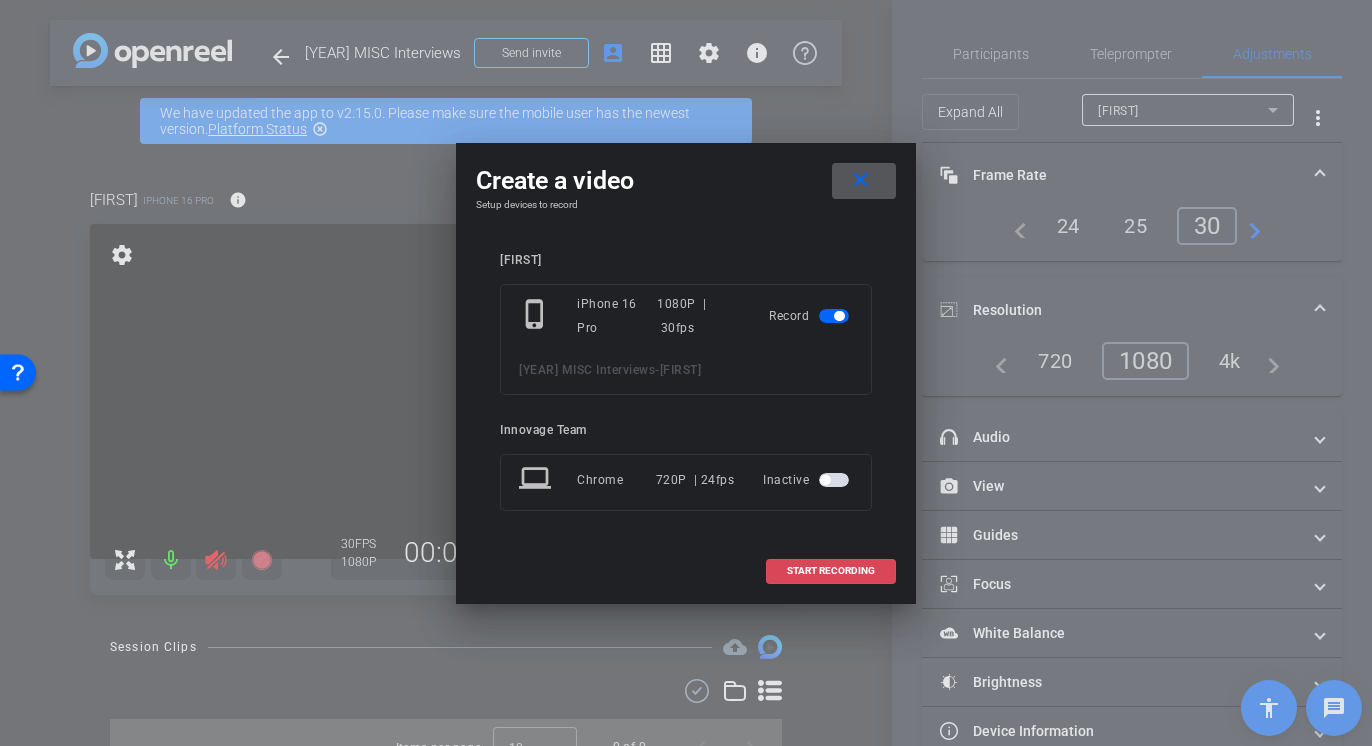 click at bounding box center (831, 571) 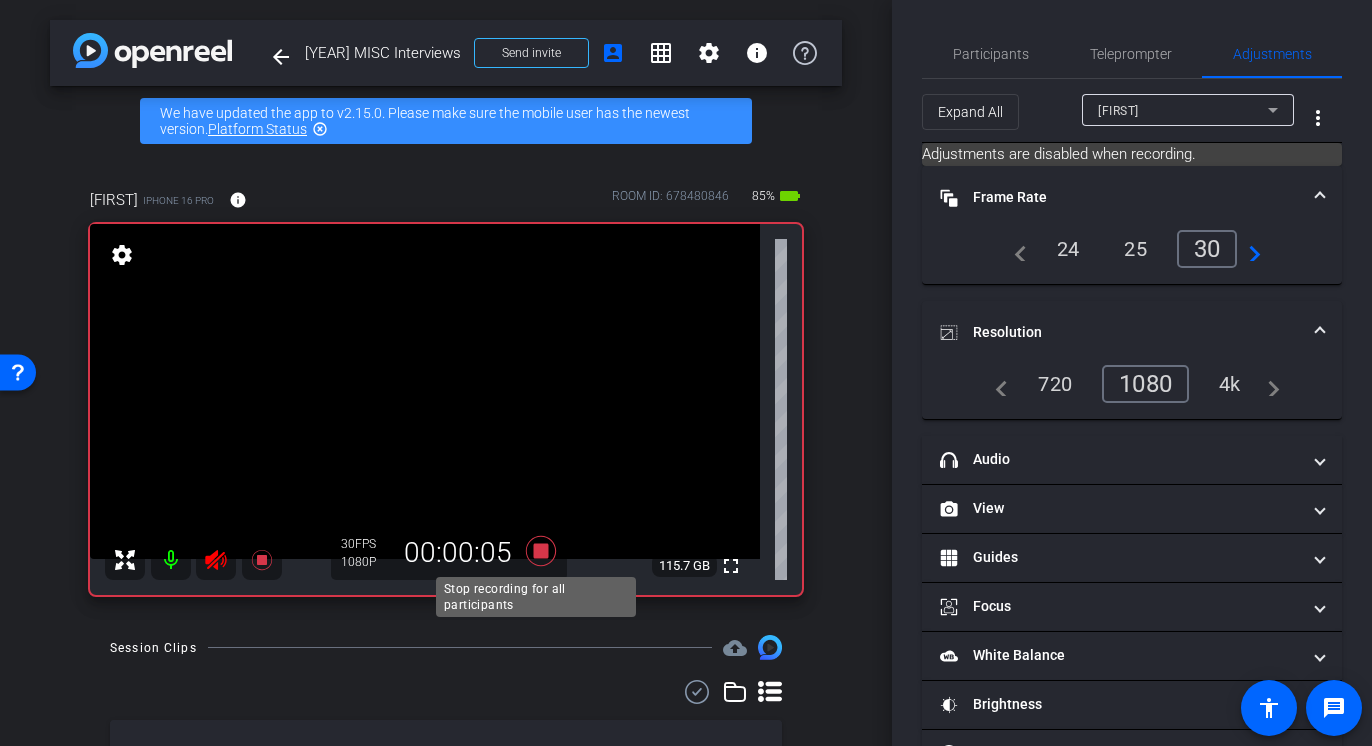 click 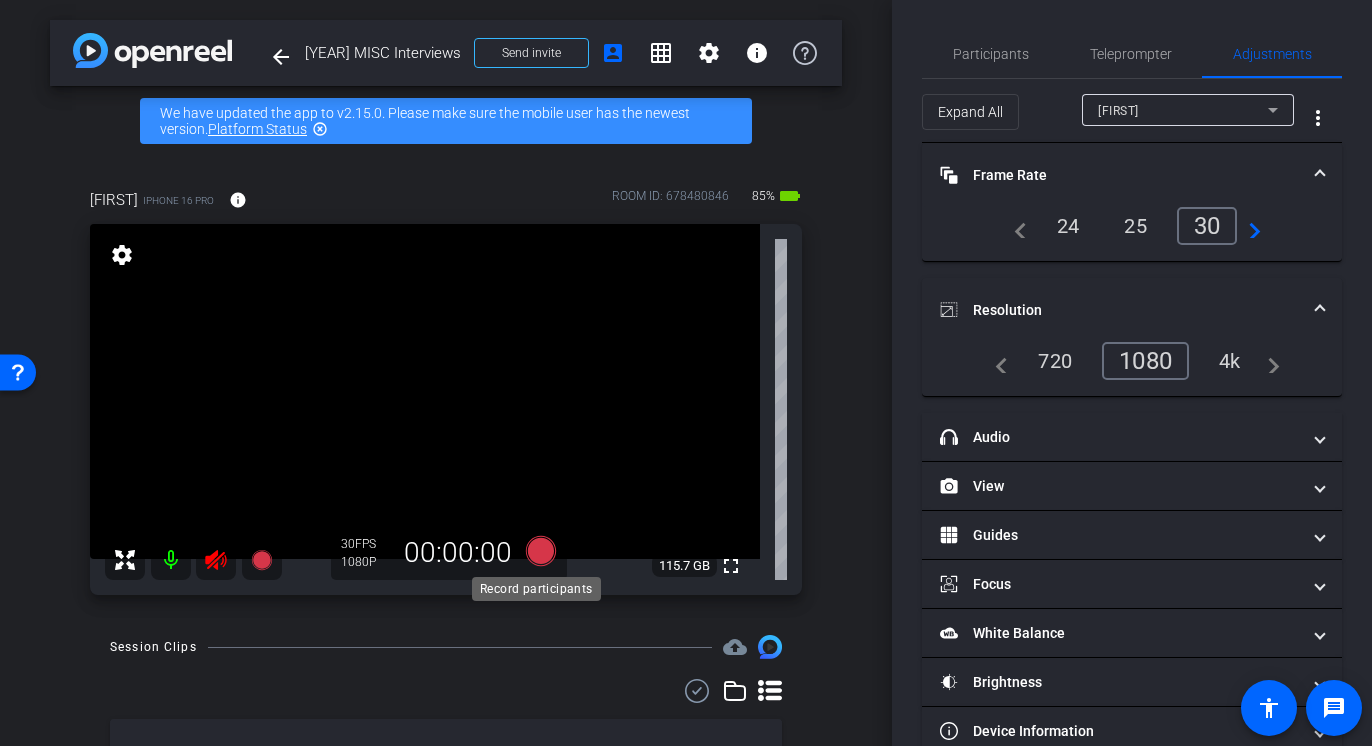 scroll, scrollTop: 132, scrollLeft: 0, axis: vertical 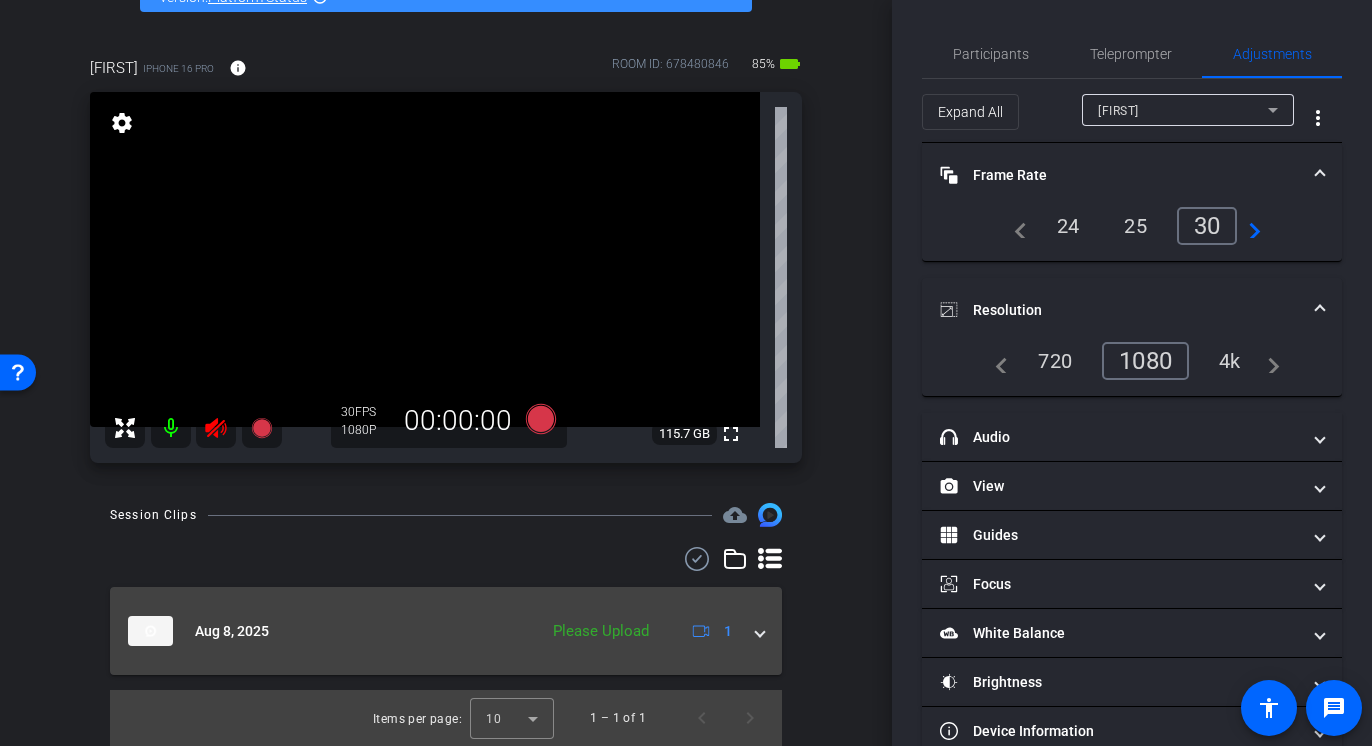 click on "Please Upload" 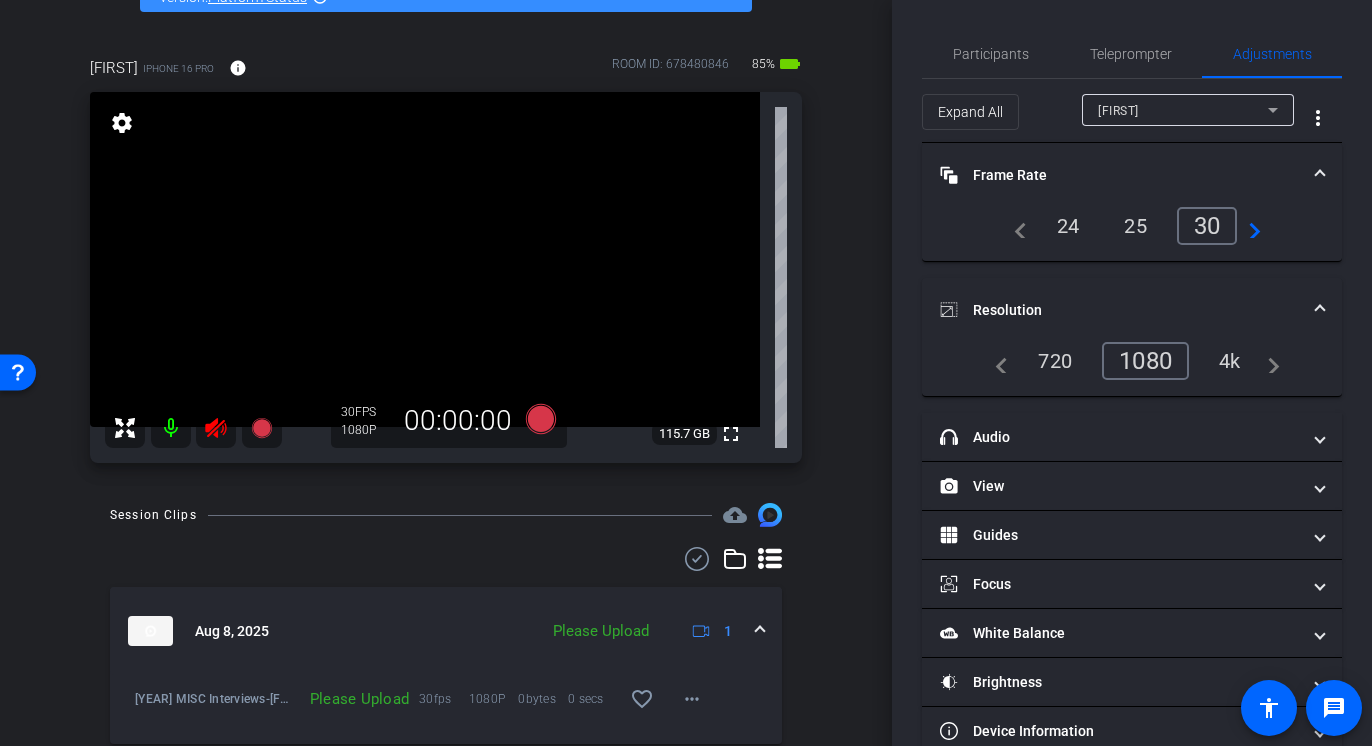 click on "Please Upload" at bounding box center [355, 699] 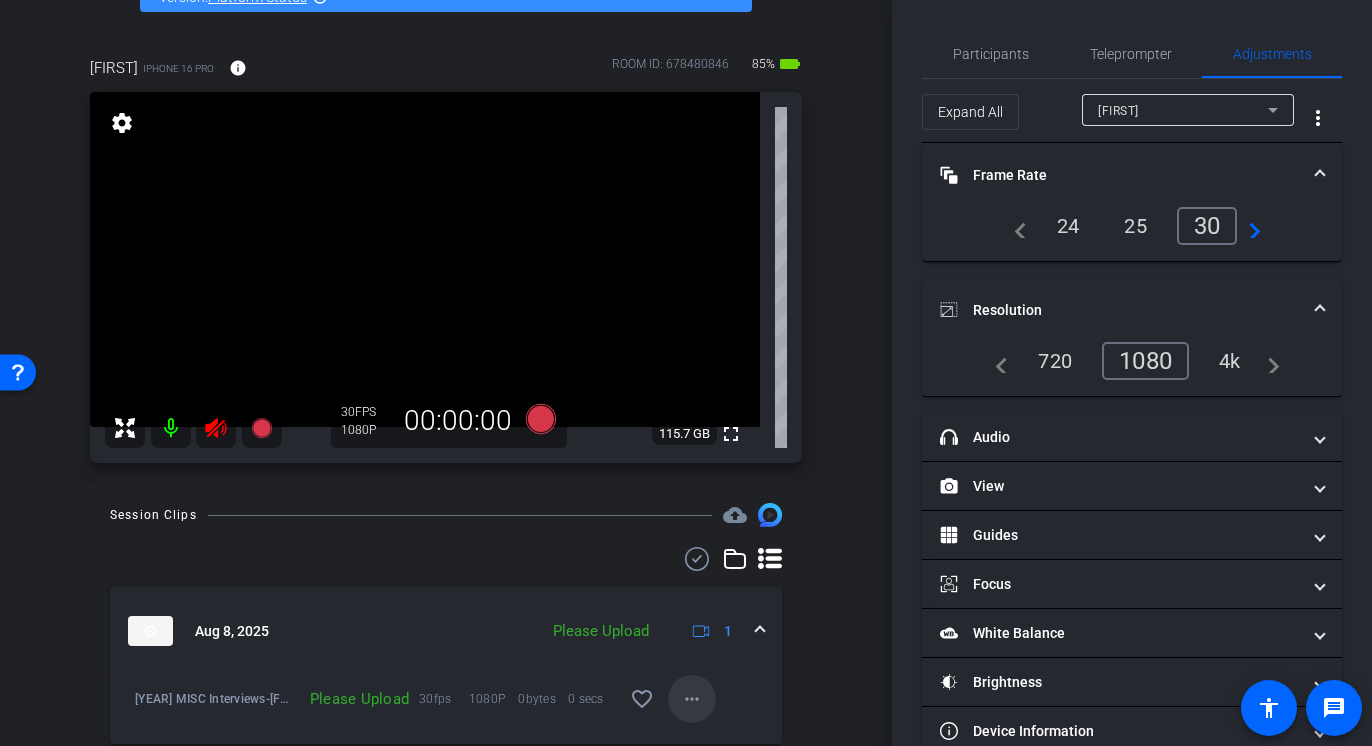 click at bounding box center [692, 699] 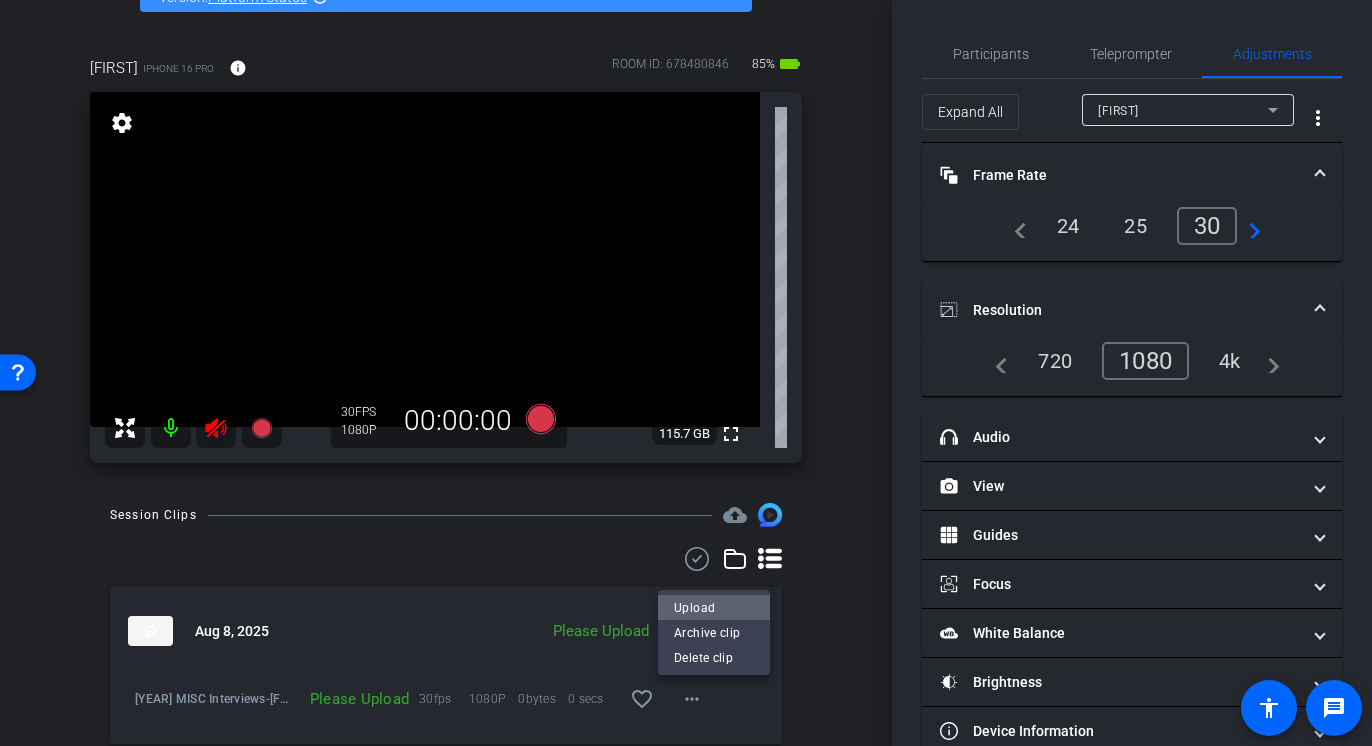 click on "Upload" at bounding box center [714, 608] 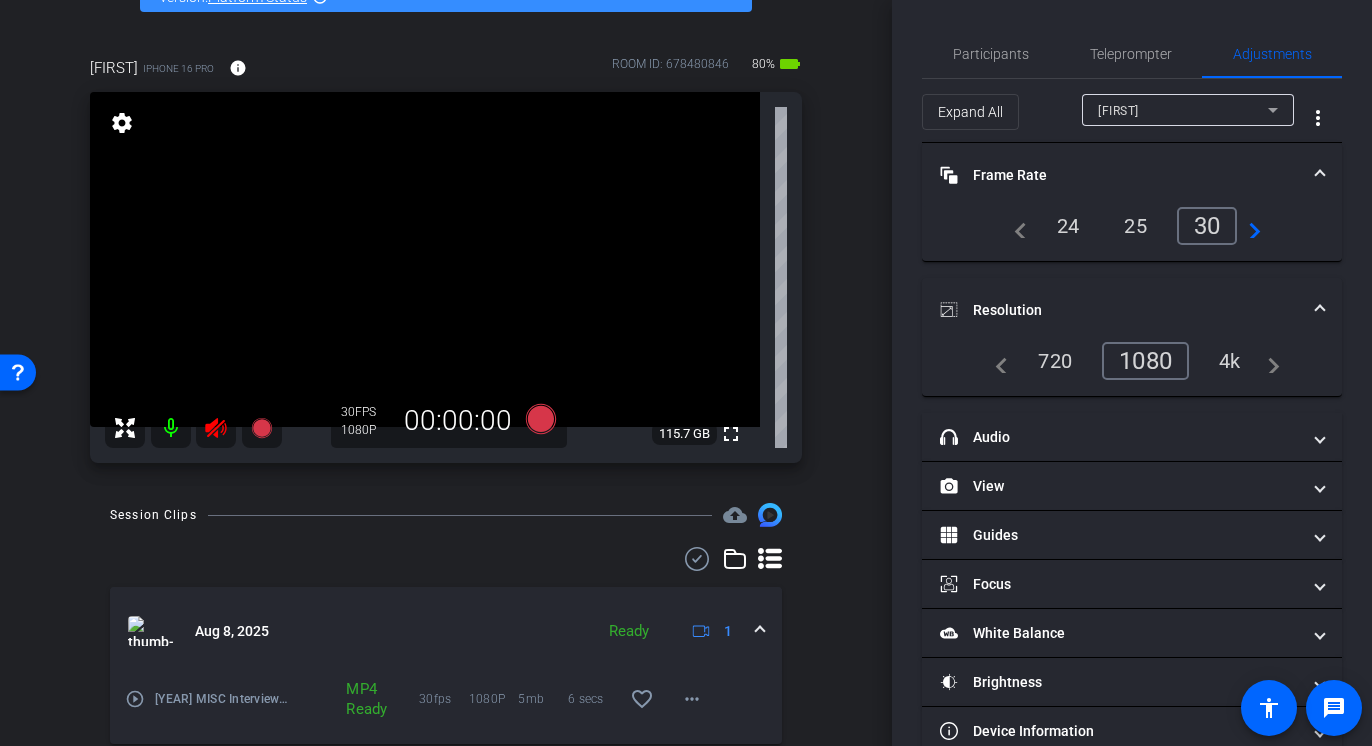 scroll, scrollTop: 201, scrollLeft: 0, axis: vertical 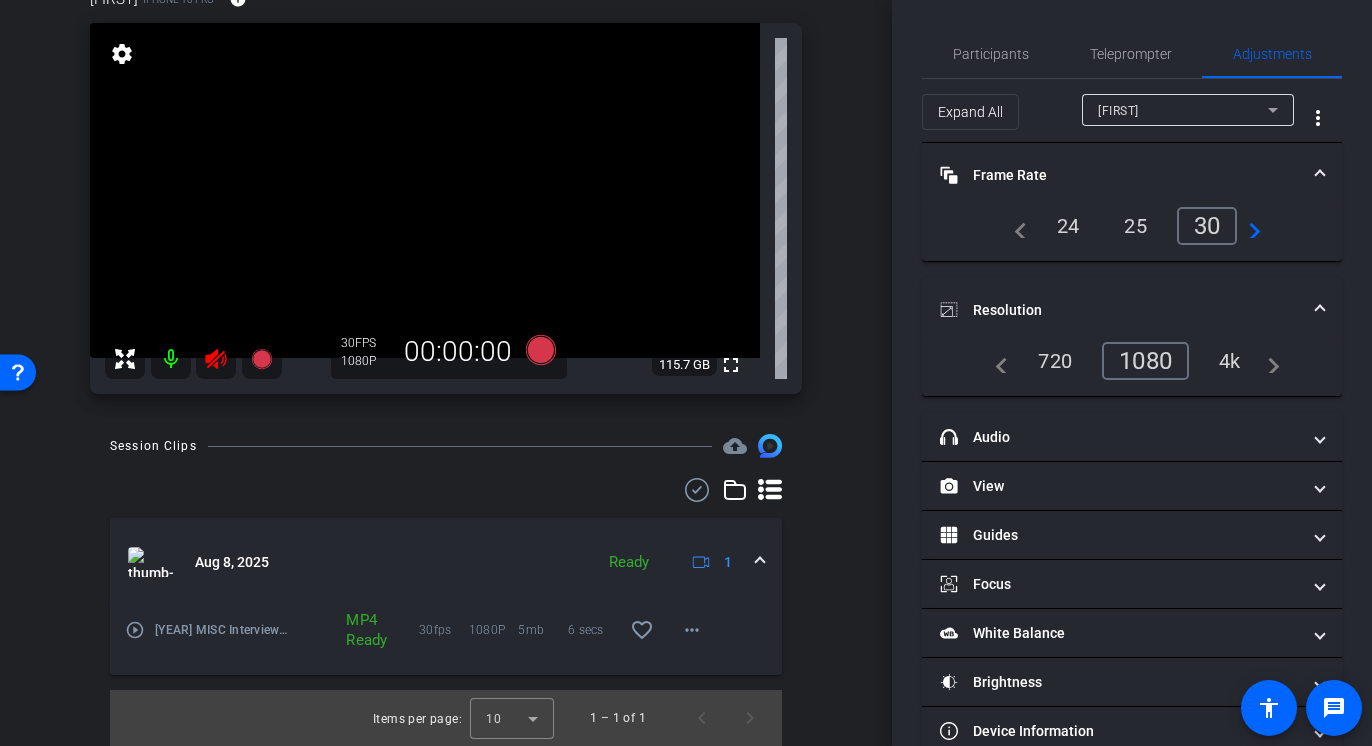 click on "play_circle_outline" at bounding box center [135, 630] 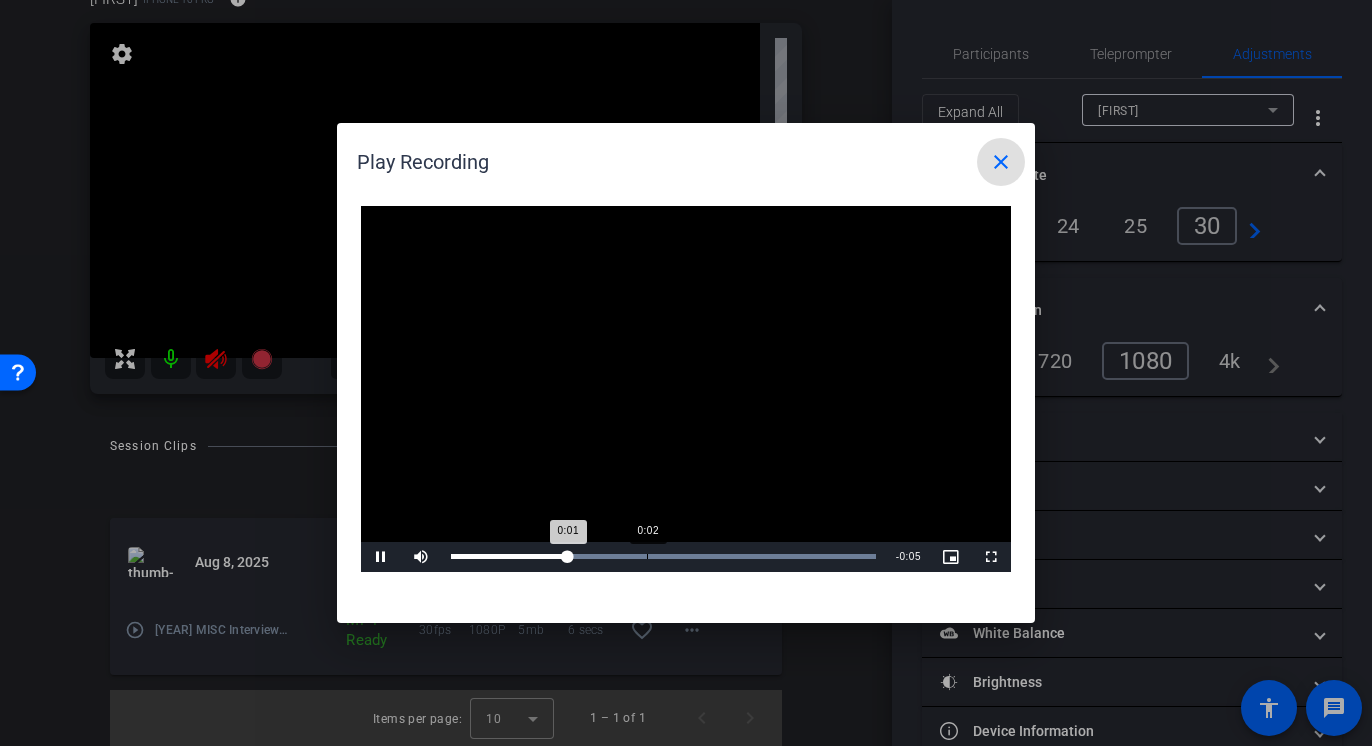type 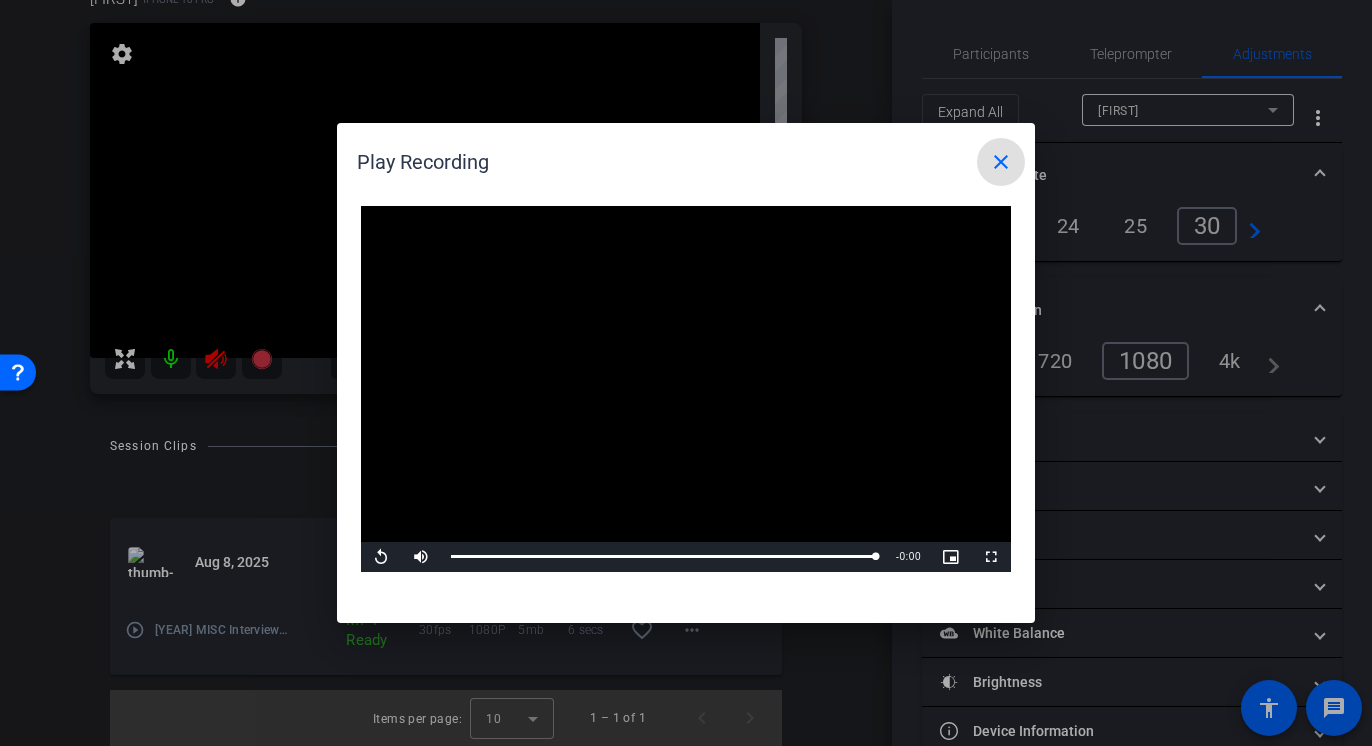click on "close" at bounding box center (1001, 162) 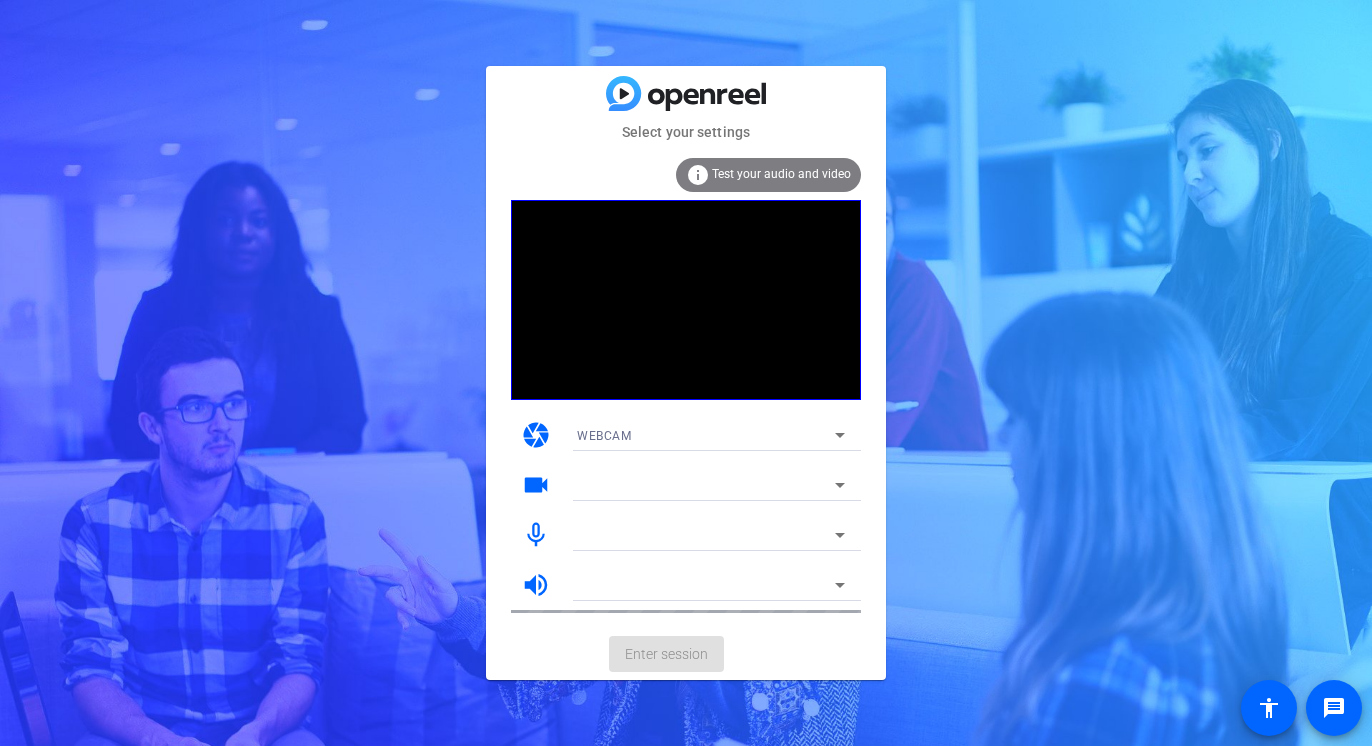scroll, scrollTop: 0, scrollLeft: 0, axis: both 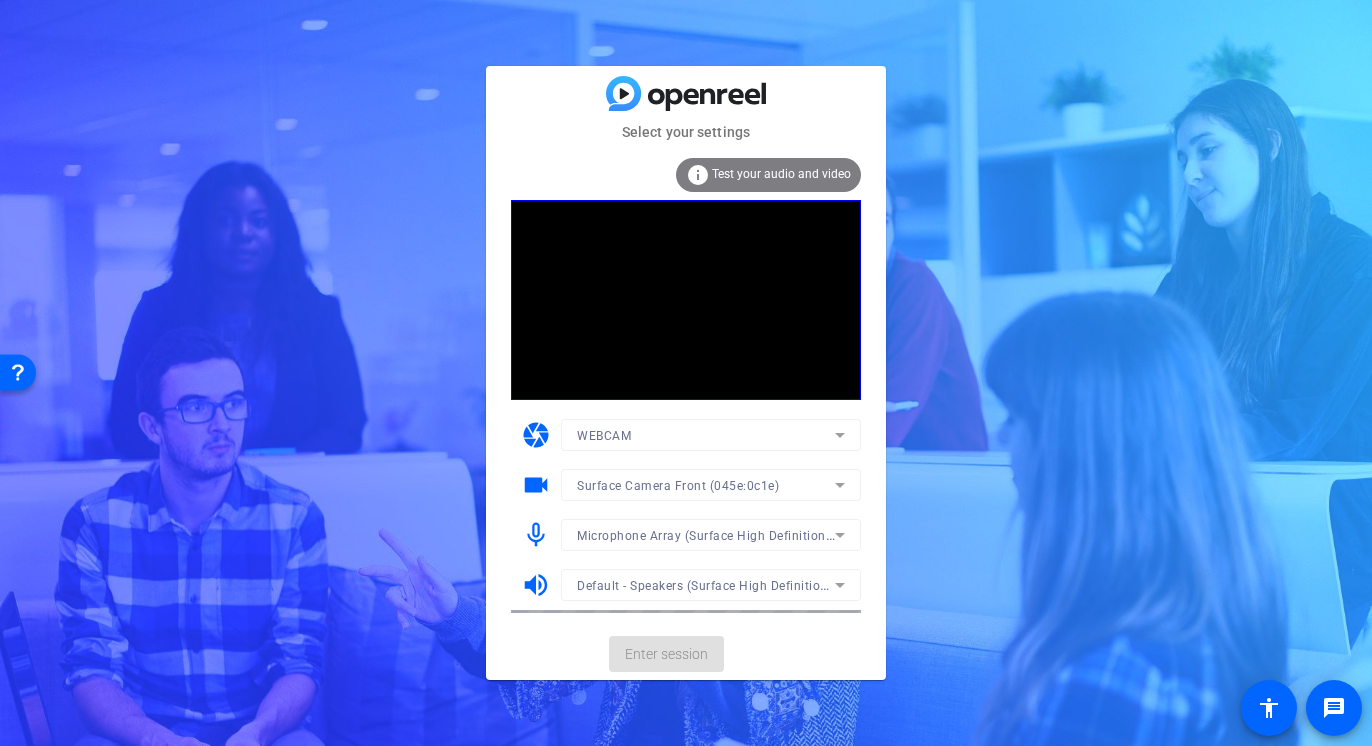 click on "Enter session" 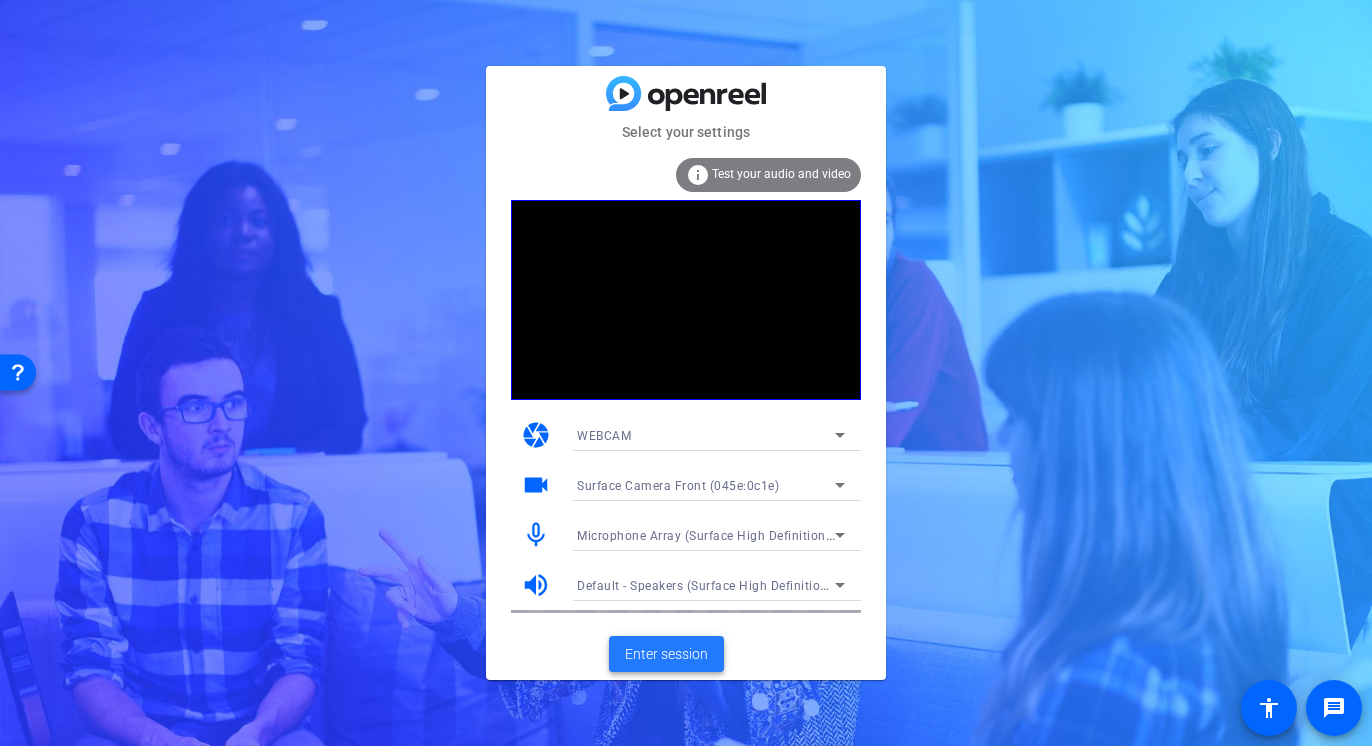 click on "Enter session" 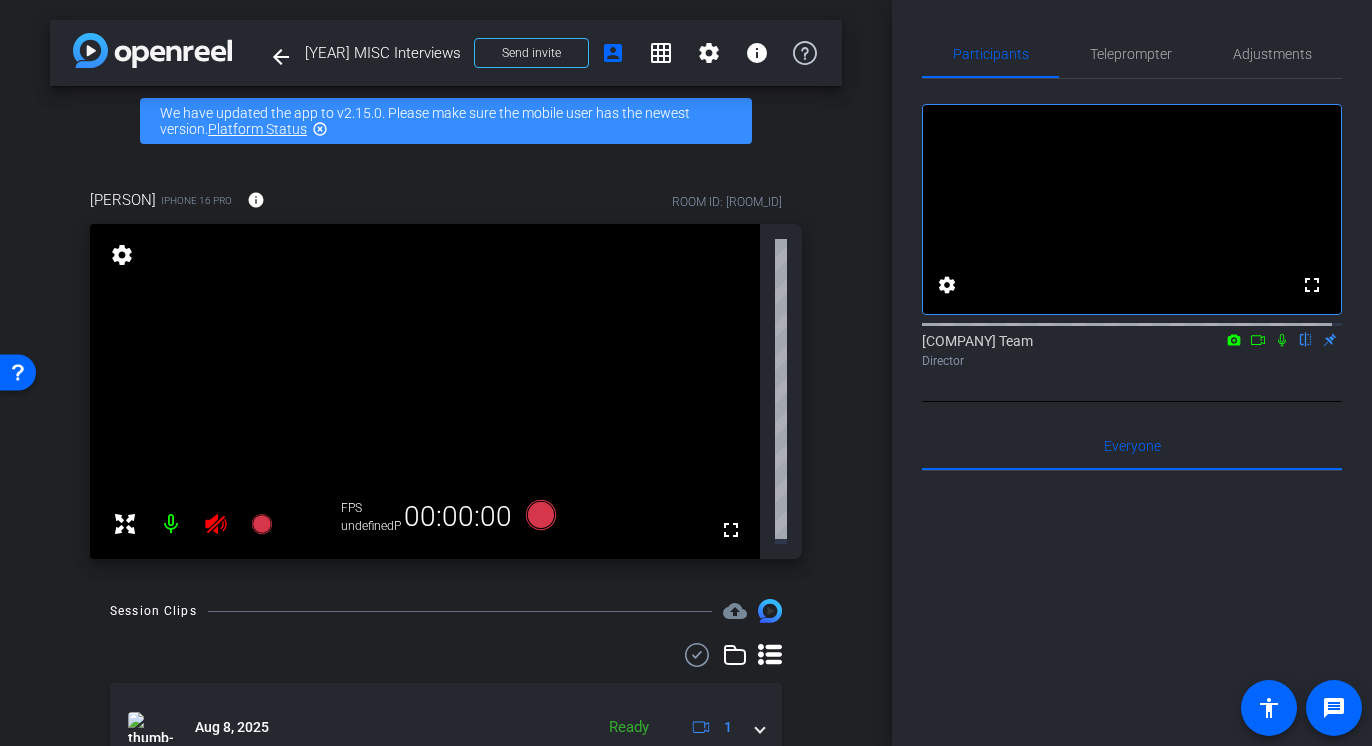 scroll, scrollTop: 90, scrollLeft: 0, axis: vertical 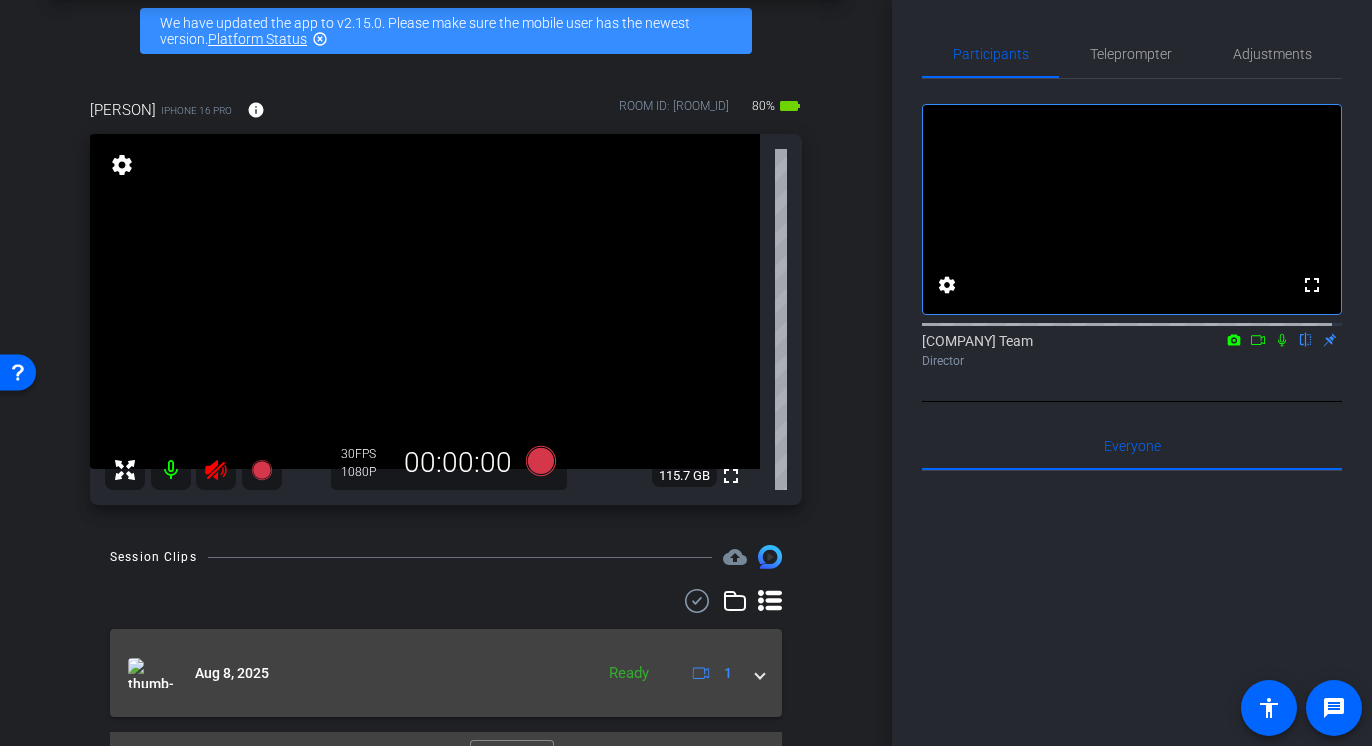 click on "Ready" 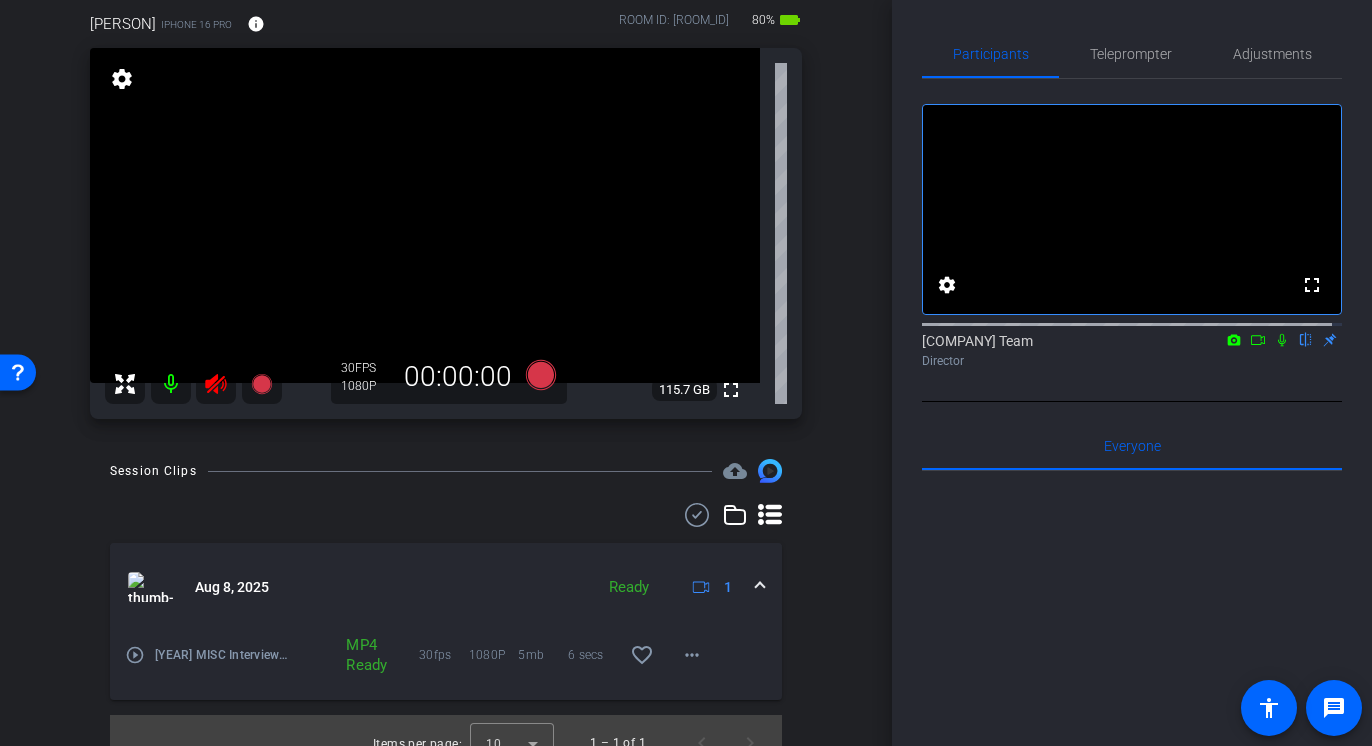 scroll, scrollTop: 184, scrollLeft: 0, axis: vertical 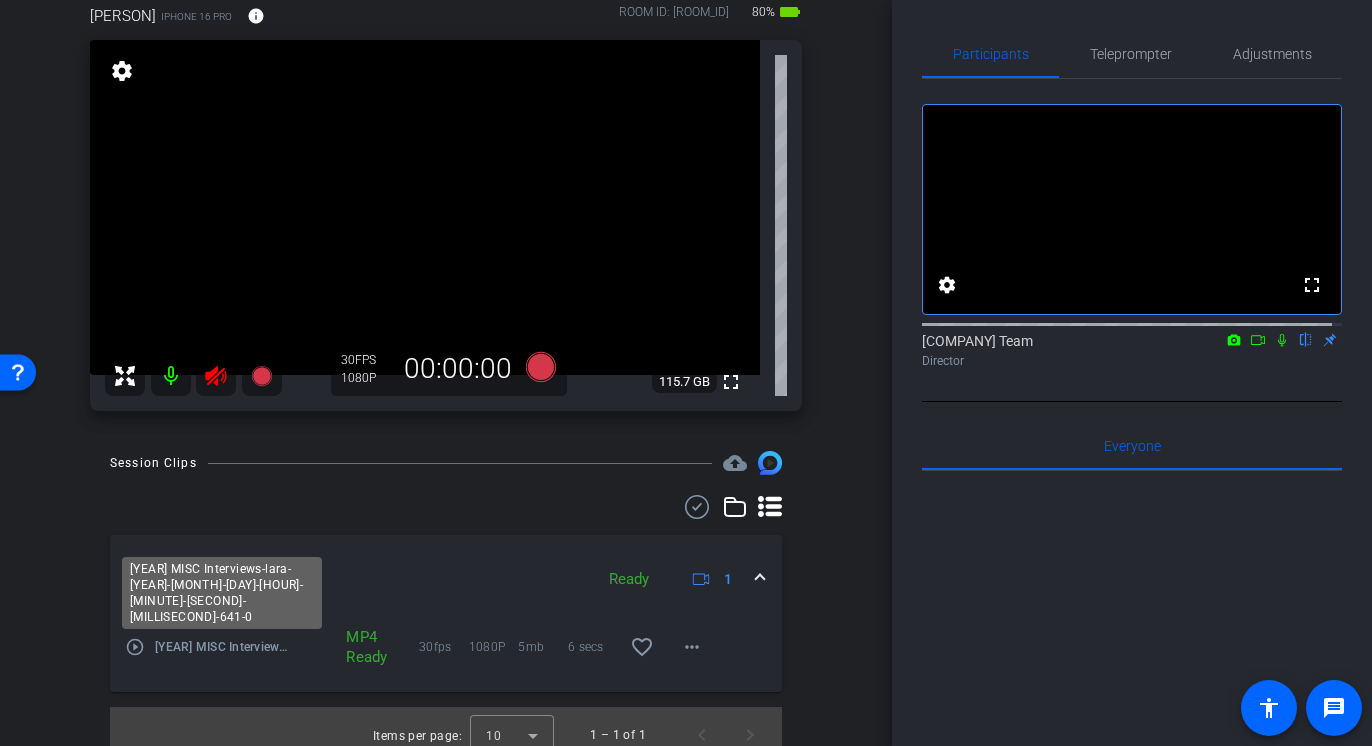 click on "2025 MISC Interviews-lara-2025-08-08-12-46-18-641-0" at bounding box center [223, 647] 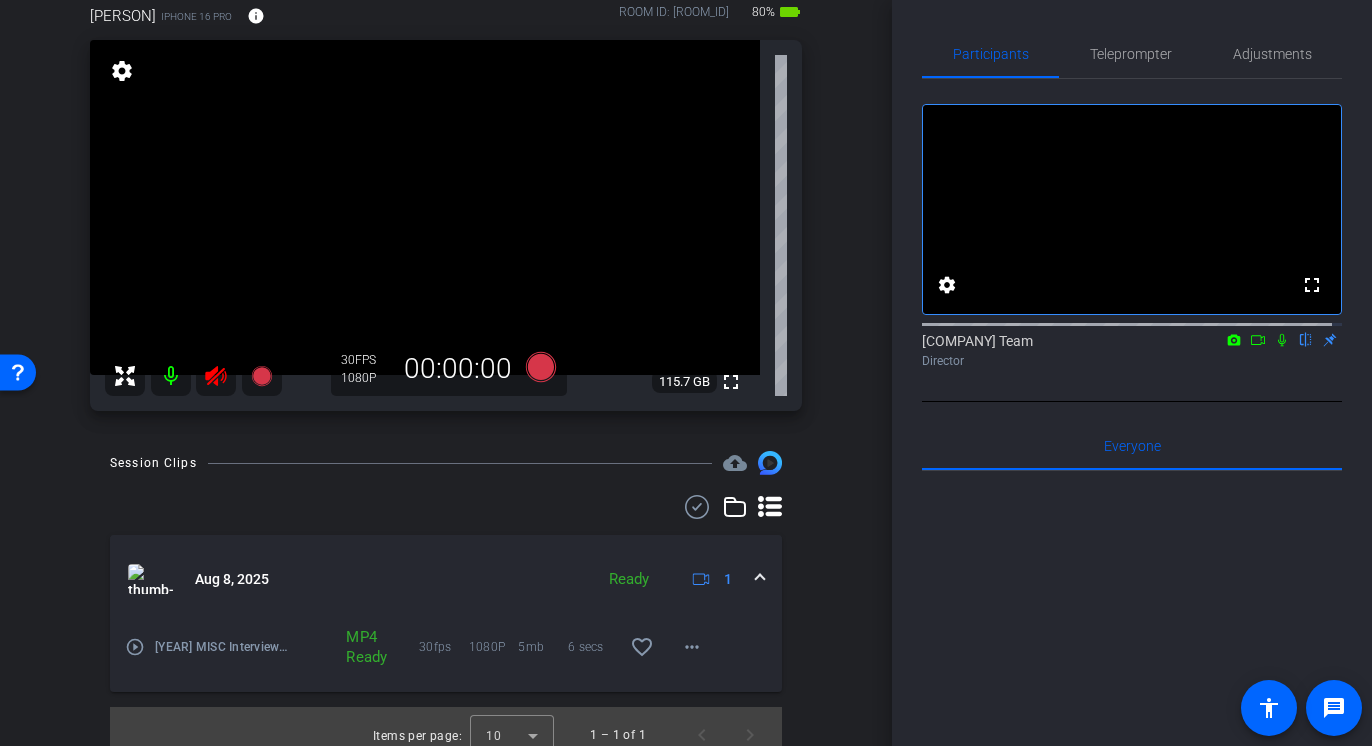 click on "play_circle_outline" at bounding box center [135, 647] 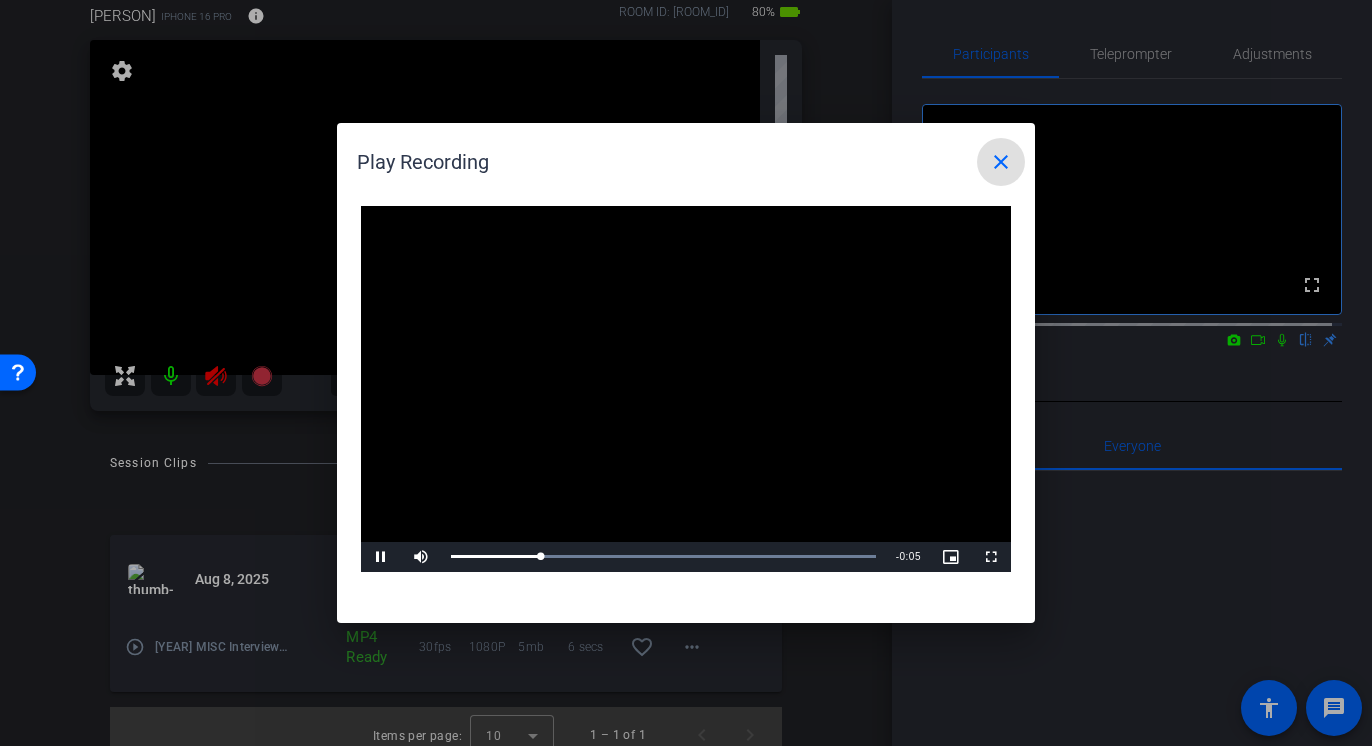 type 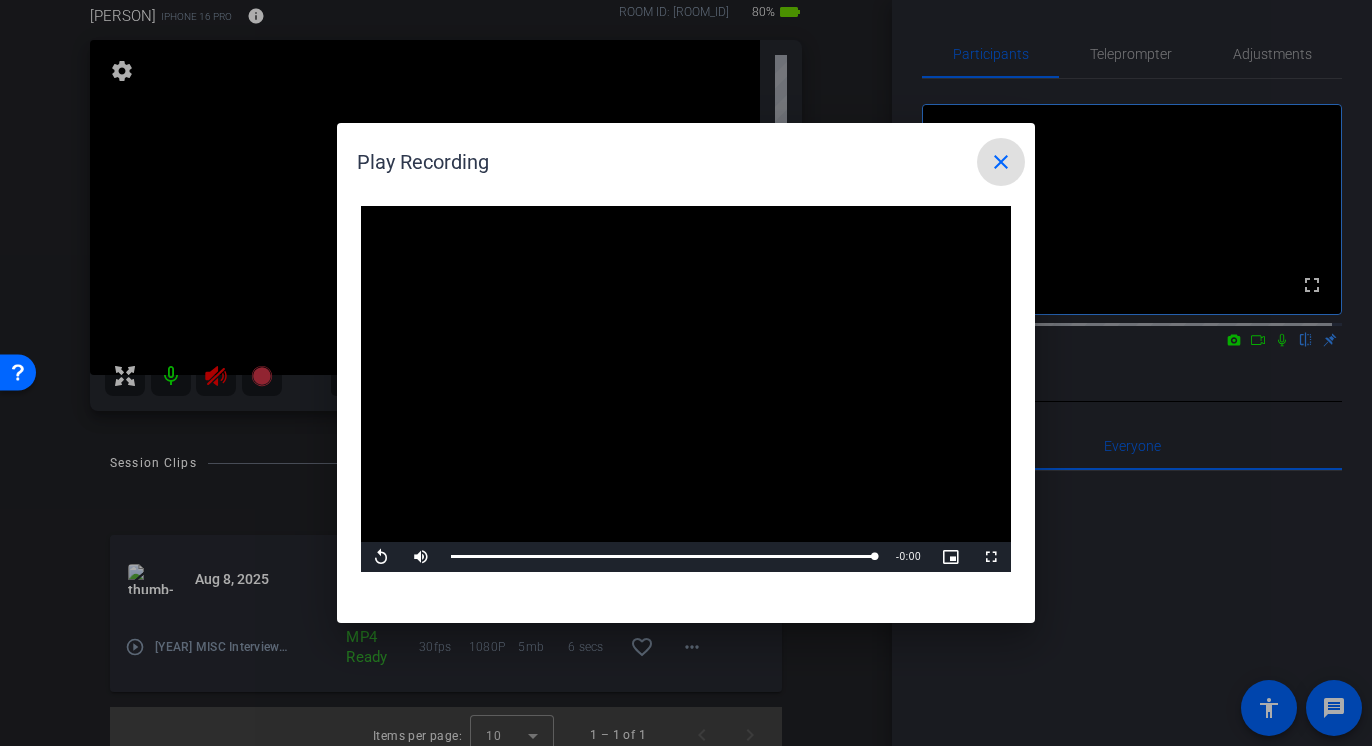 click on "close" at bounding box center [1001, 162] 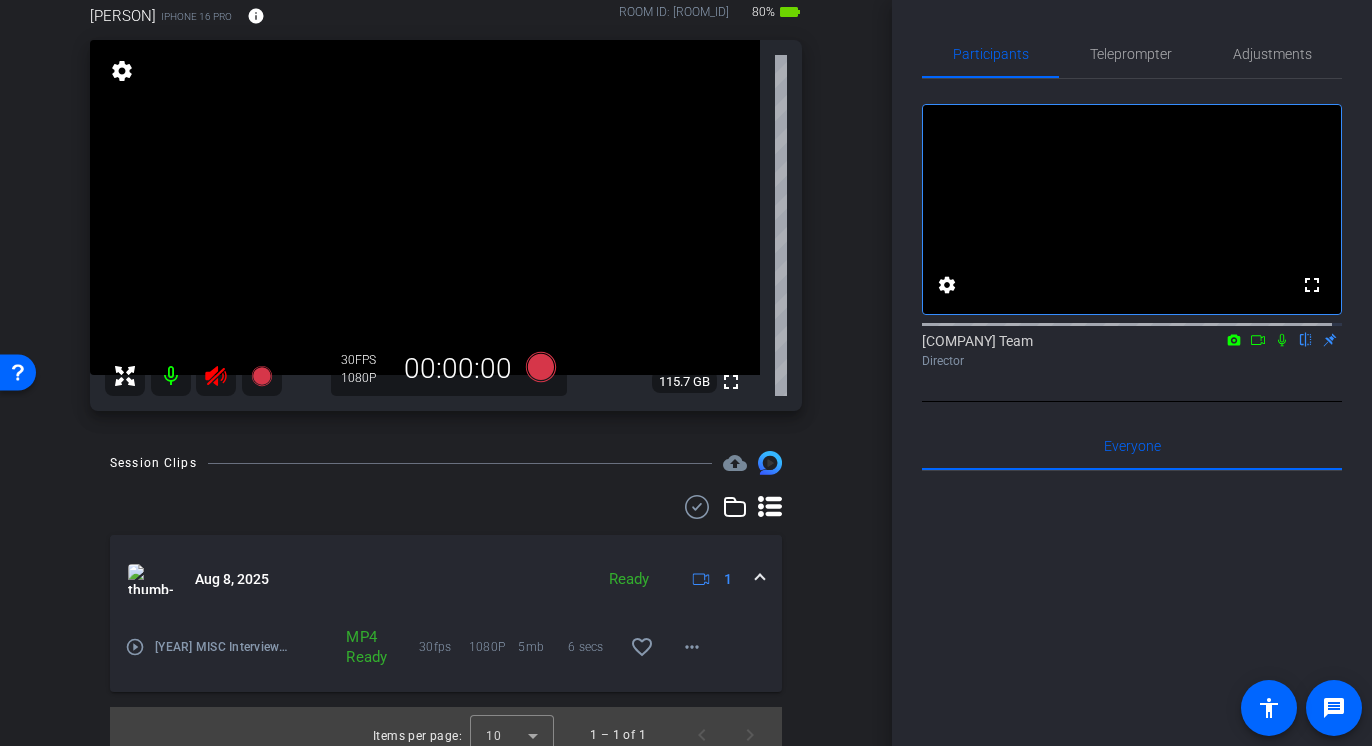 scroll, scrollTop: 201, scrollLeft: 0, axis: vertical 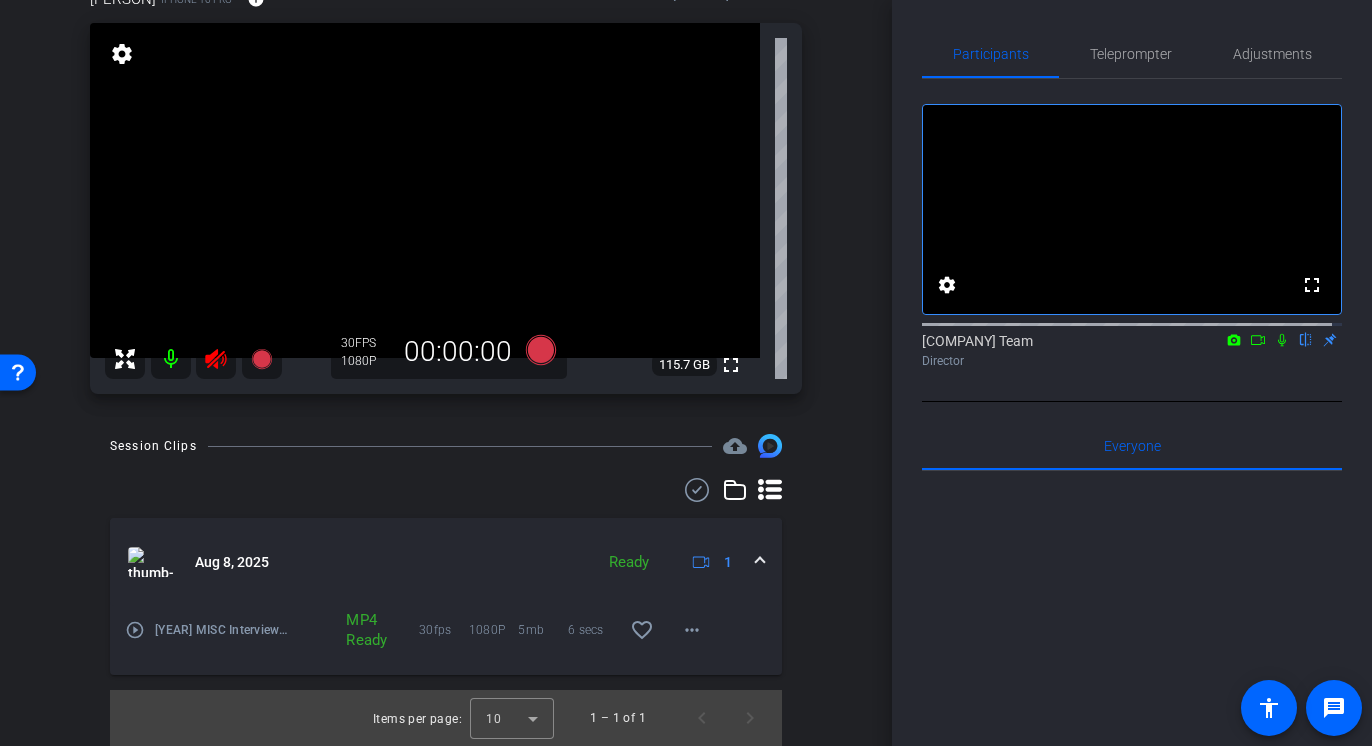 click 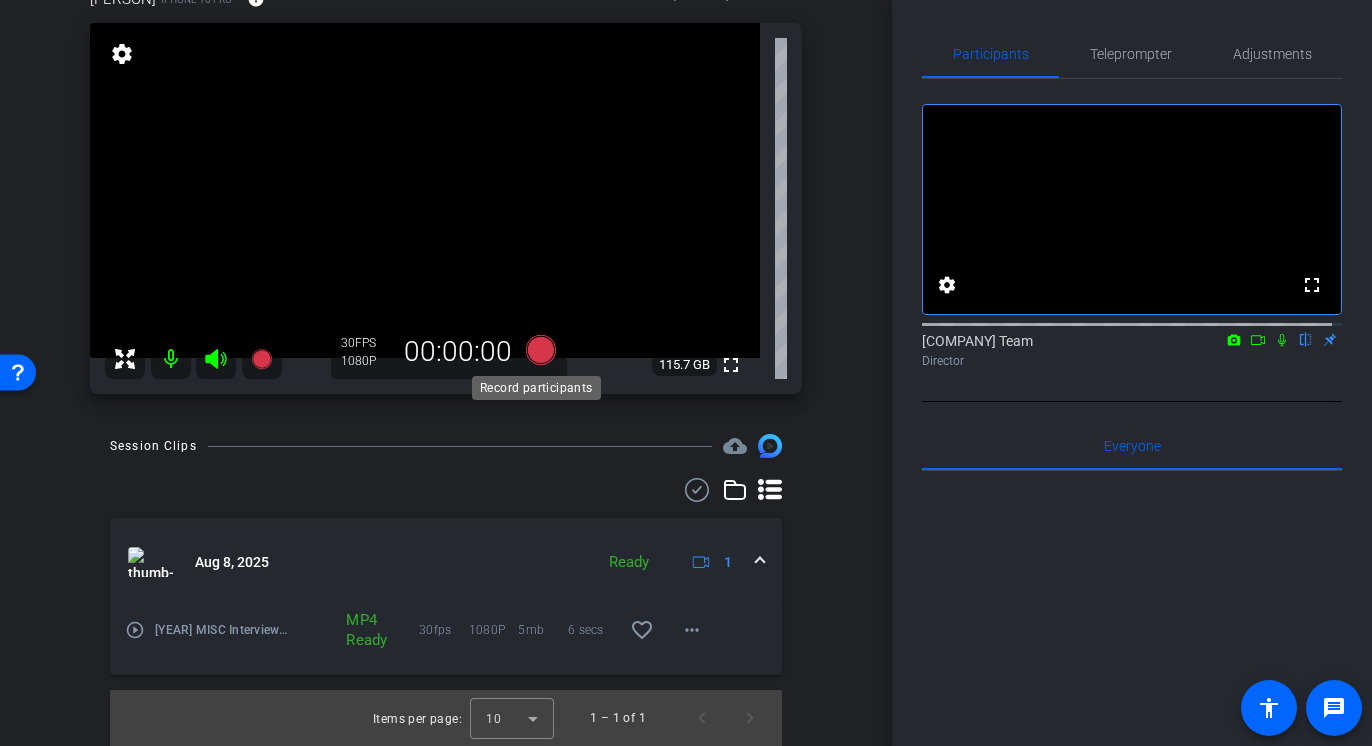 click 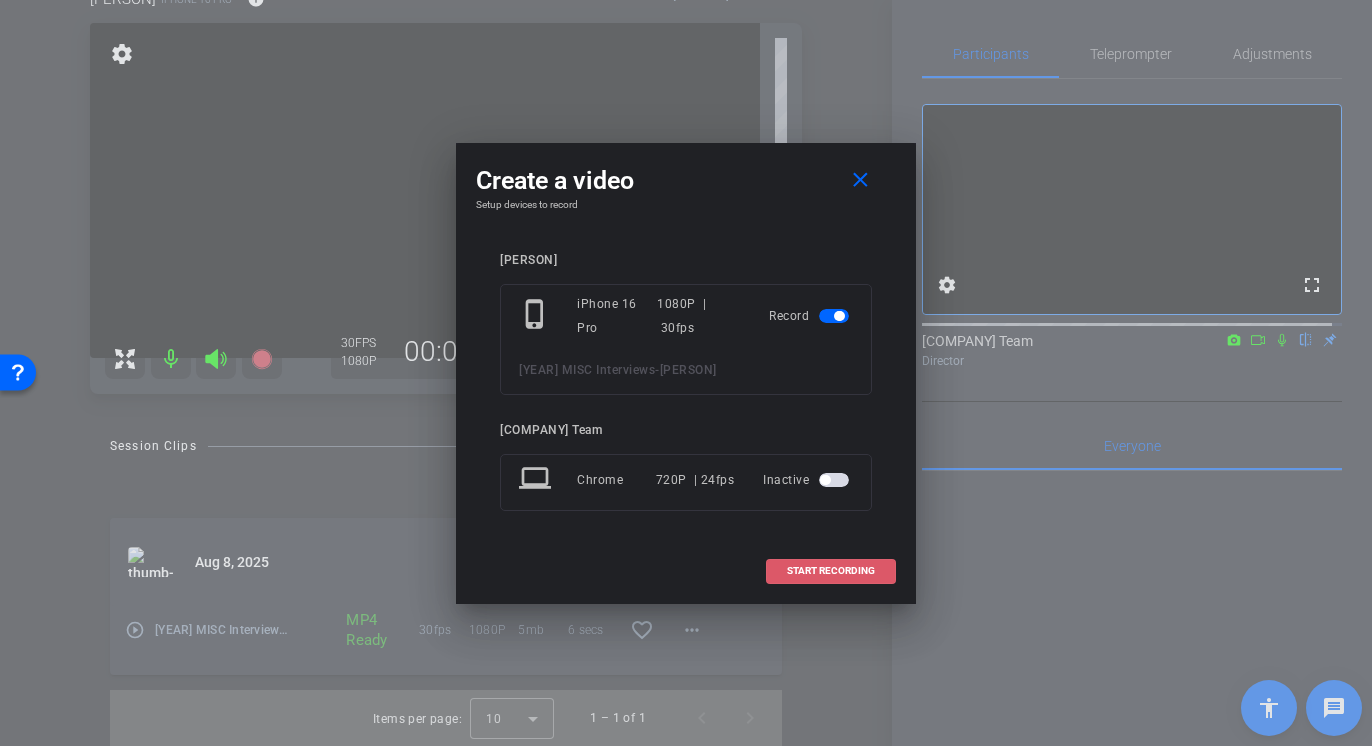 click on "START RECORDING" at bounding box center (831, 571) 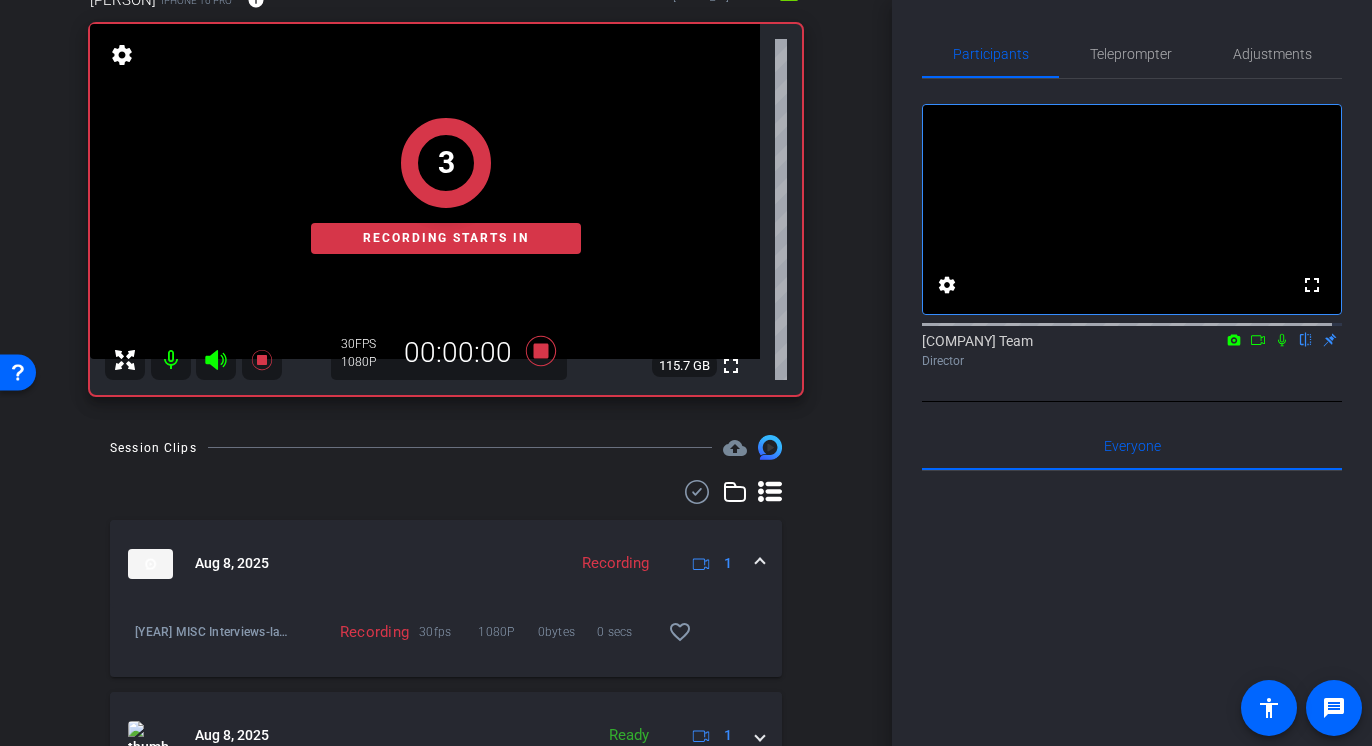 scroll, scrollTop: 201, scrollLeft: 0, axis: vertical 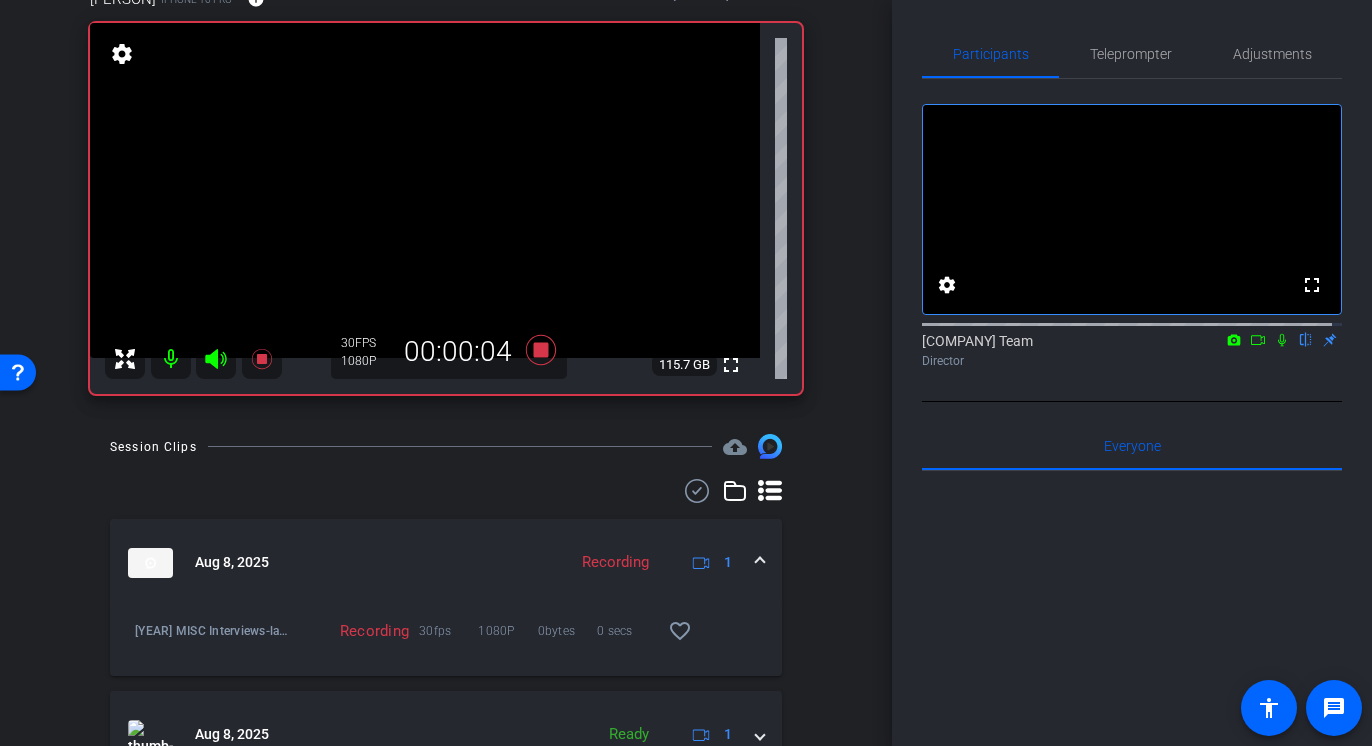 click on "30 FPS  1080P   00:00:04" 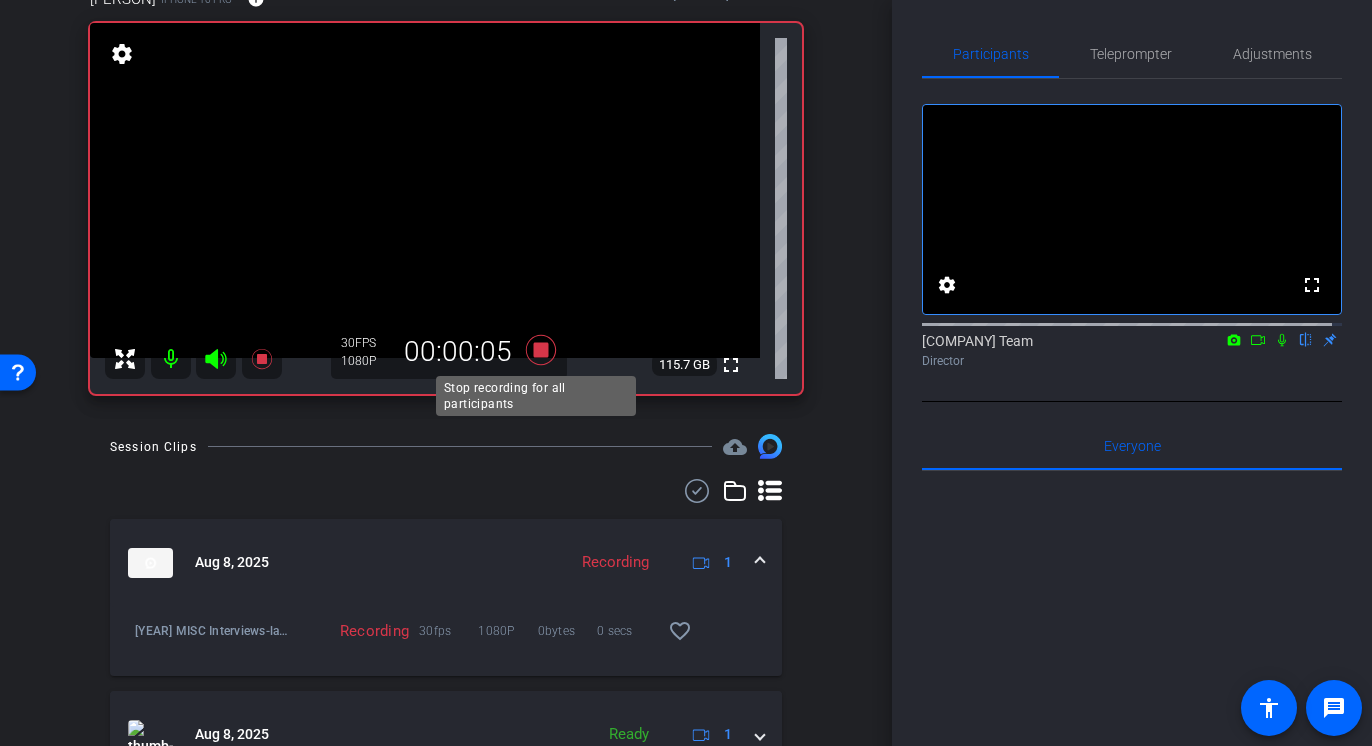 click 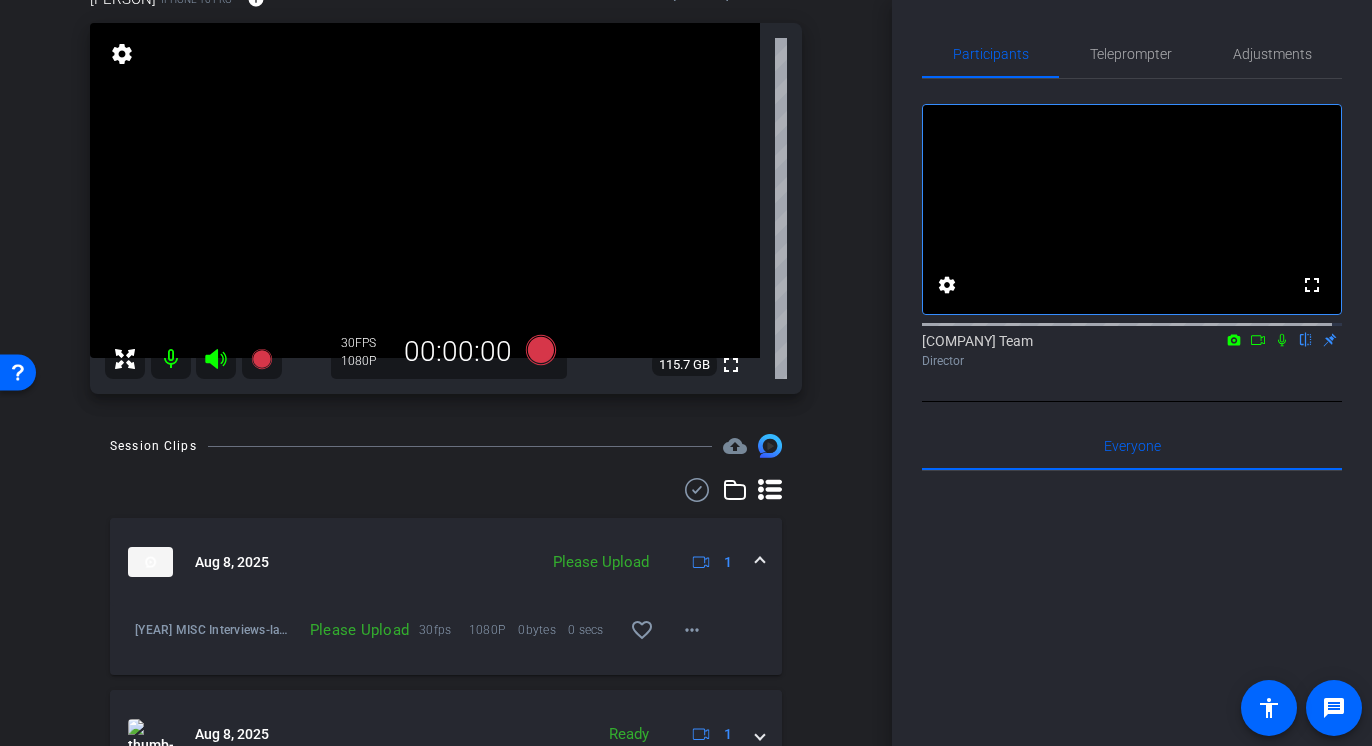 click on "Please Upload" 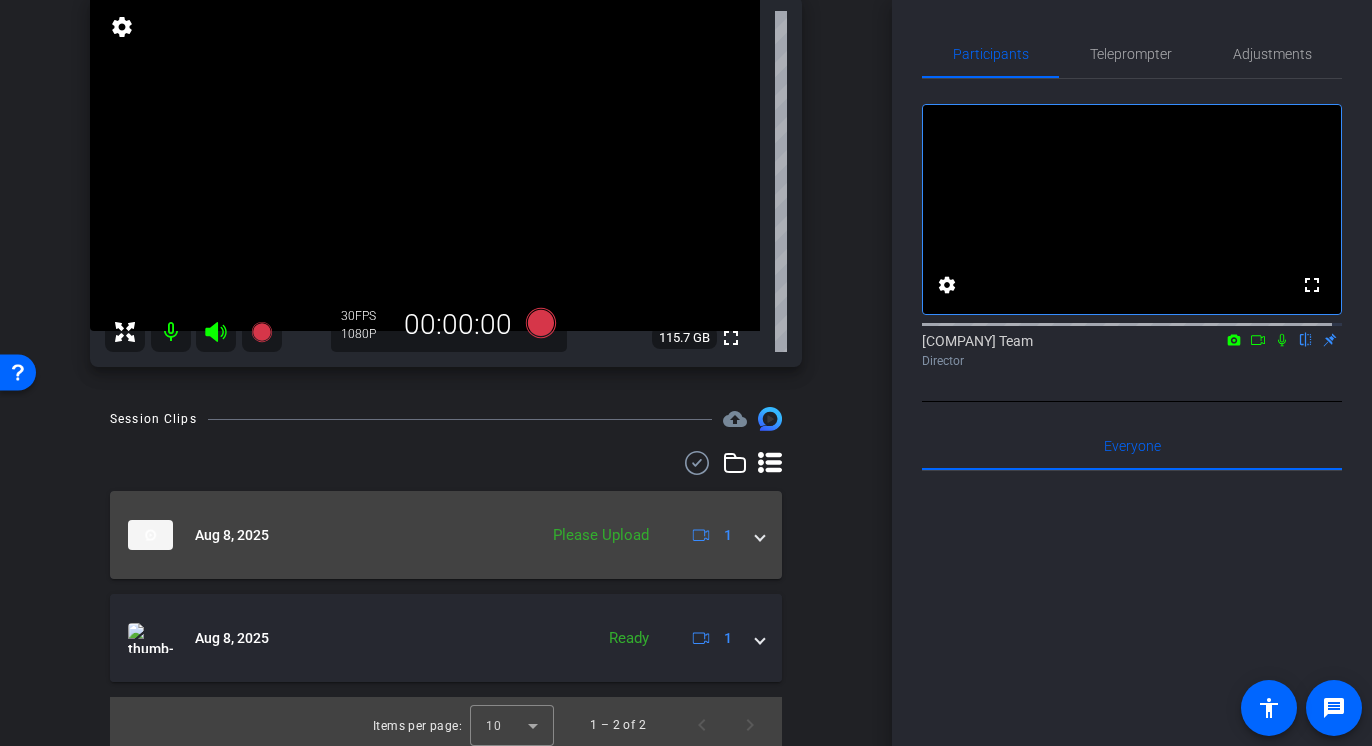 scroll, scrollTop: 234, scrollLeft: 0, axis: vertical 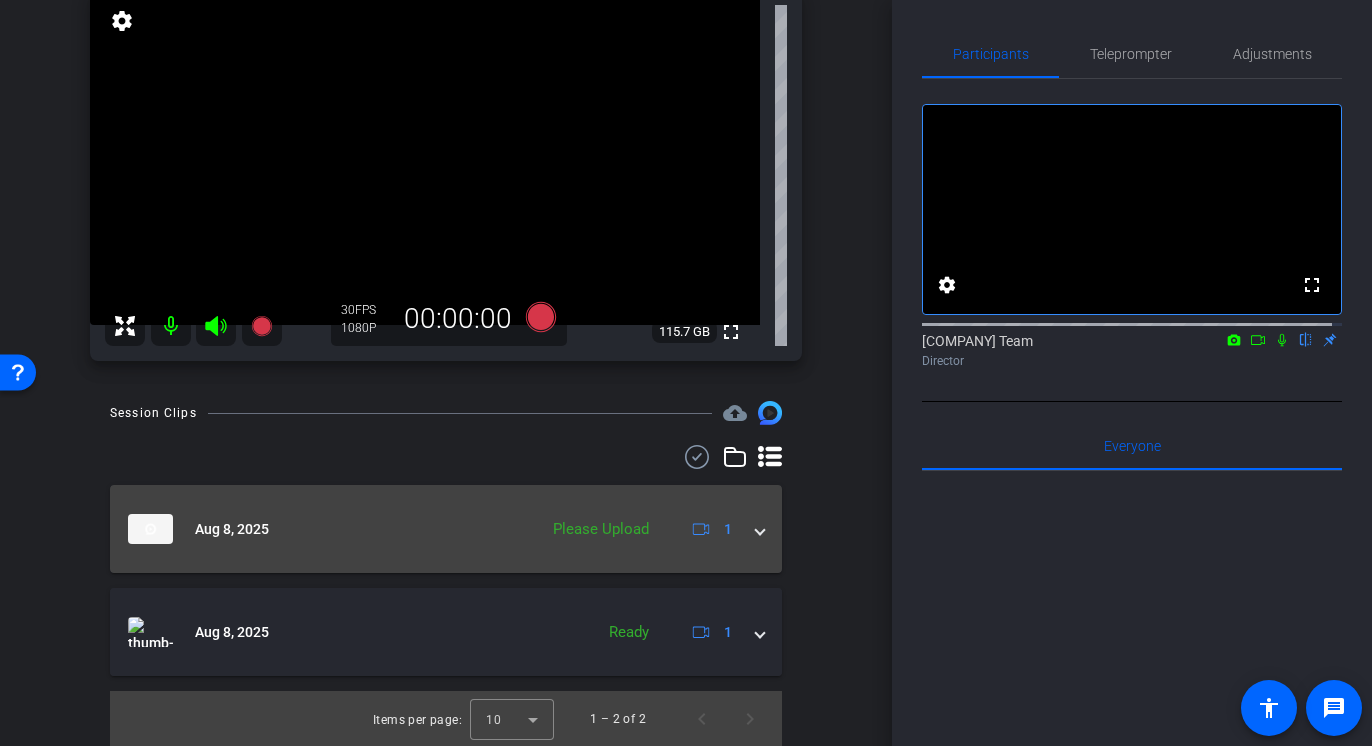 click on "Please Upload" 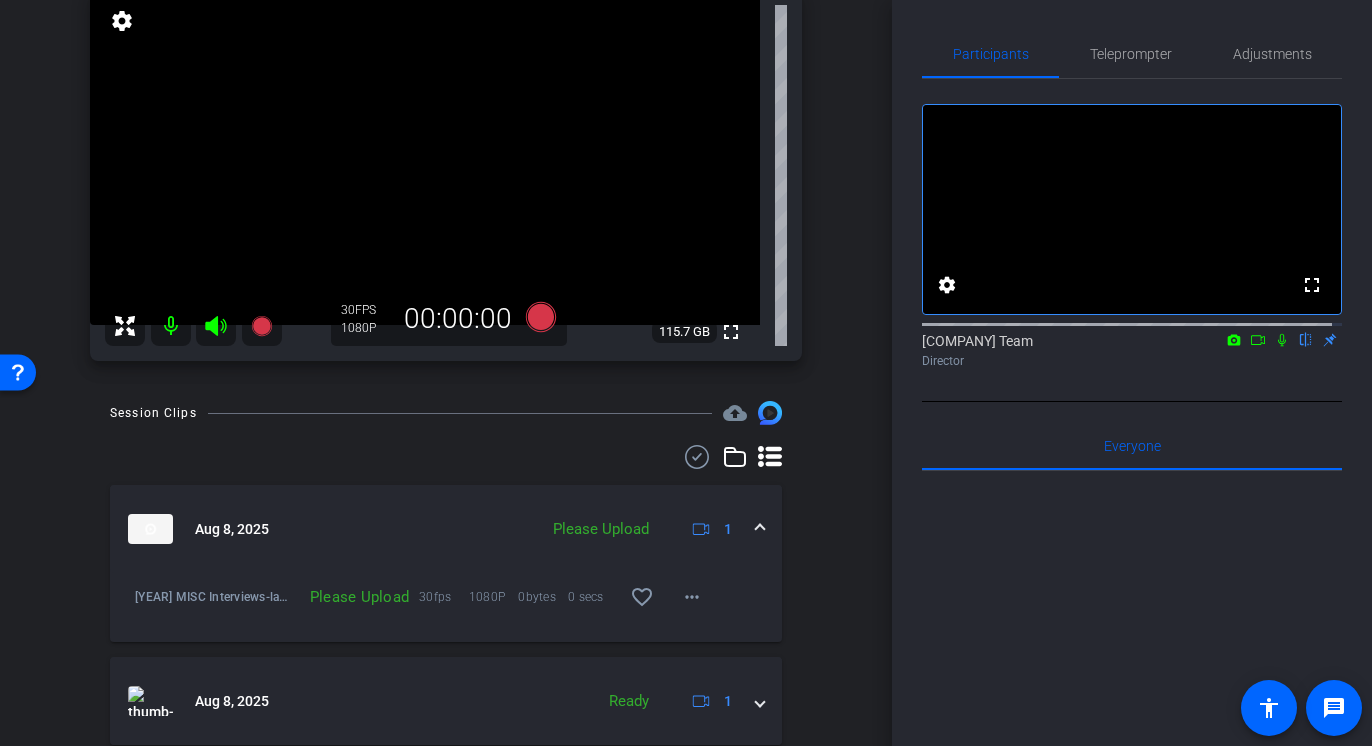 click on "Please Upload" at bounding box center (355, 597) 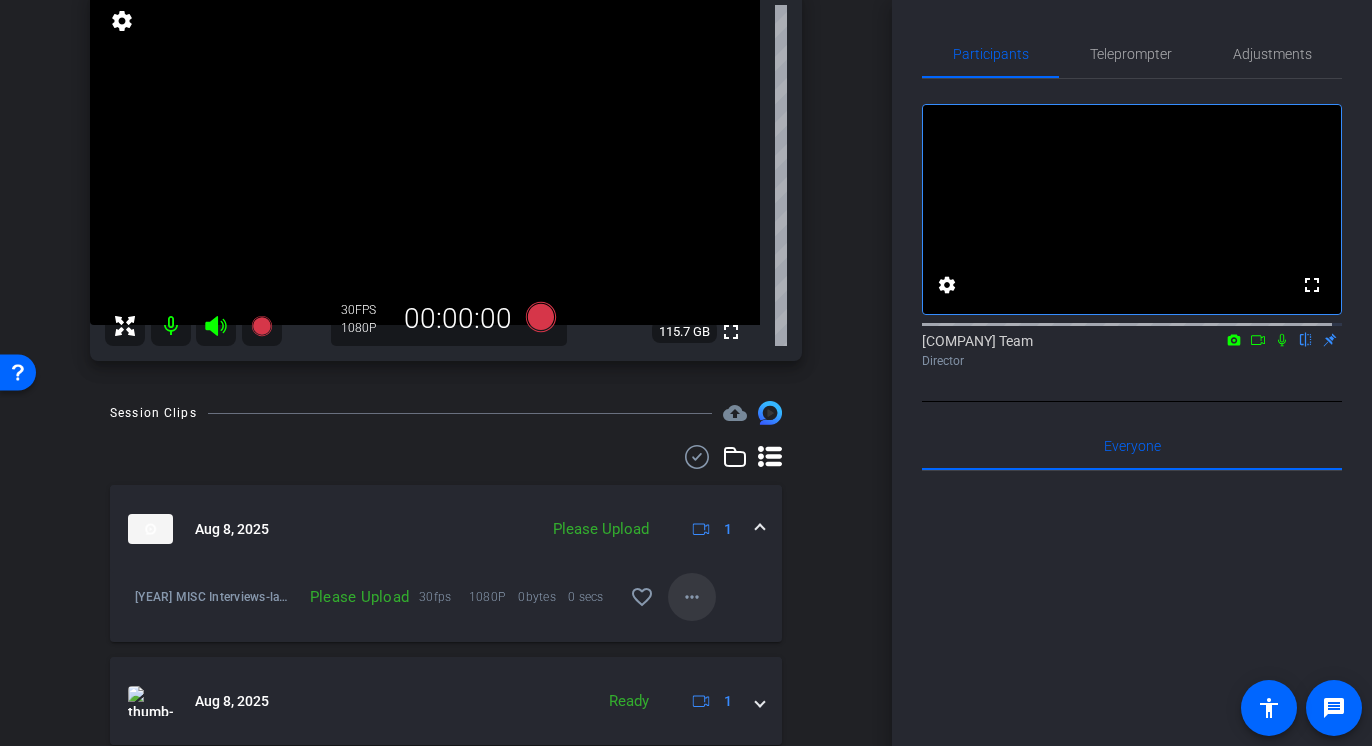 click on "more_horiz" at bounding box center (692, 597) 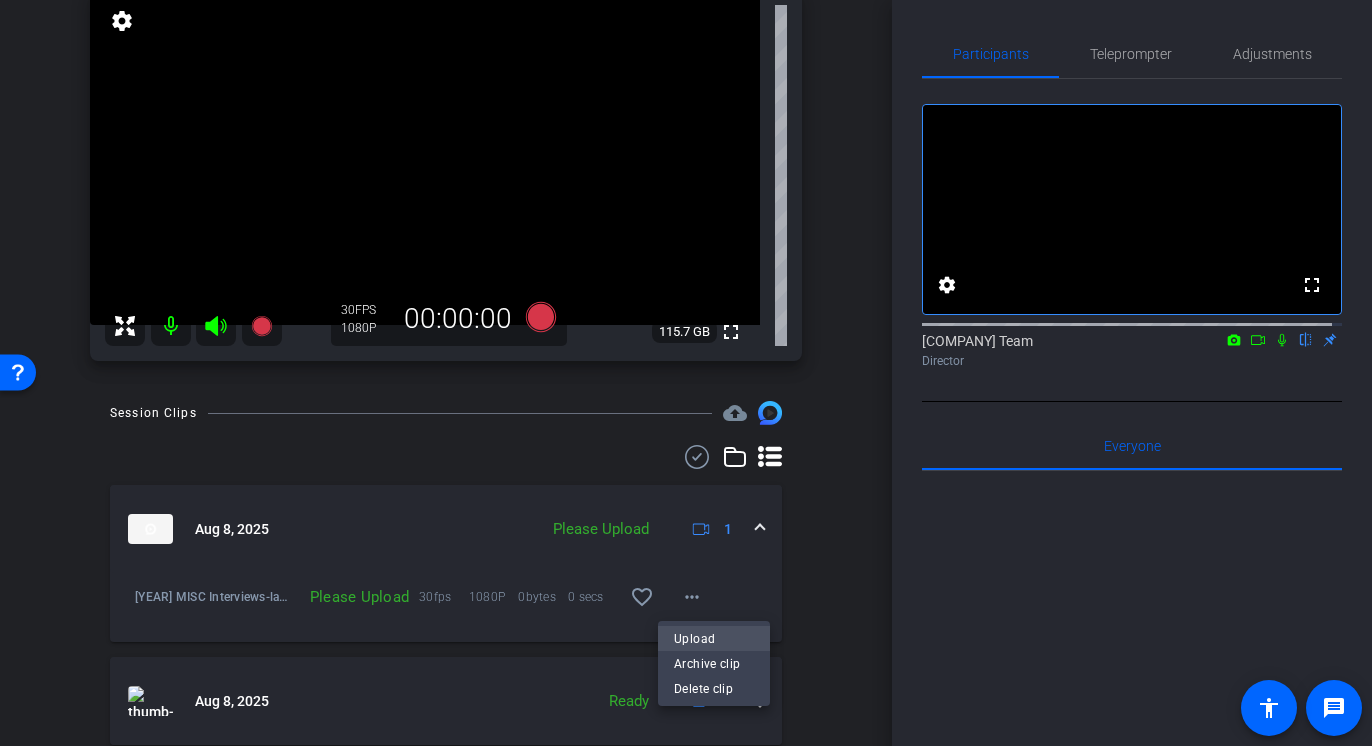 click on "Upload" at bounding box center [714, 638] 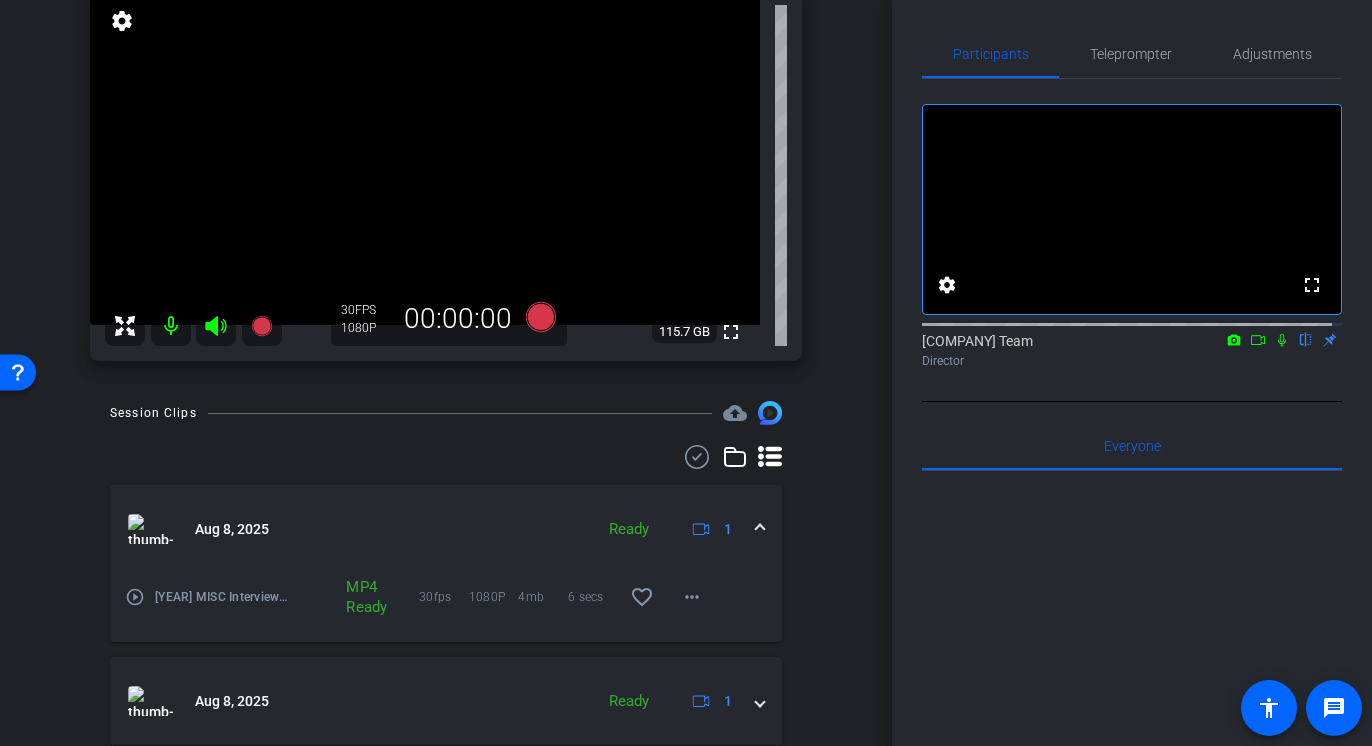 click on "play_circle_outline" at bounding box center [135, 597] 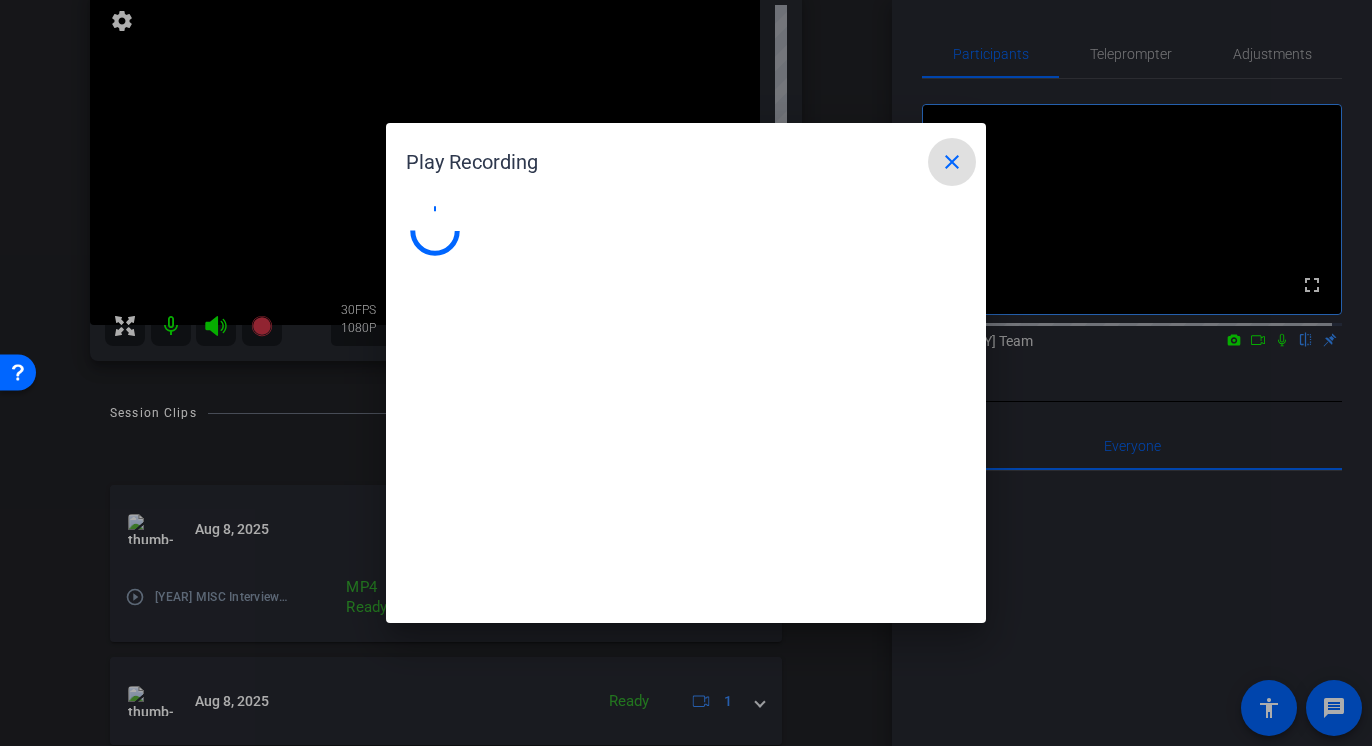 type 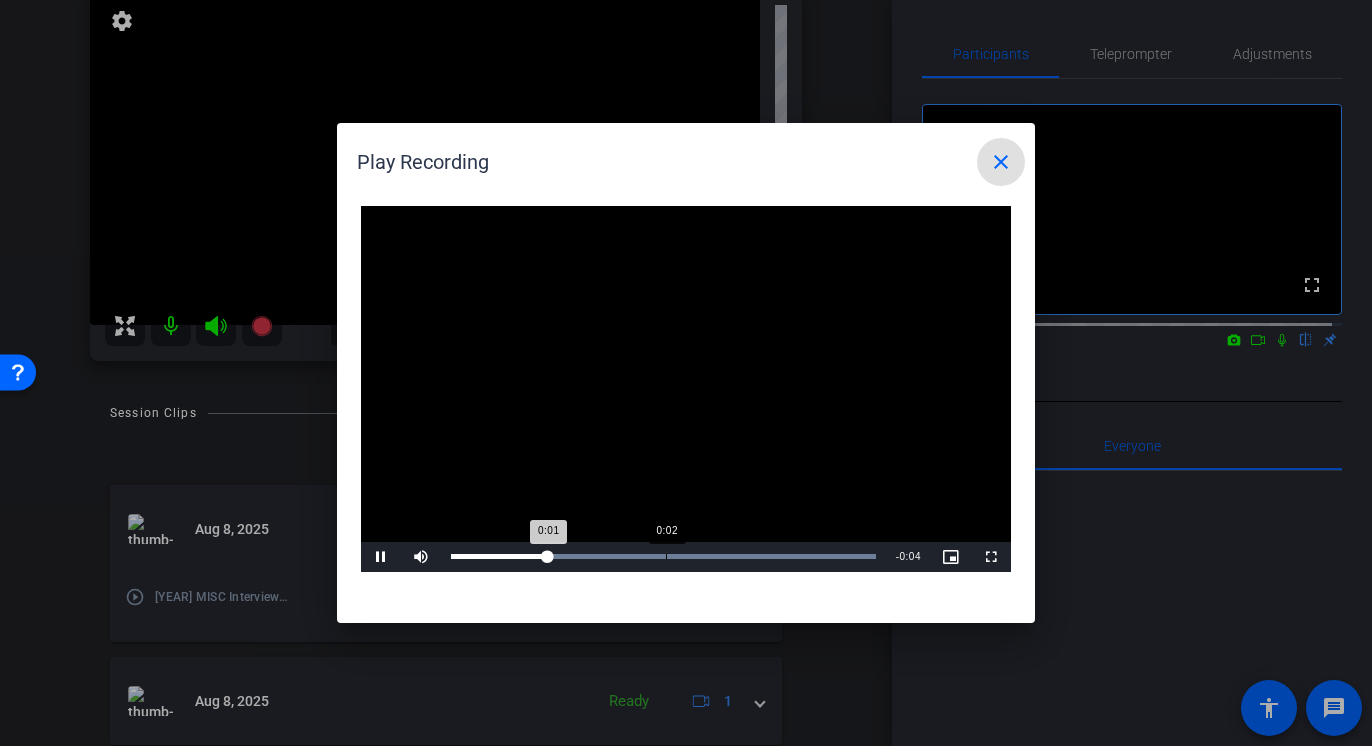 click on "Loaded :  100.00% 0:02 0:01" at bounding box center (663, 557) 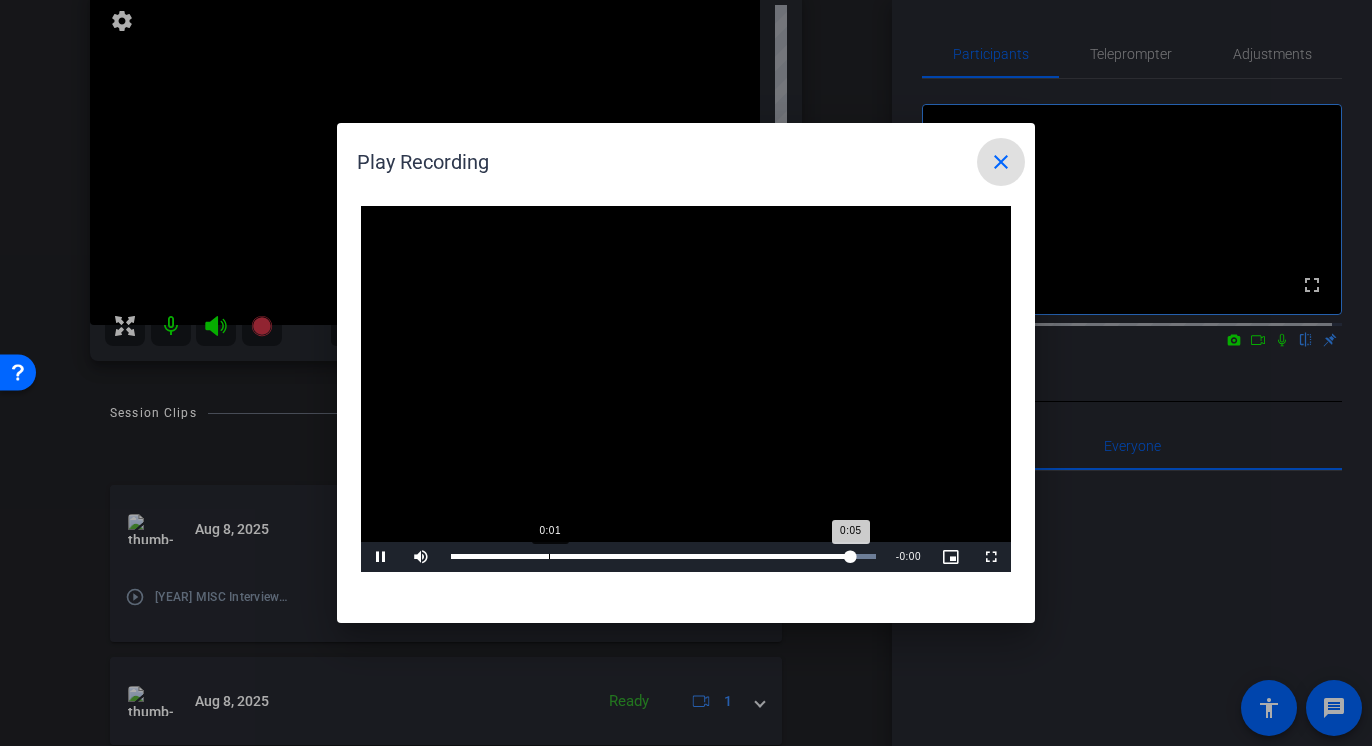 click on "0:05" at bounding box center [651, 556] 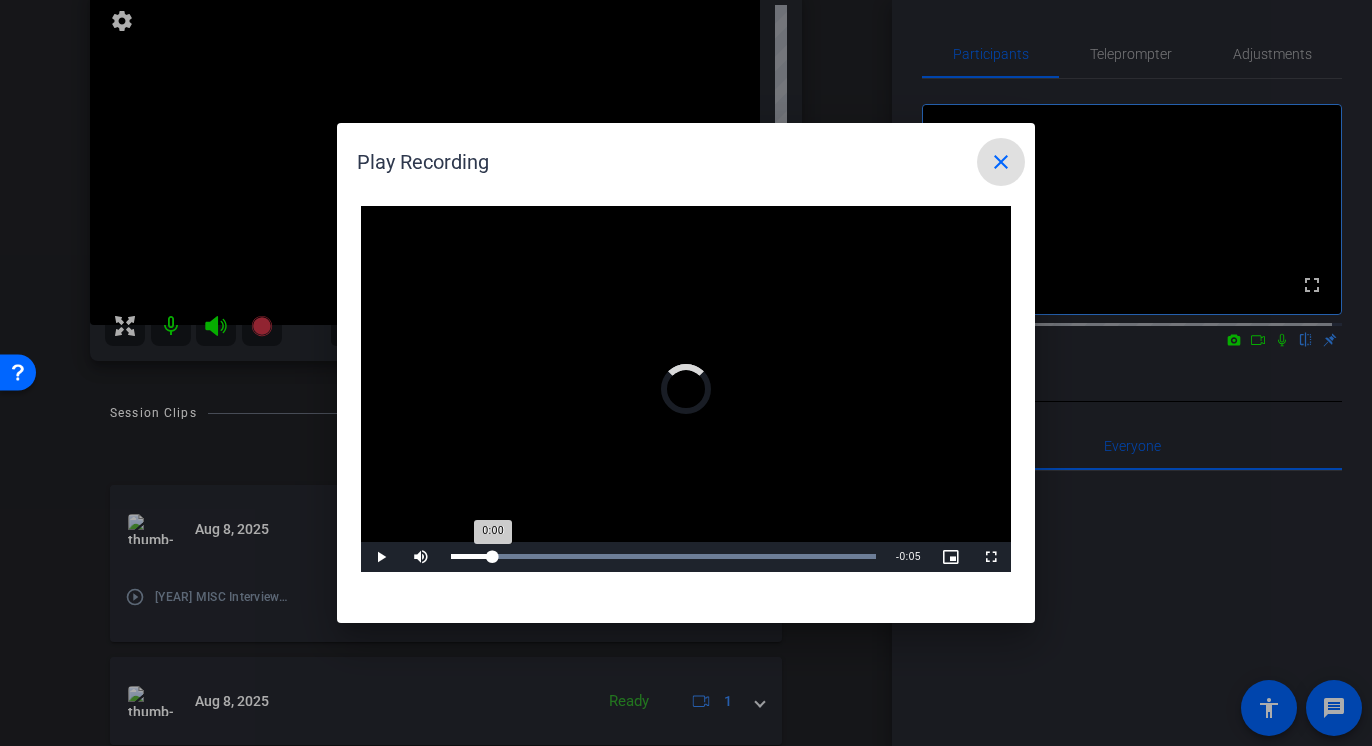 click on "Loaded :  100.00% 0:00 0:00" at bounding box center [663, 556] 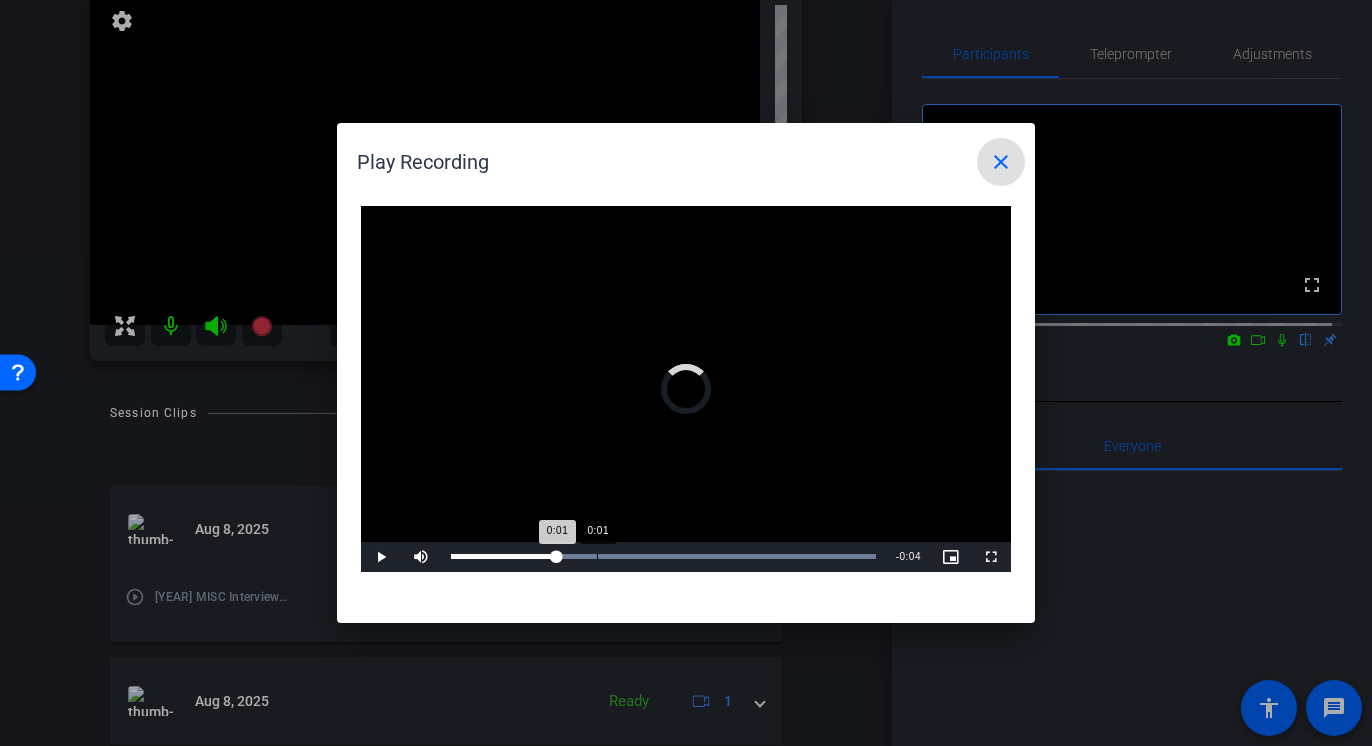 click on "Loaded :  100.00% 0:01 0:01" at bounding box center [663, 557] 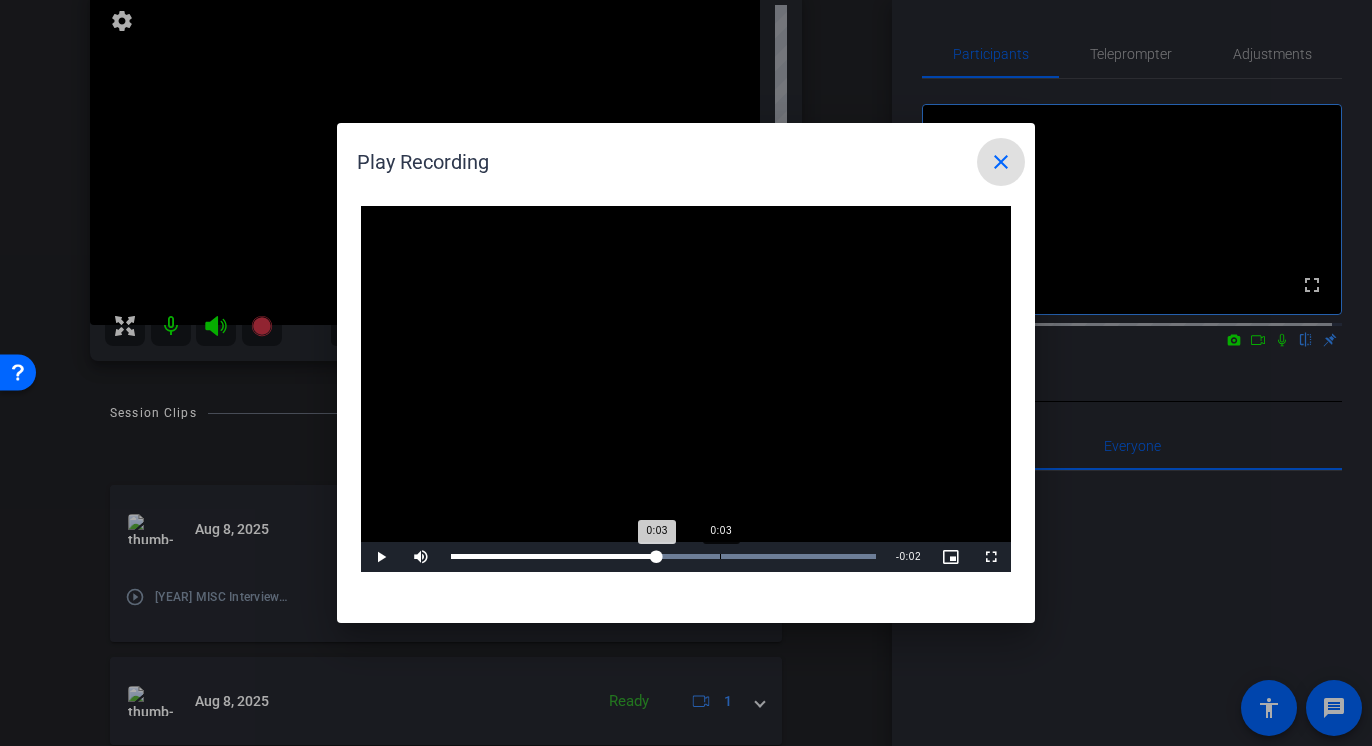 click on "0:03" at bounding box center [720, 556] 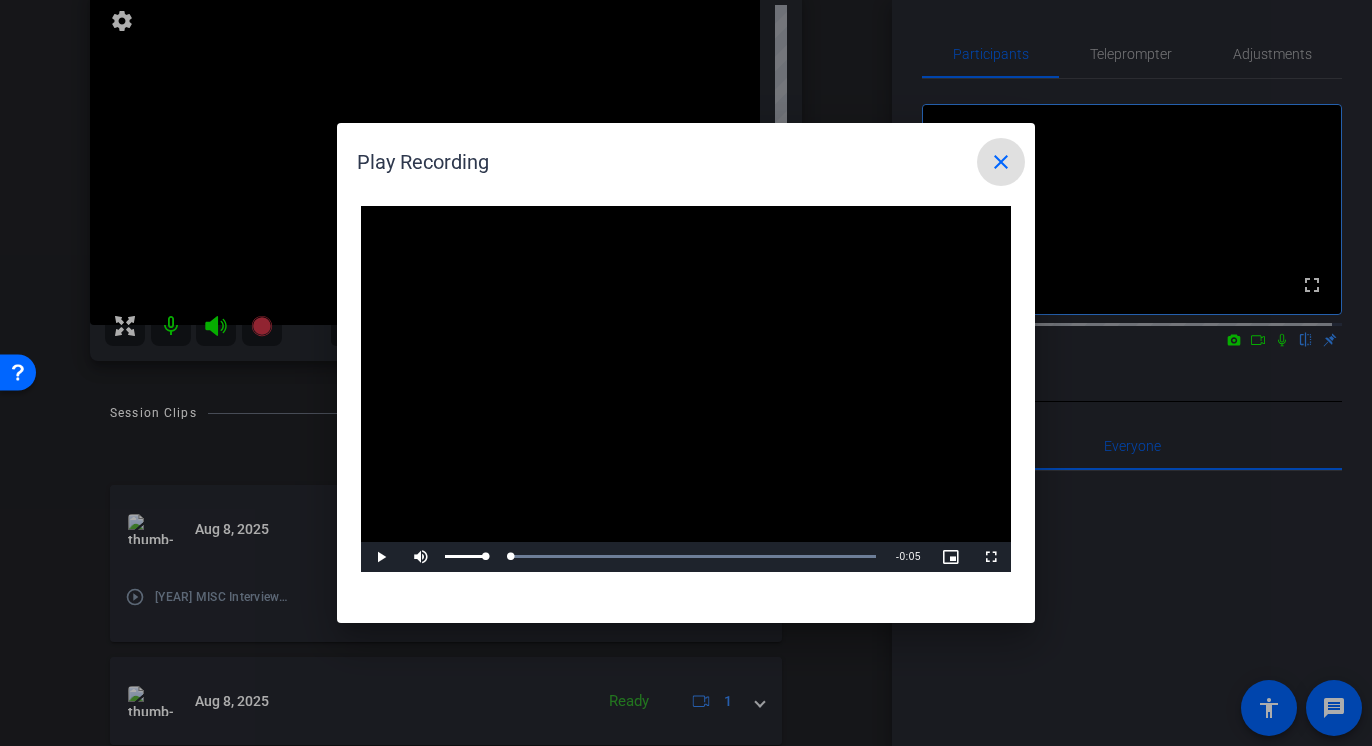 drag, startPoint x: 474, startPoint y: 549, endPoint x: 437, endPoint y: 551, distance: 37.054016 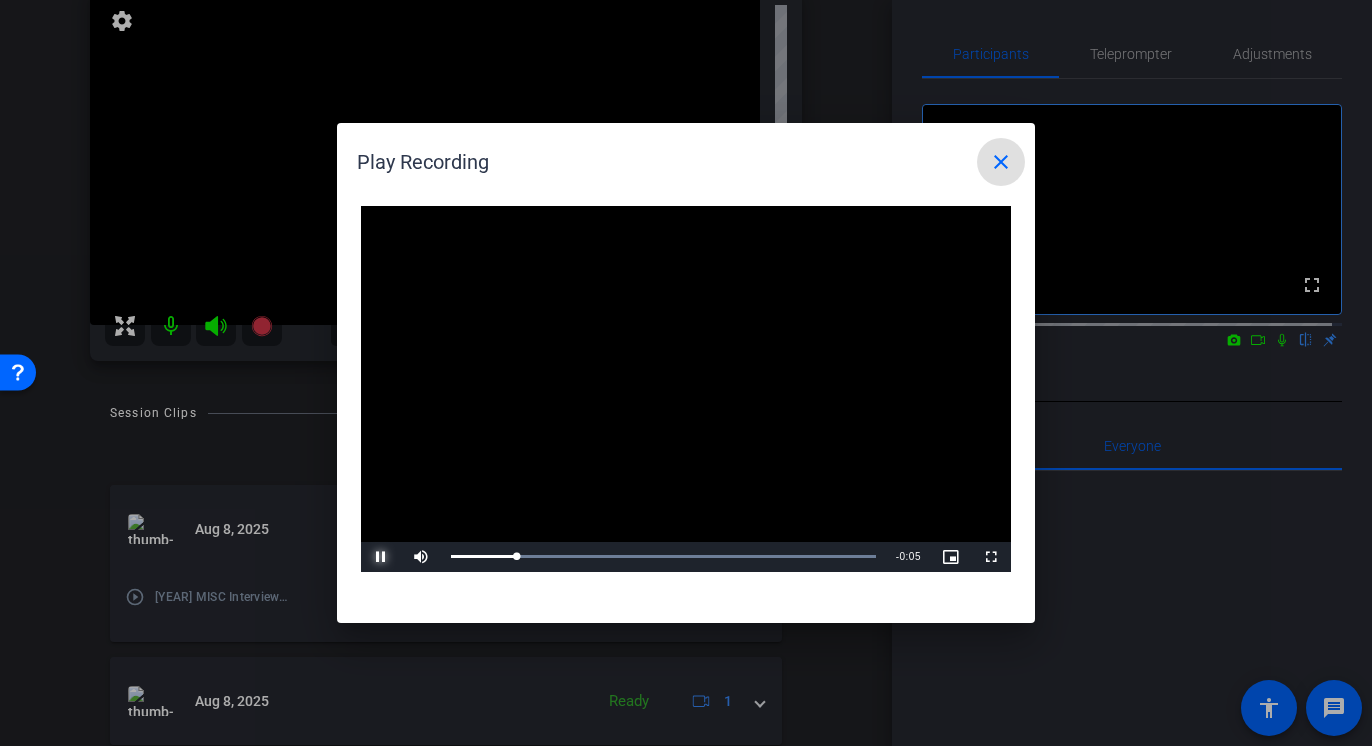 click at bounding box center [381, 557] 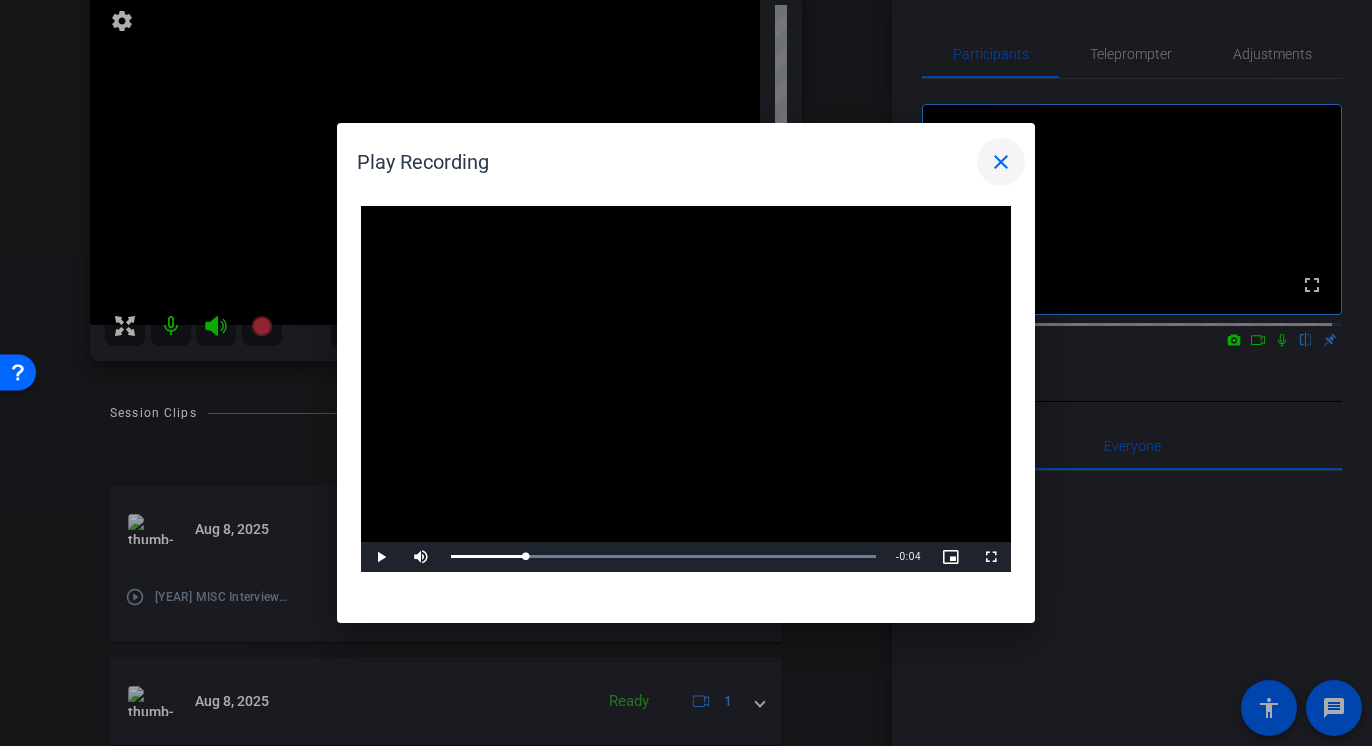 click on "close" at bounding box center [1001, 162] 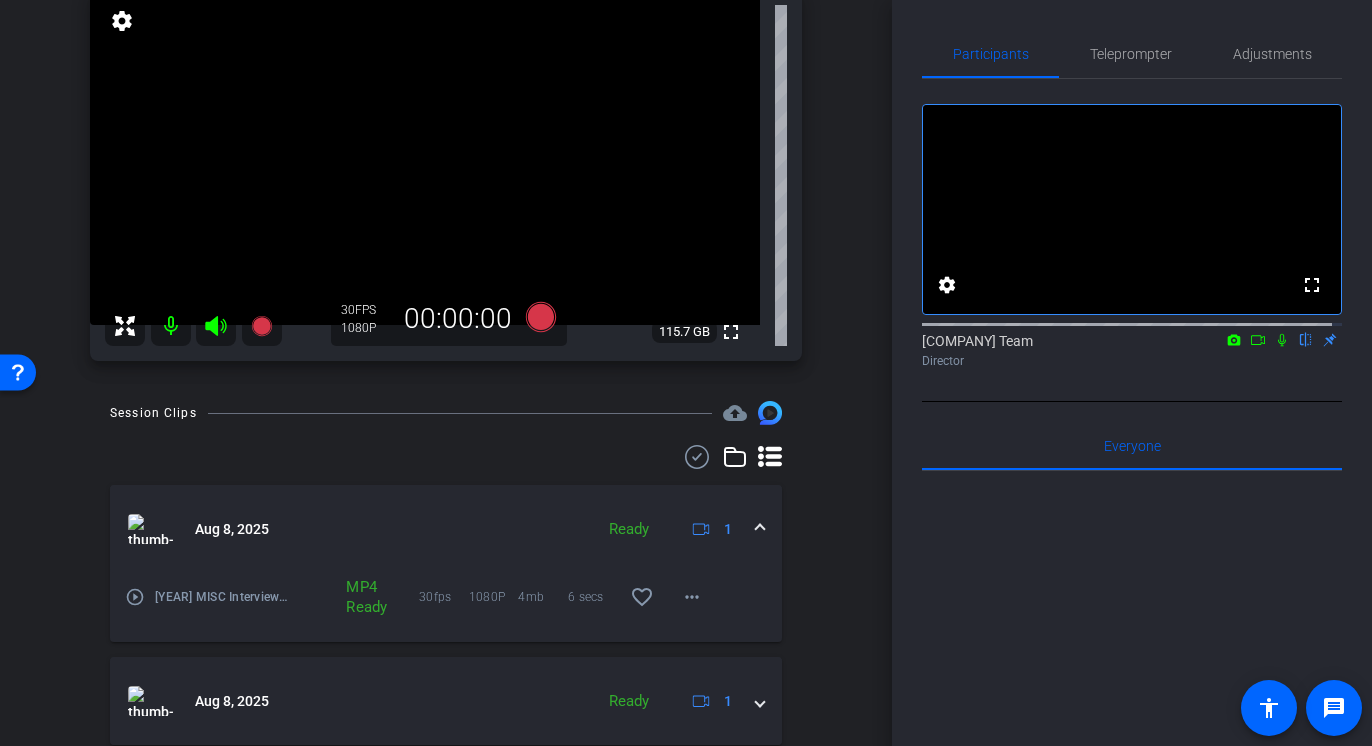 scroll, scrollTop: 304, scrollLeft: 0, axis: vertical 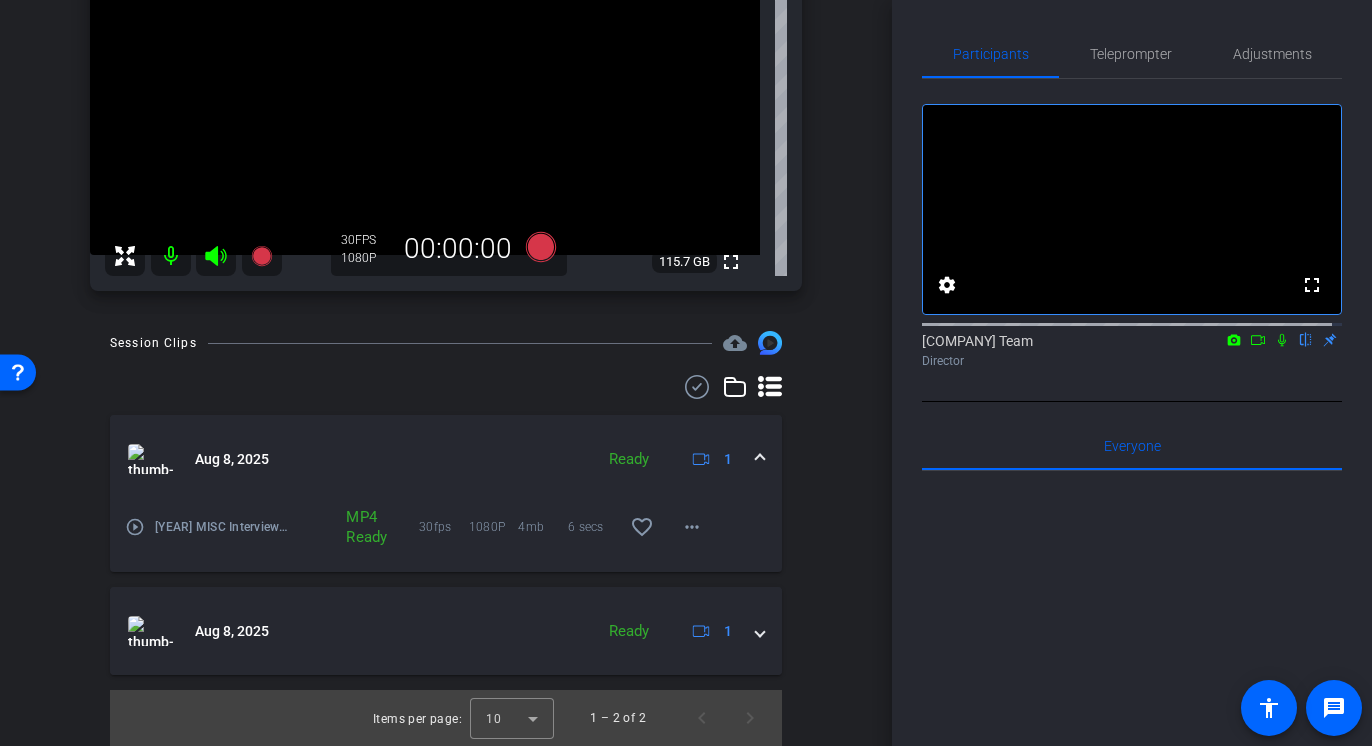 click on "play_circle_outline" at bounding box center (135, 527) 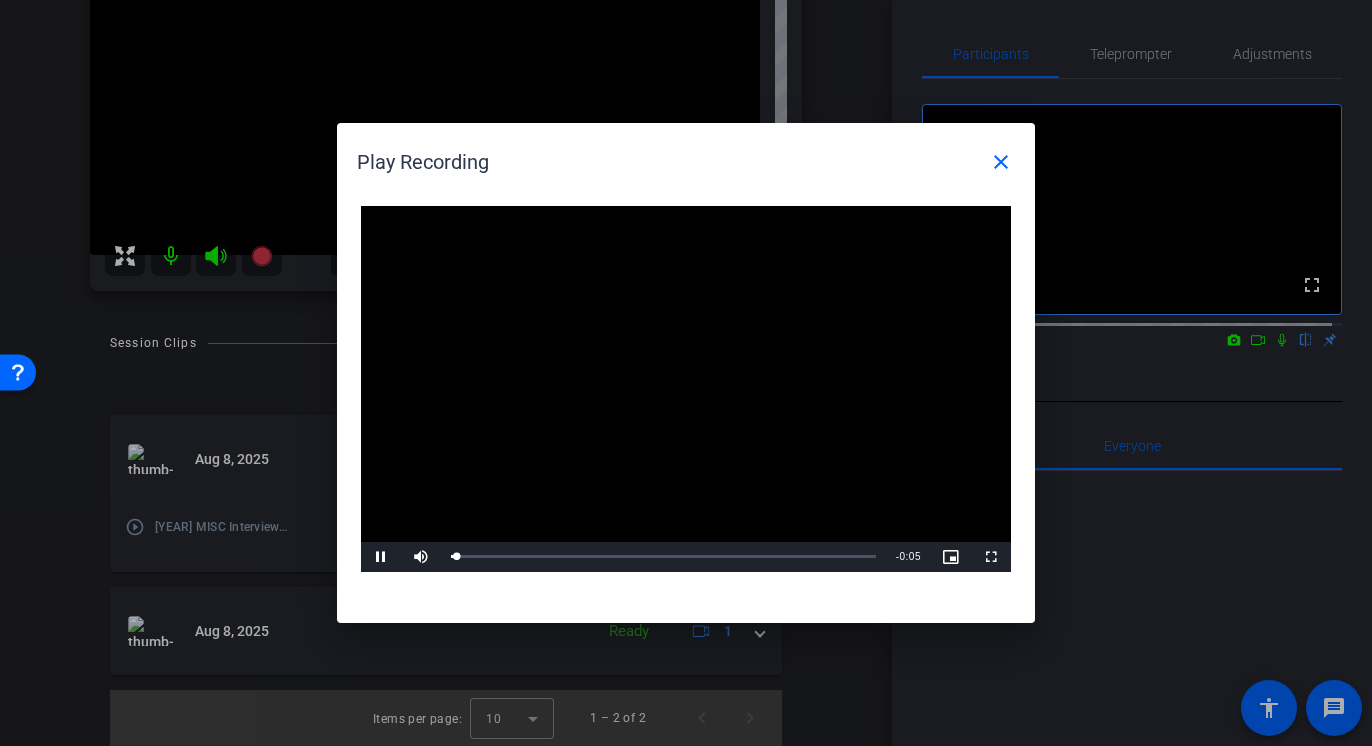 click at bounding box center [686, 389] 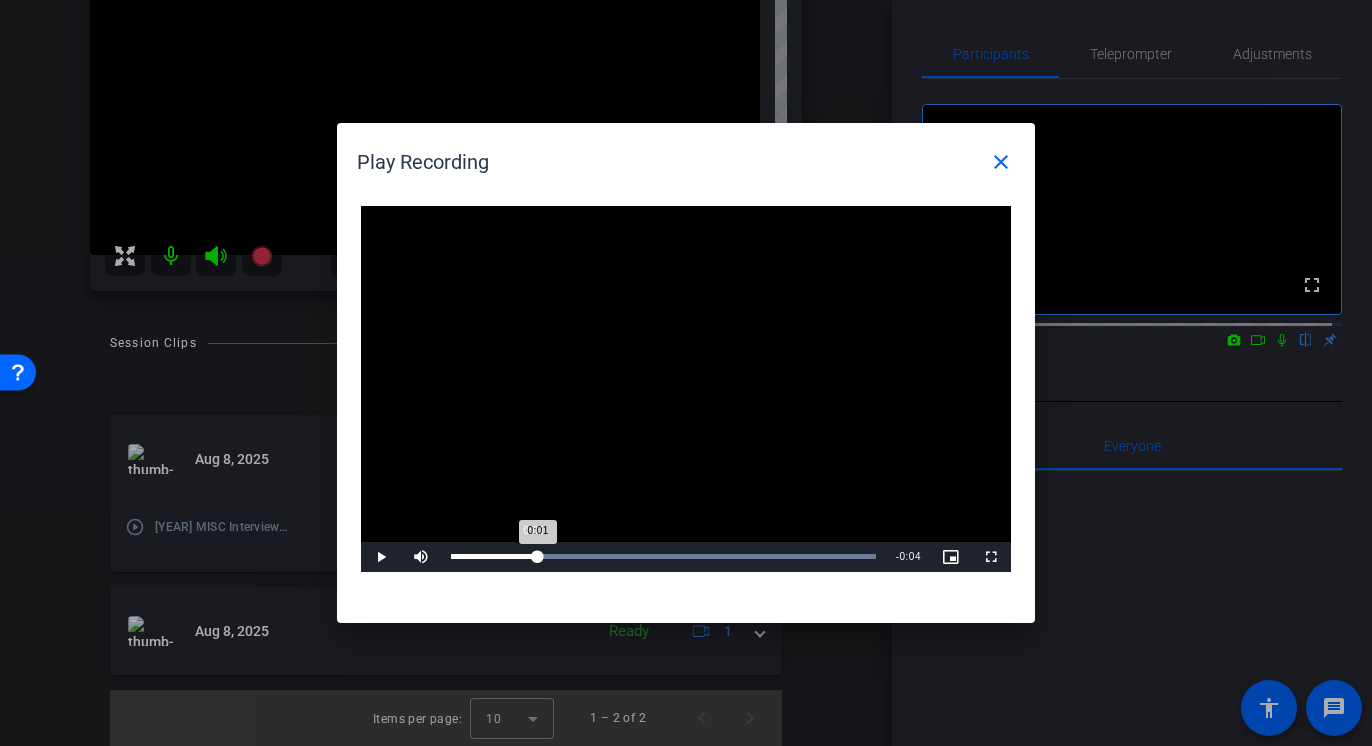 click on "Loaded :  100.00% 0:01 0:01" at bounding box center (663, 556) 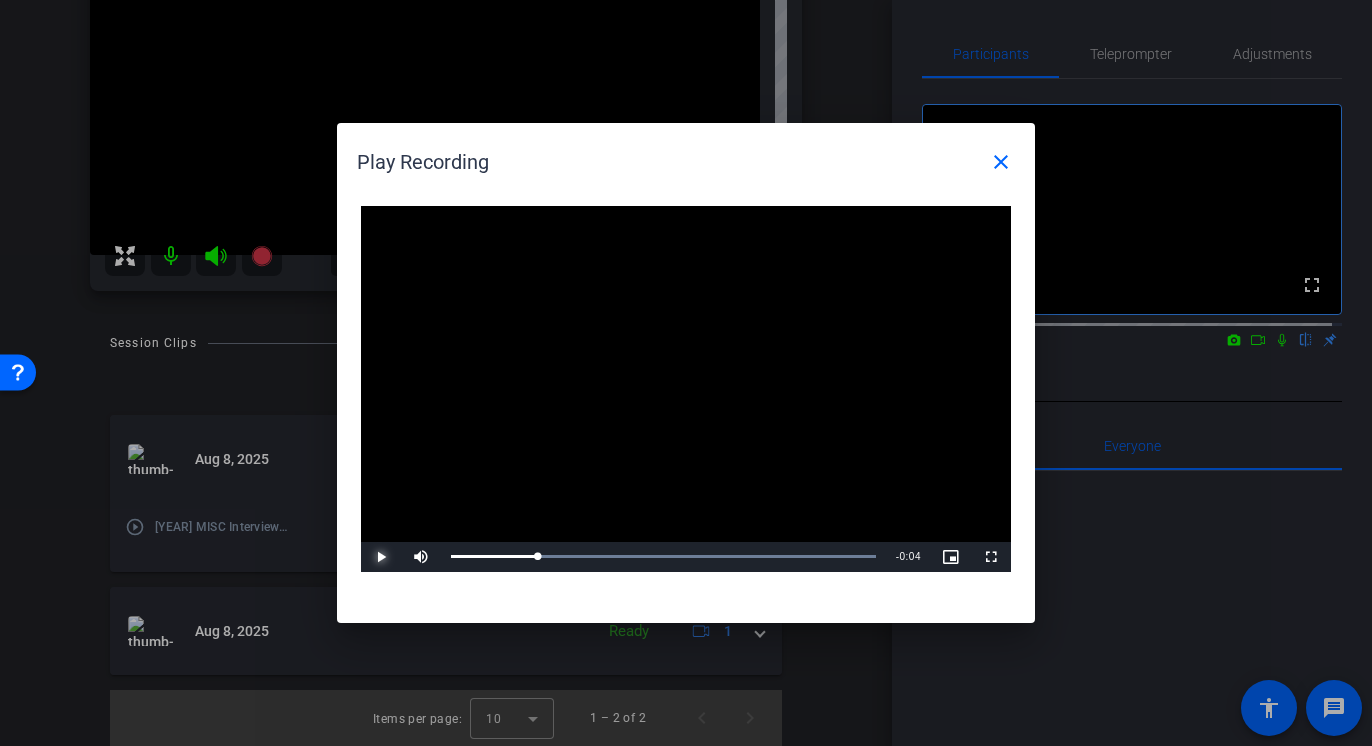 click at bounding box center (381, 557) 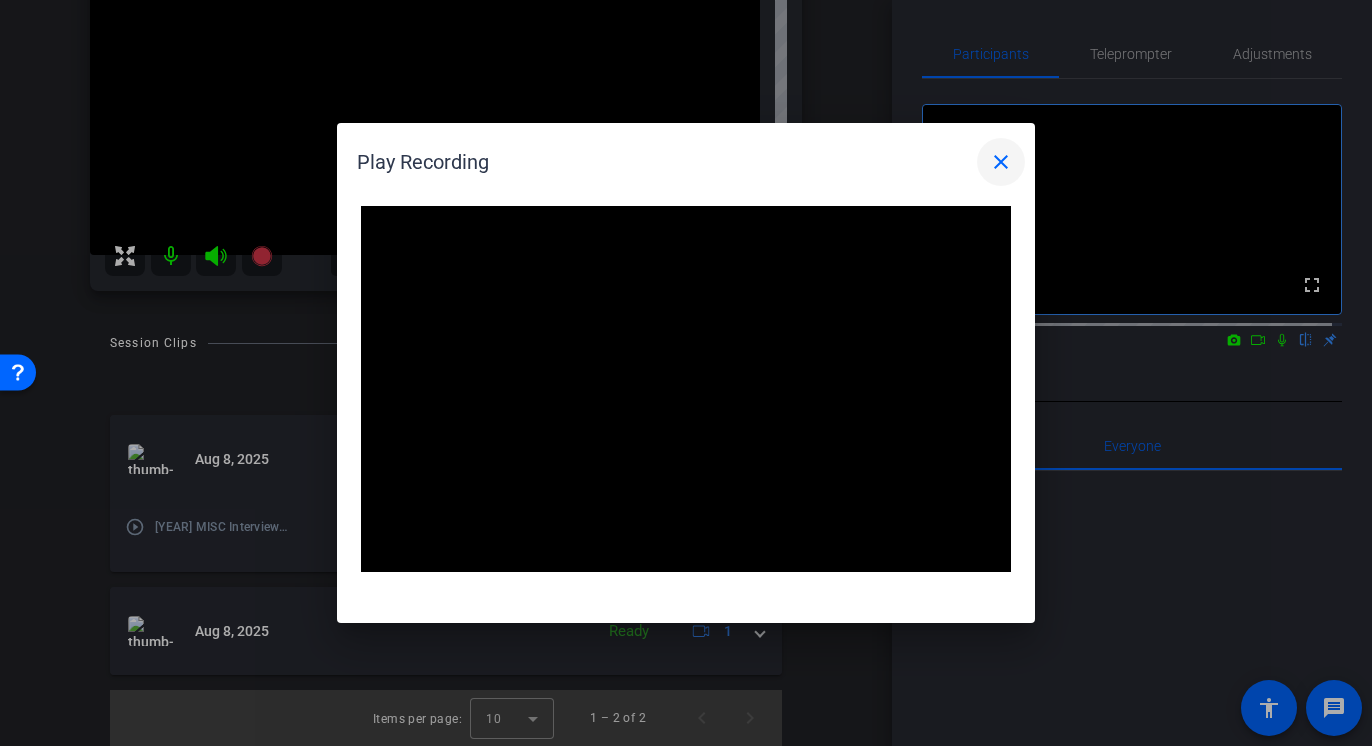 click on "close" at bounding box center [1001, 162] 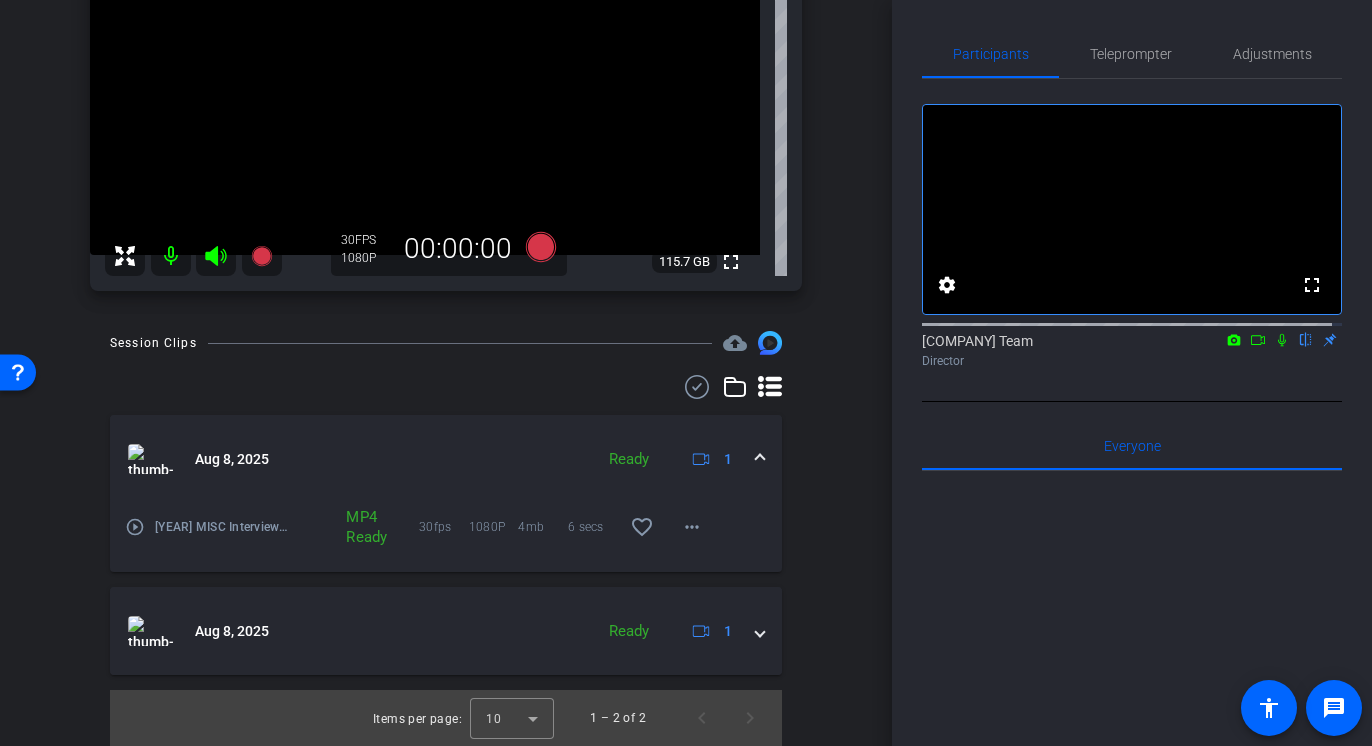 click 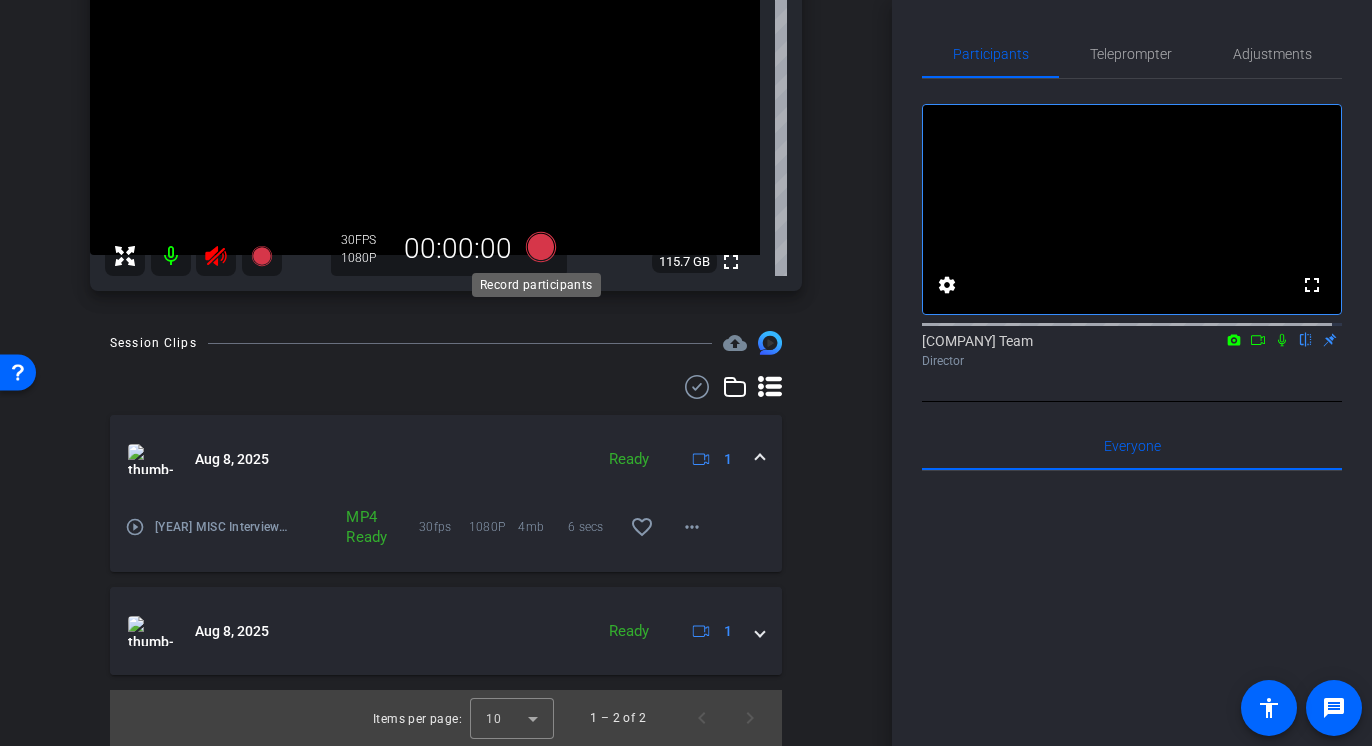 click 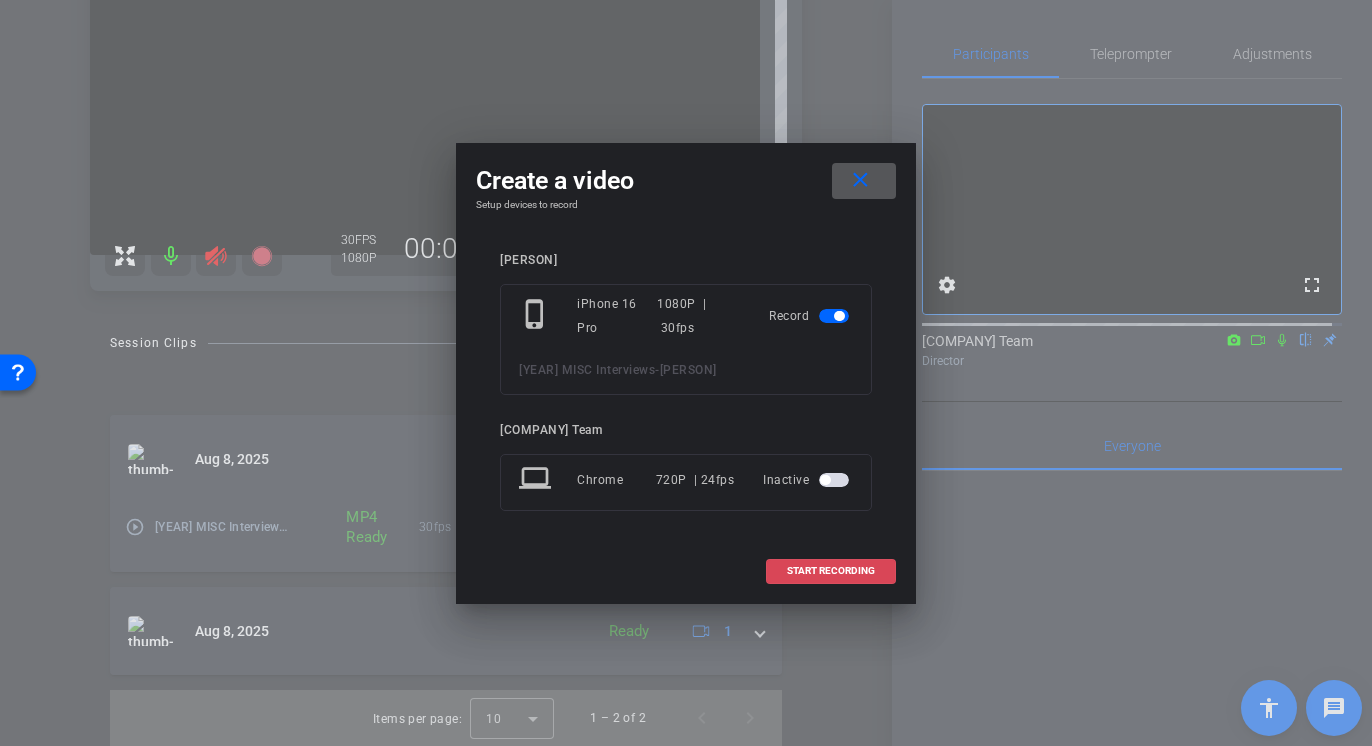 click at bounding box center [831, 571] 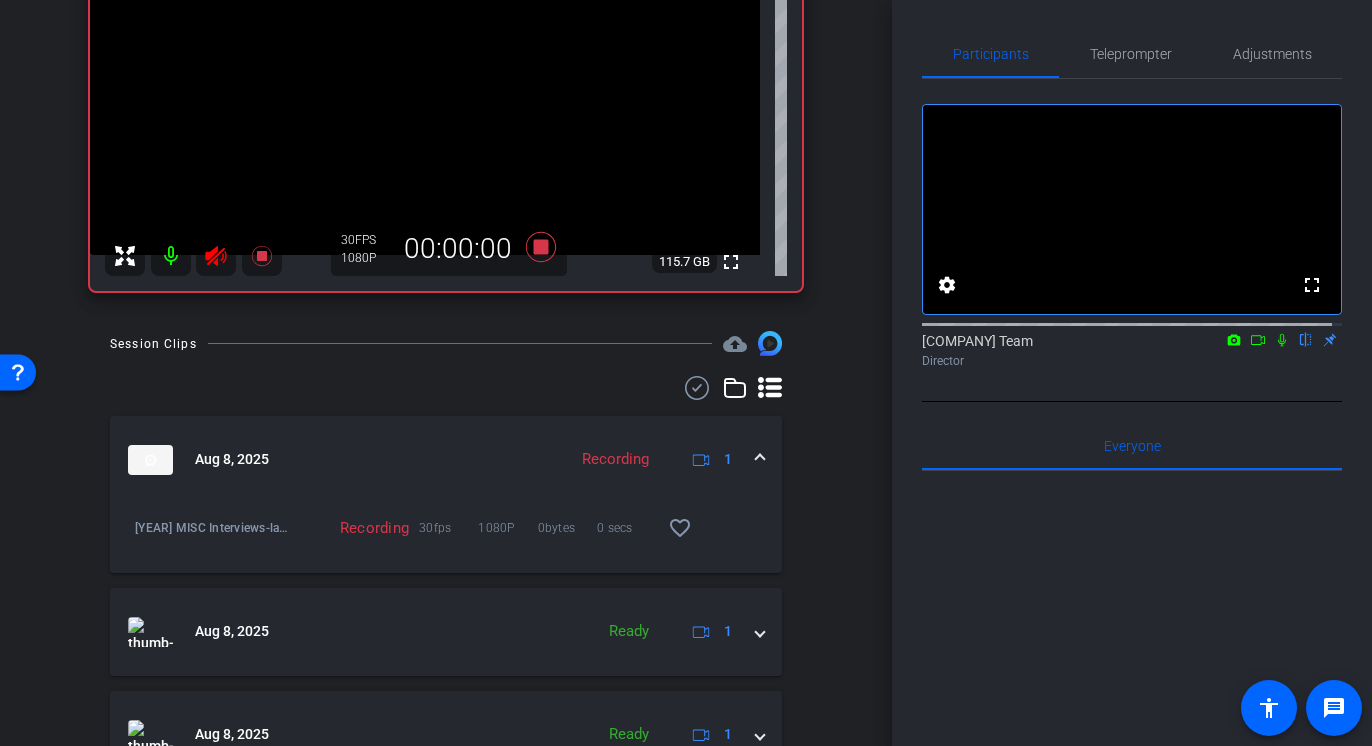 click on "Session Clips   cloud_upload
Aug 8, 2025  Recording
1 2025 MISC Interviews-lara-2025-08-08-12-50-45-288-0  Recording 30fps 1080P 0bytes 0 secs favorite_border   Aug 8, 2025   Ready
1   Aug 8, 2025   Ready
1  Items per page:  10  1 – 3 of 3" at bounding box center [446, 590] 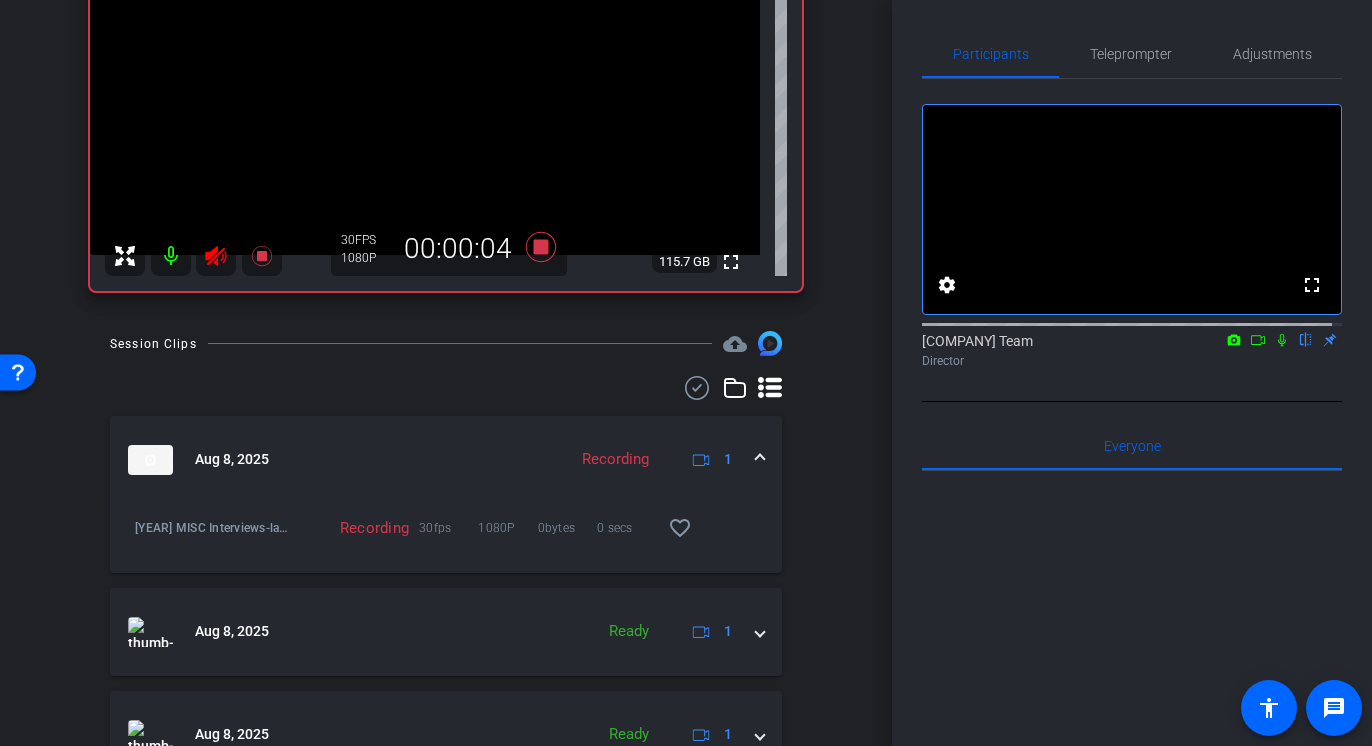 click 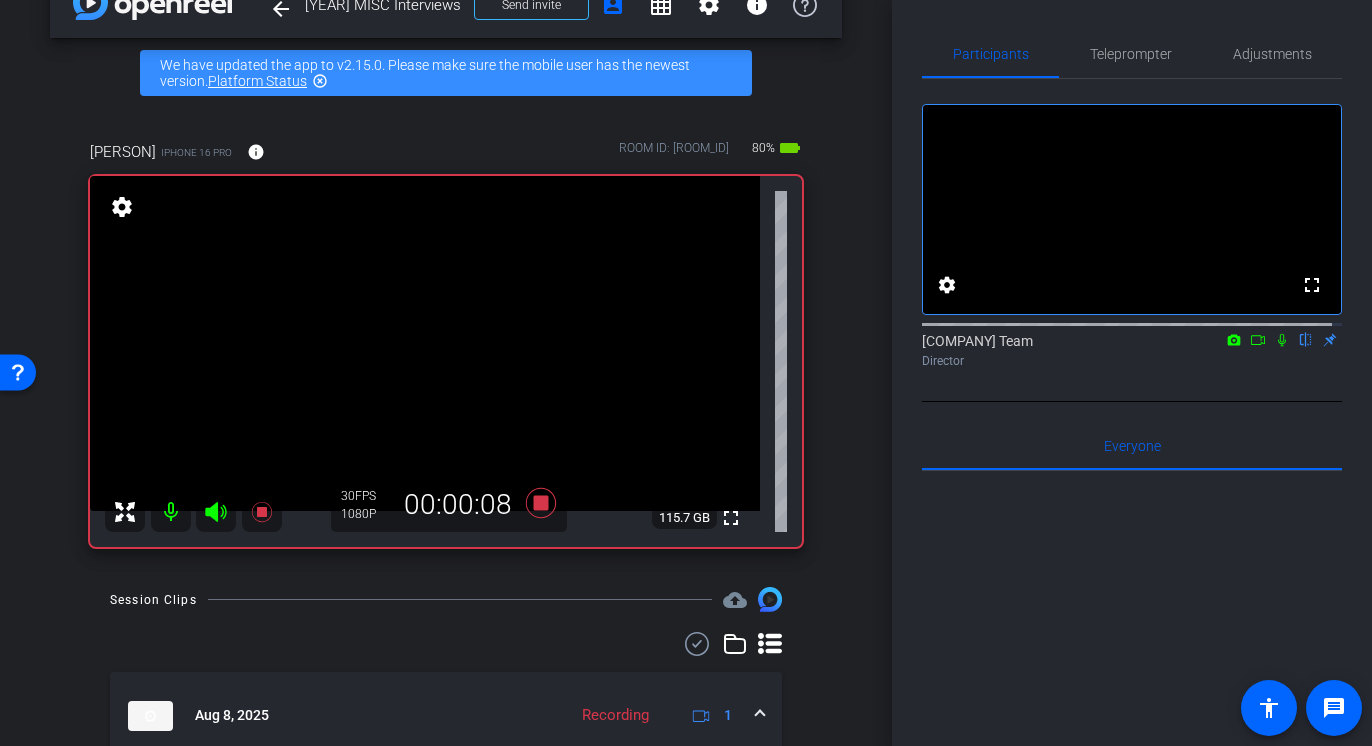 scroll, scrollTop: 46, scrollLeft: 0, axis: vertical 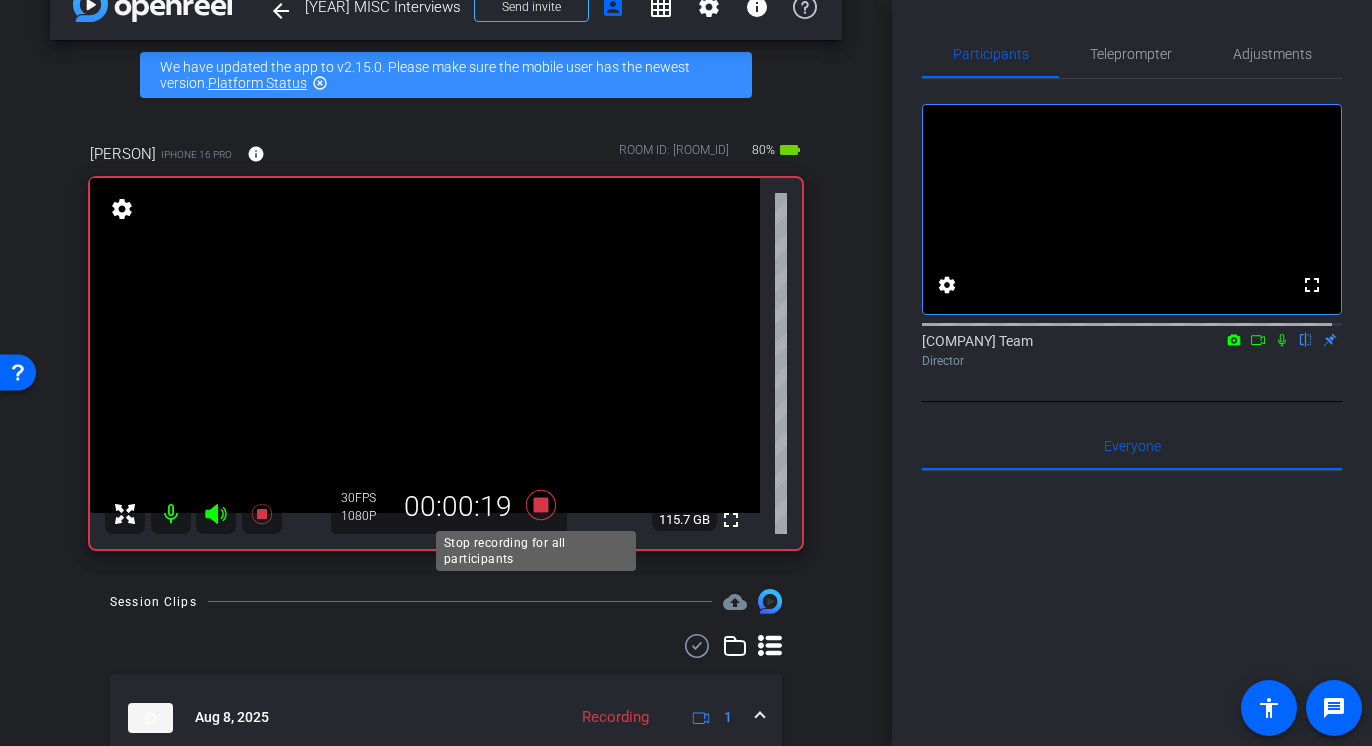 drag, startPoint x: 530, startPoint y: 487, endPoint x: 528, endPoint y: 509, distance: 22.090721 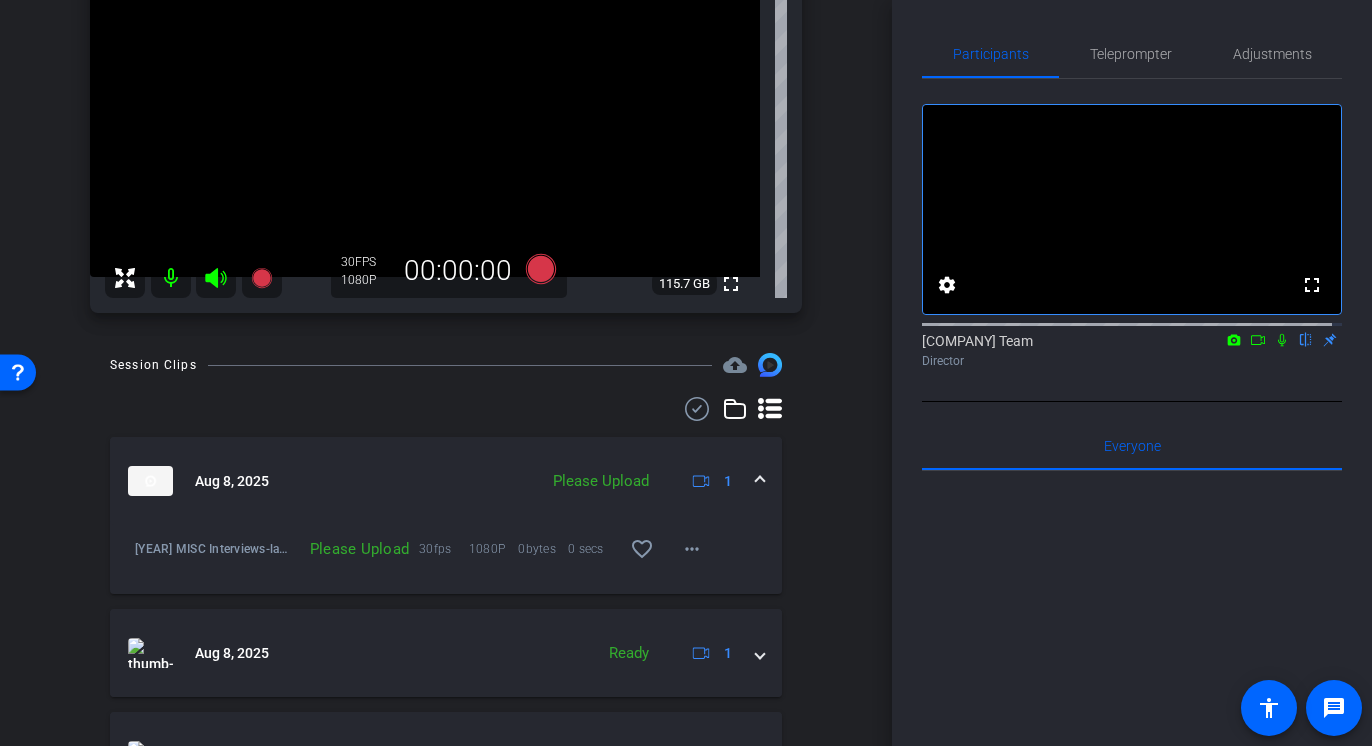 scroll, scrollTop: 285, scrollLeft: 0, axis: vertical 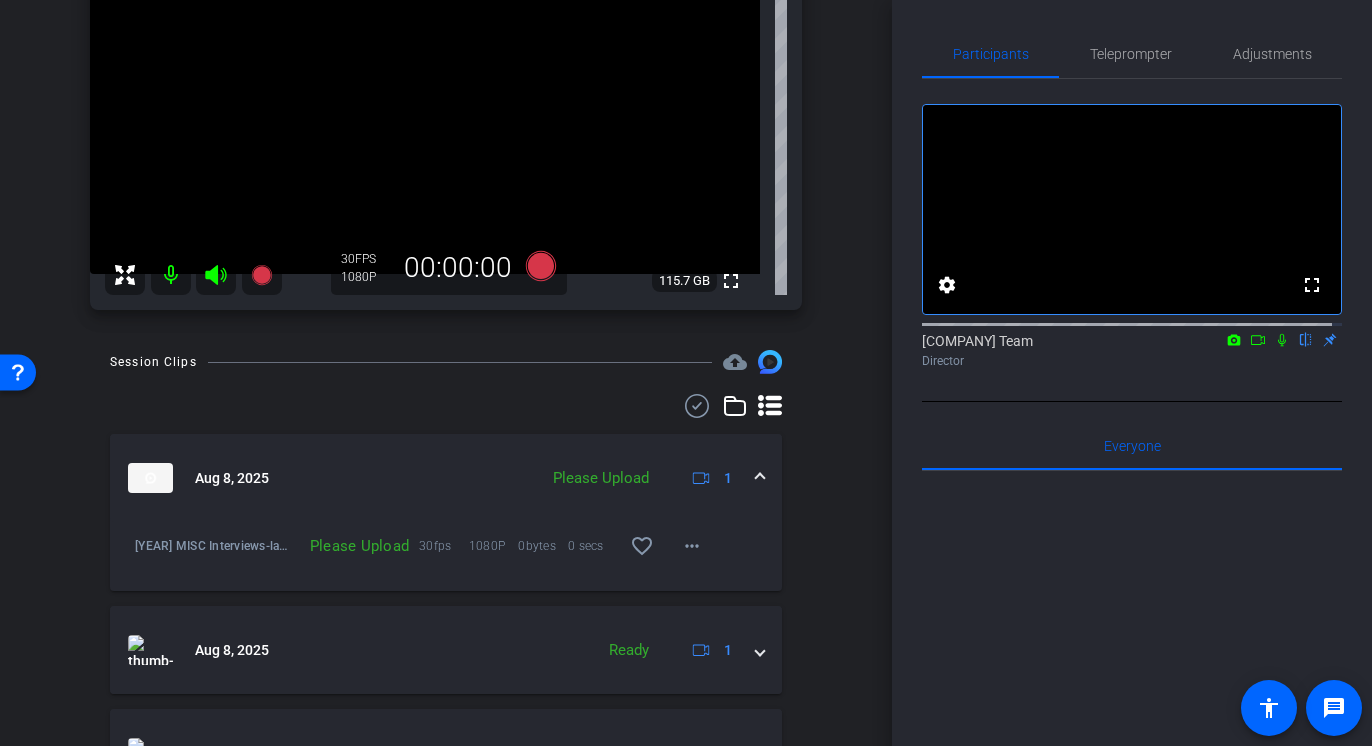 click 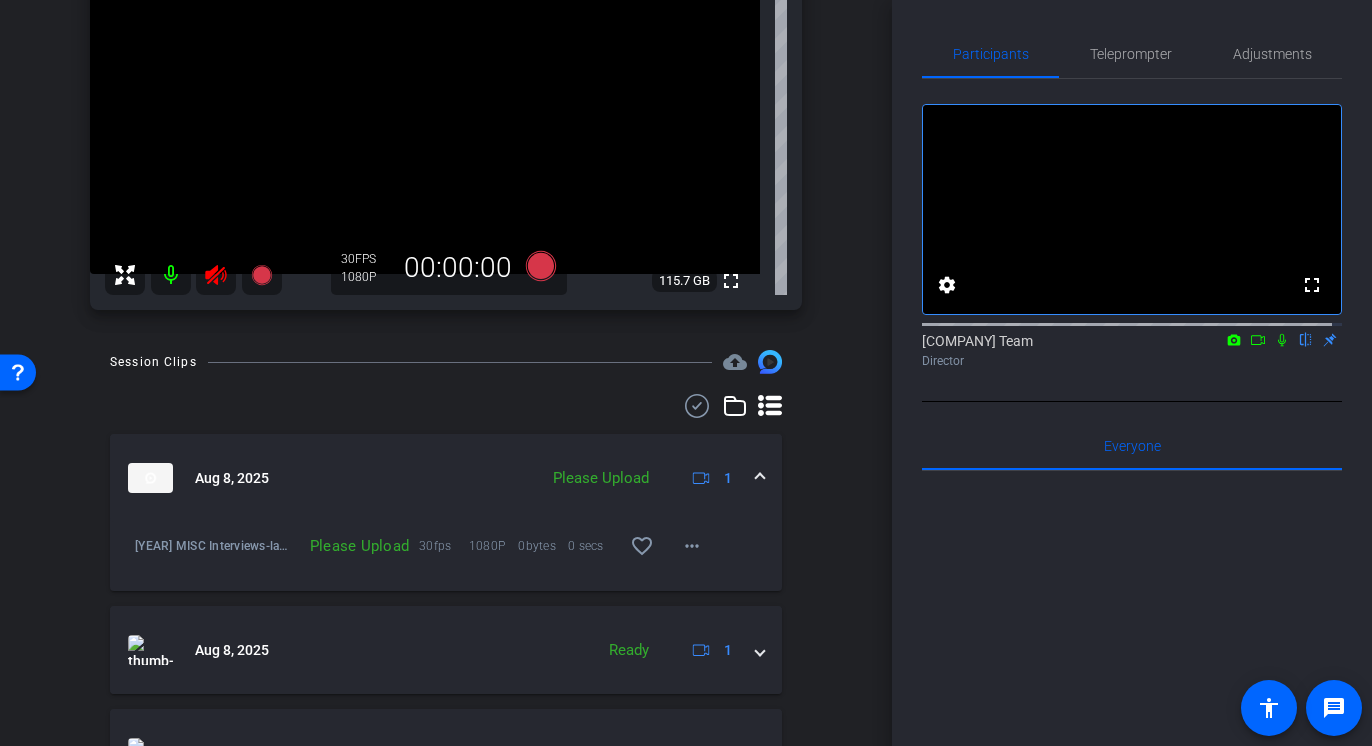 click 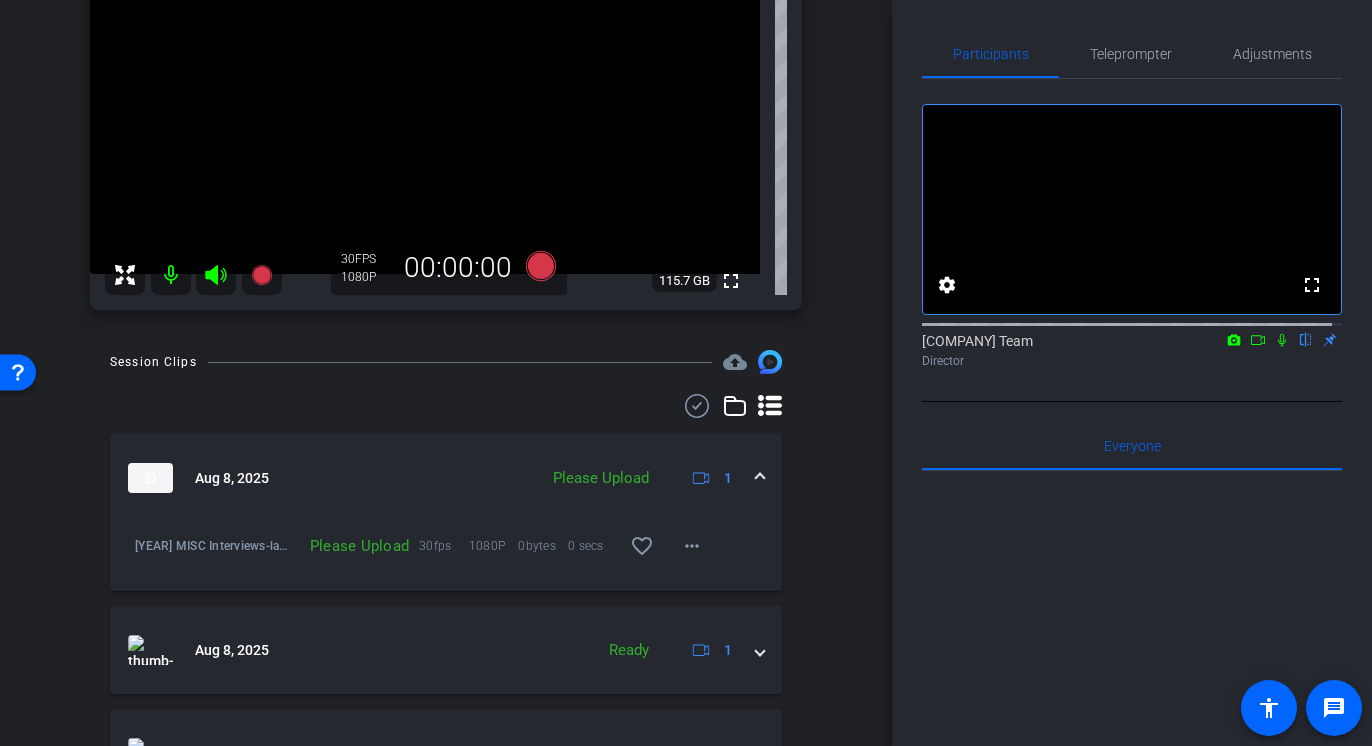click 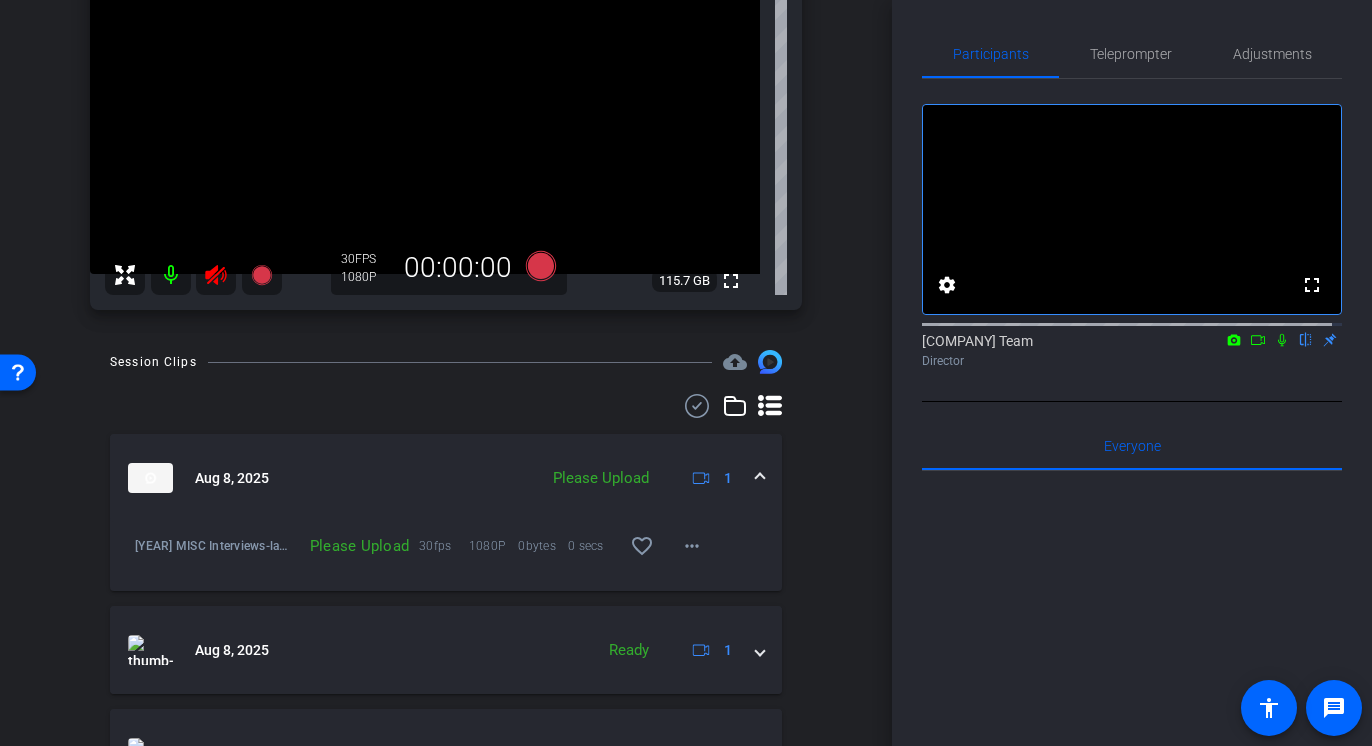 click 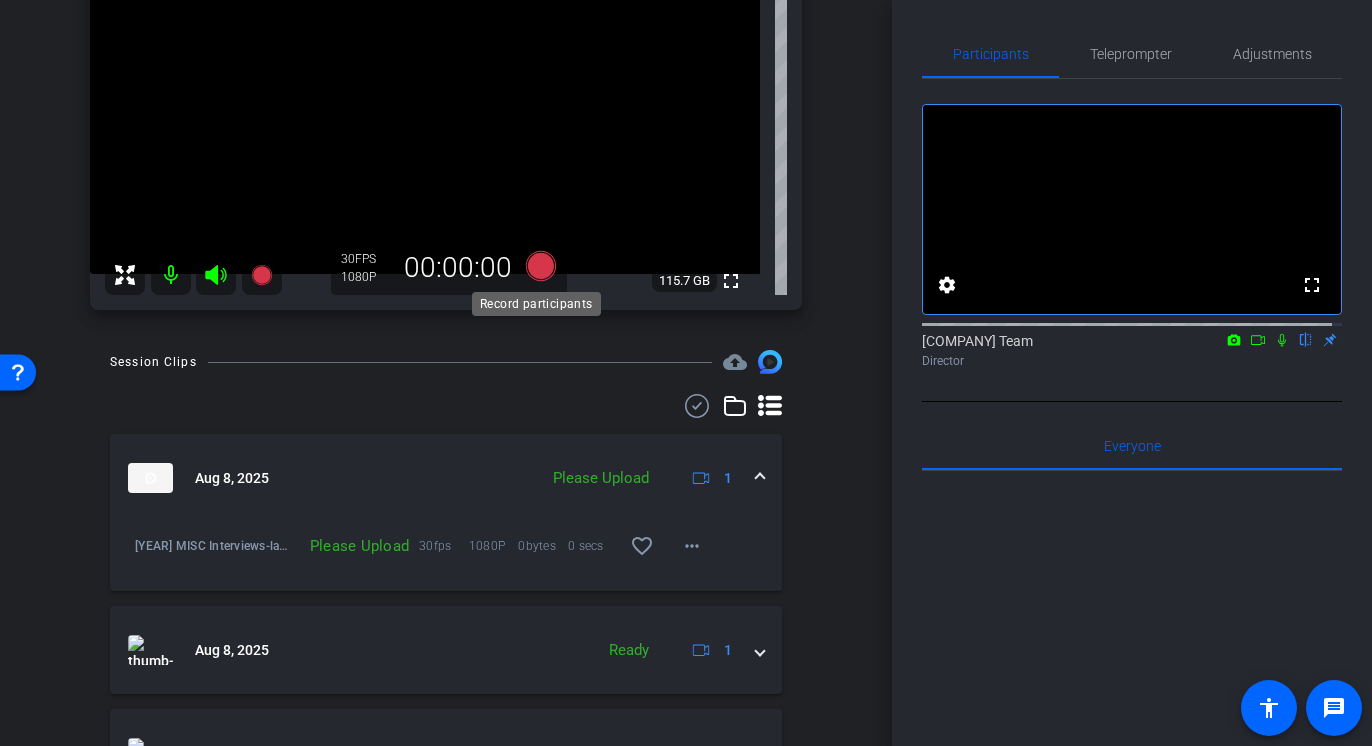 click 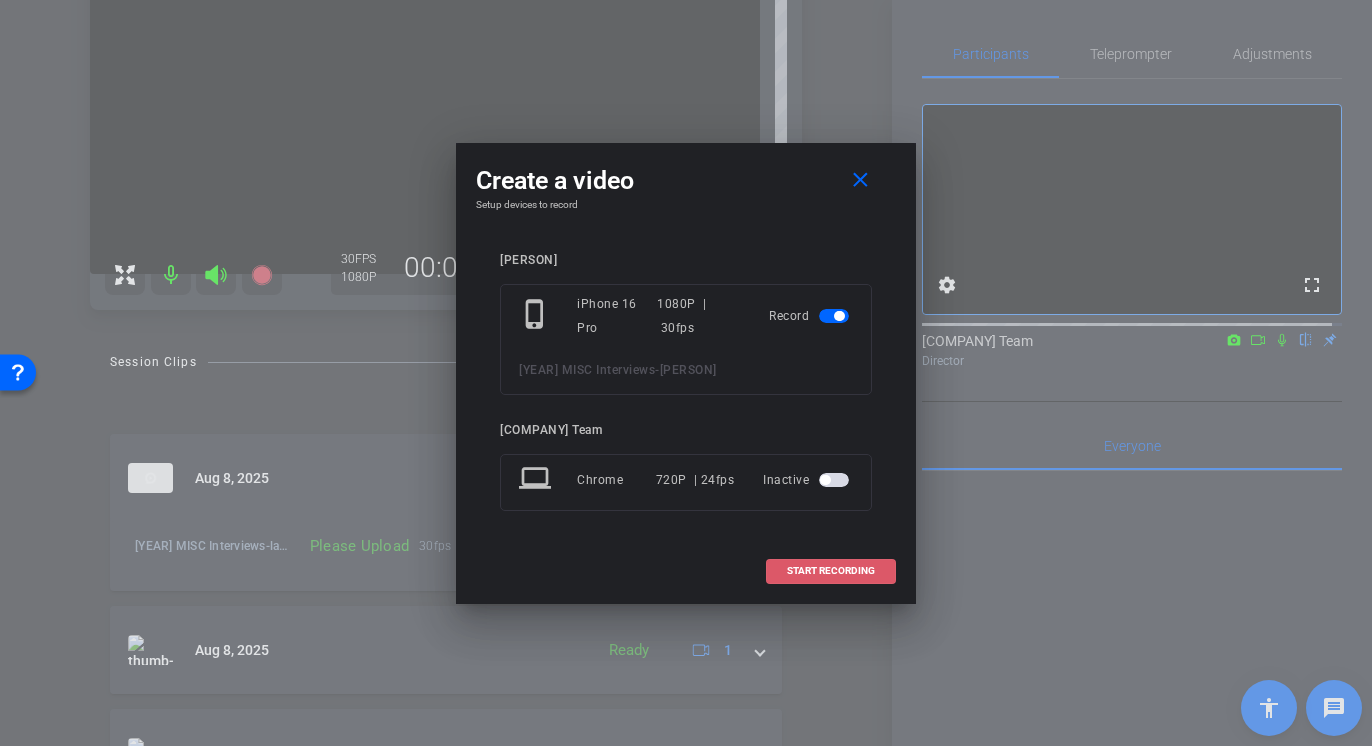 click on "START RECORDING" at bounding box center (831, 571) 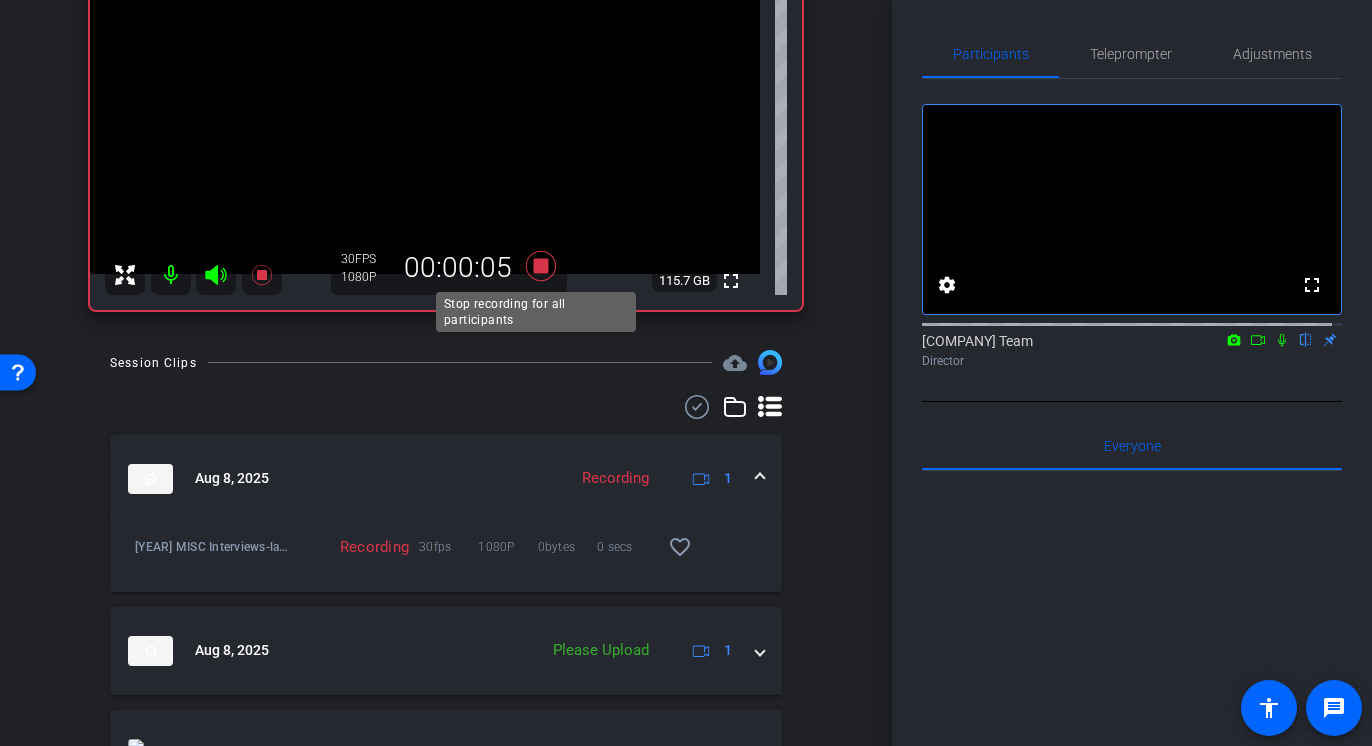 click 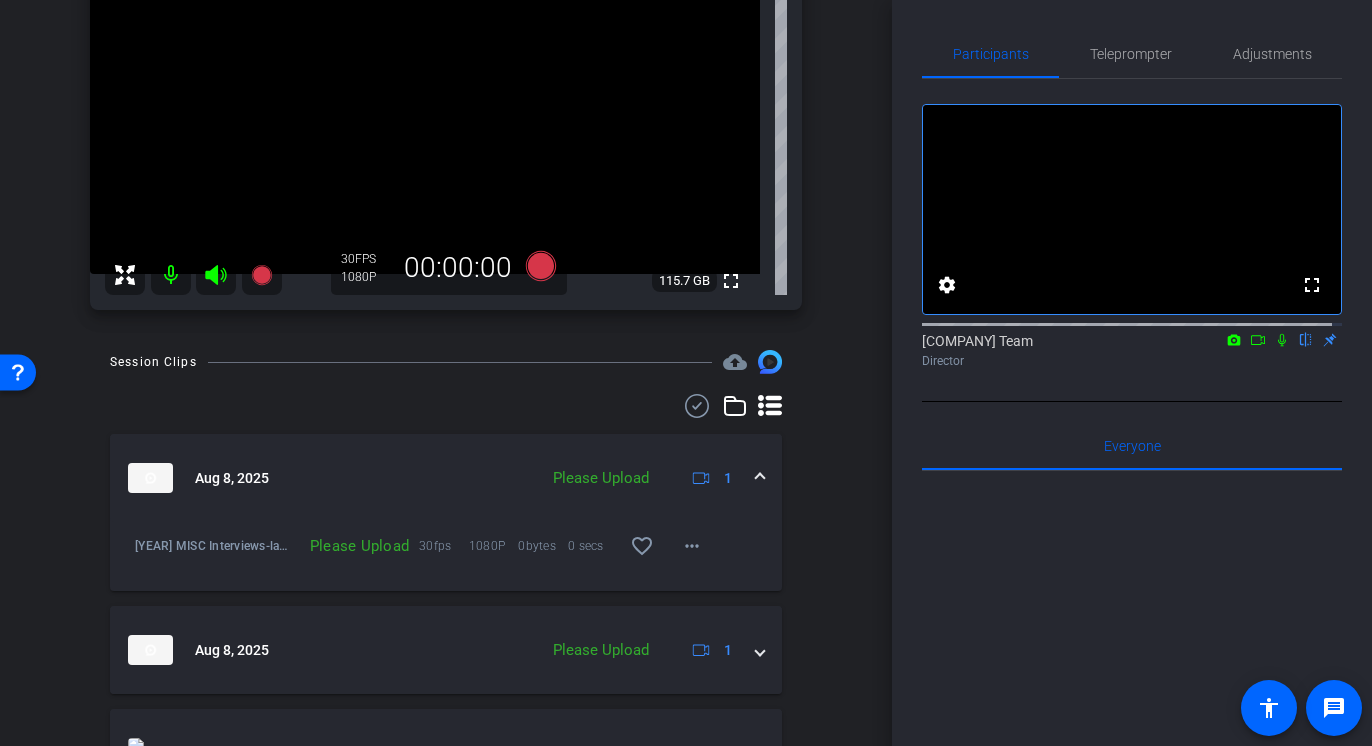 click 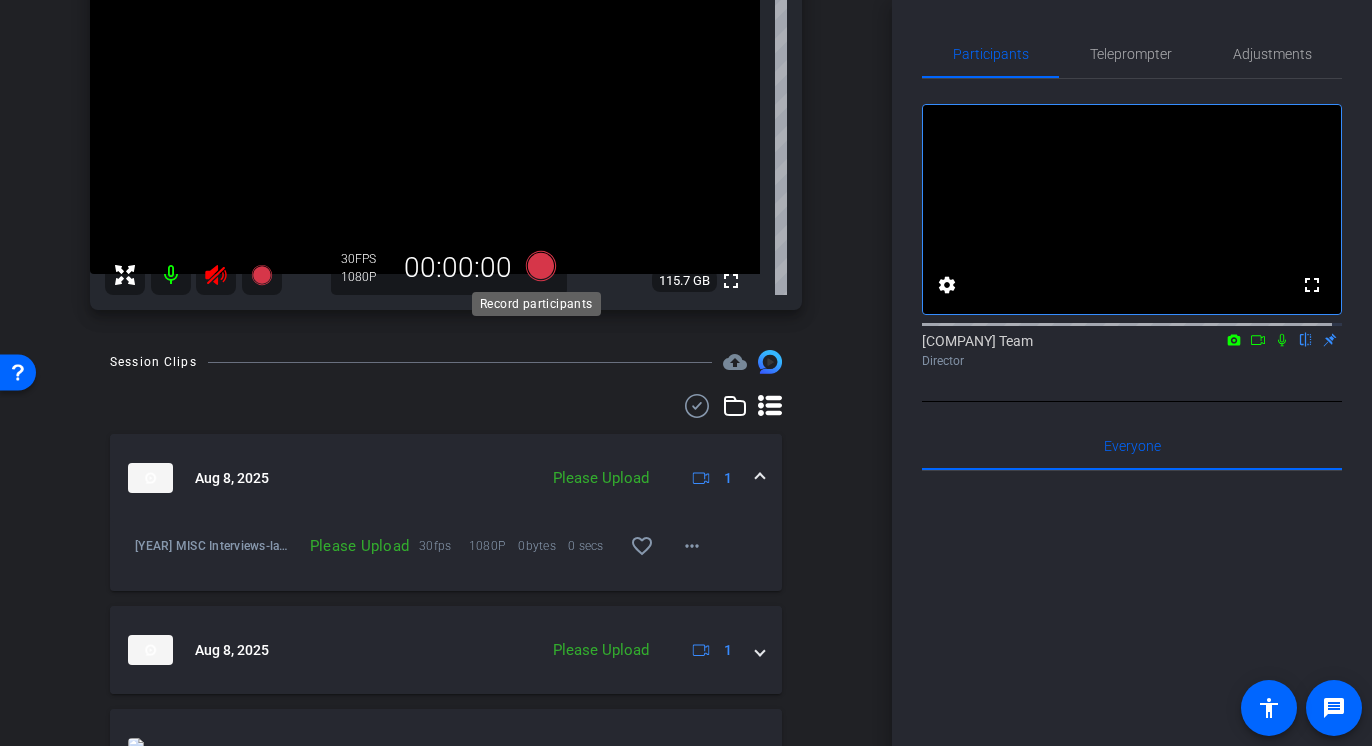 click 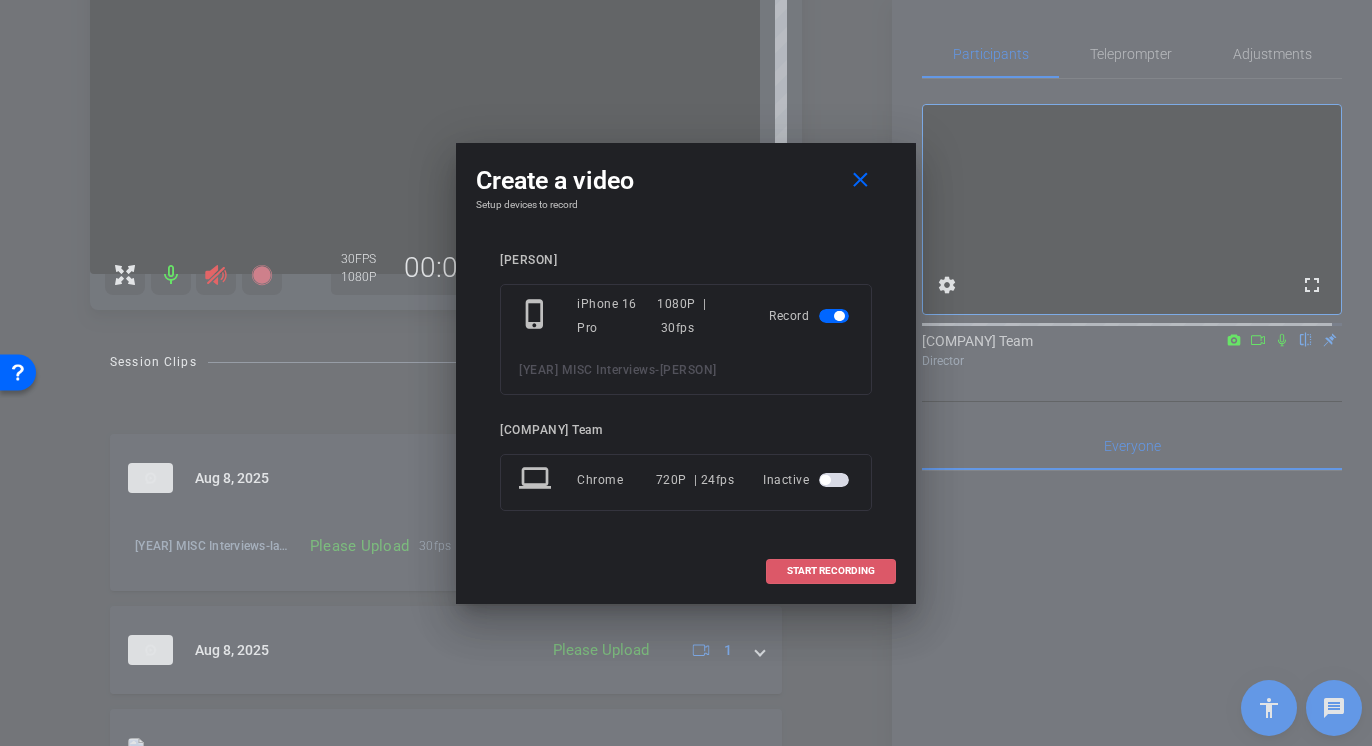 click at bounding box center (831, 571) 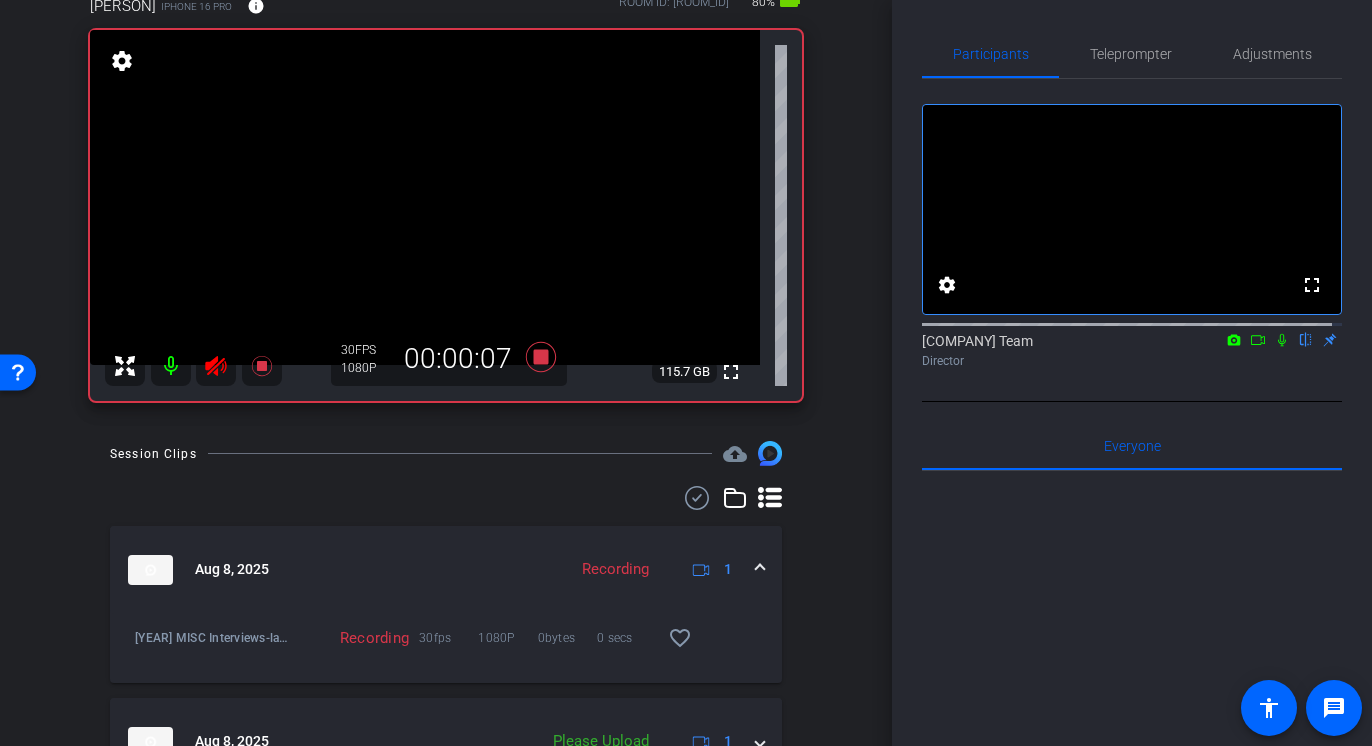 scroll, scrollTop: 193, scrollLeft: 0, axis: vertical 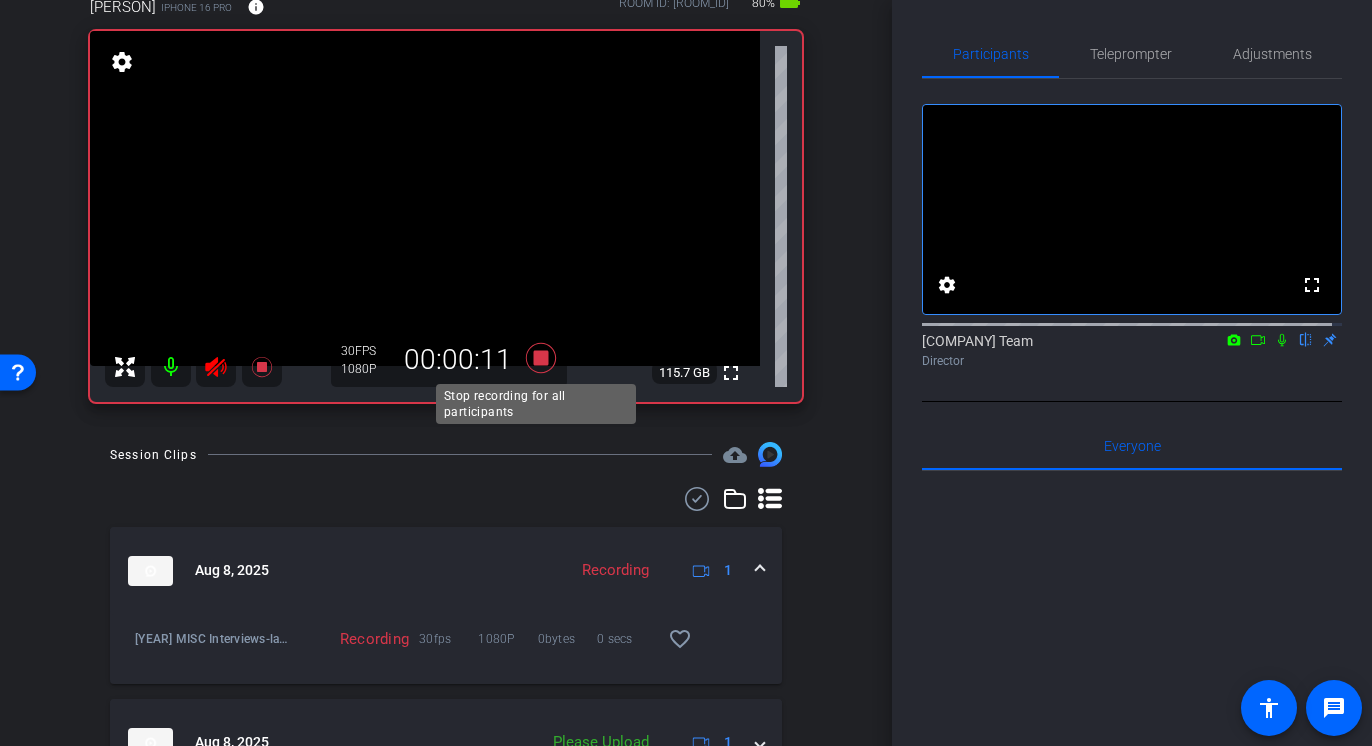 click 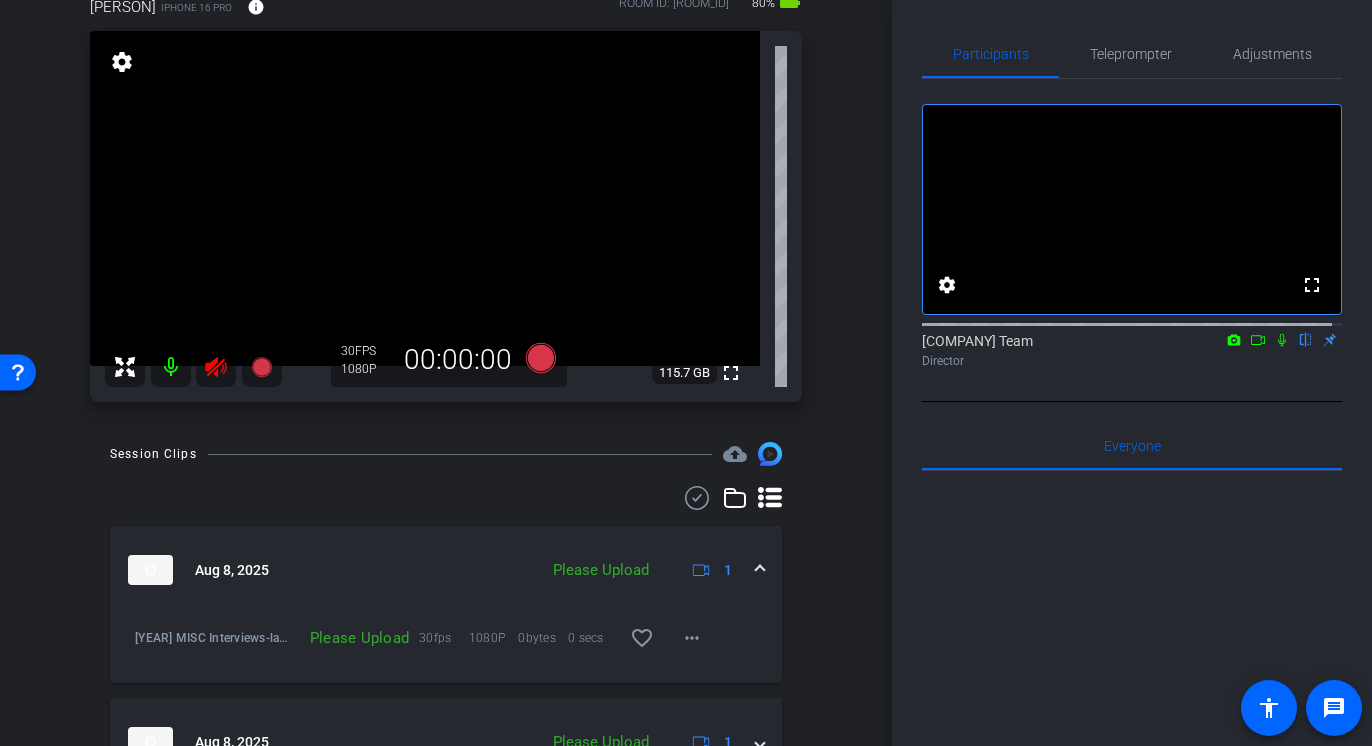 click on "Please Upload" at bounding box center (355, 638) 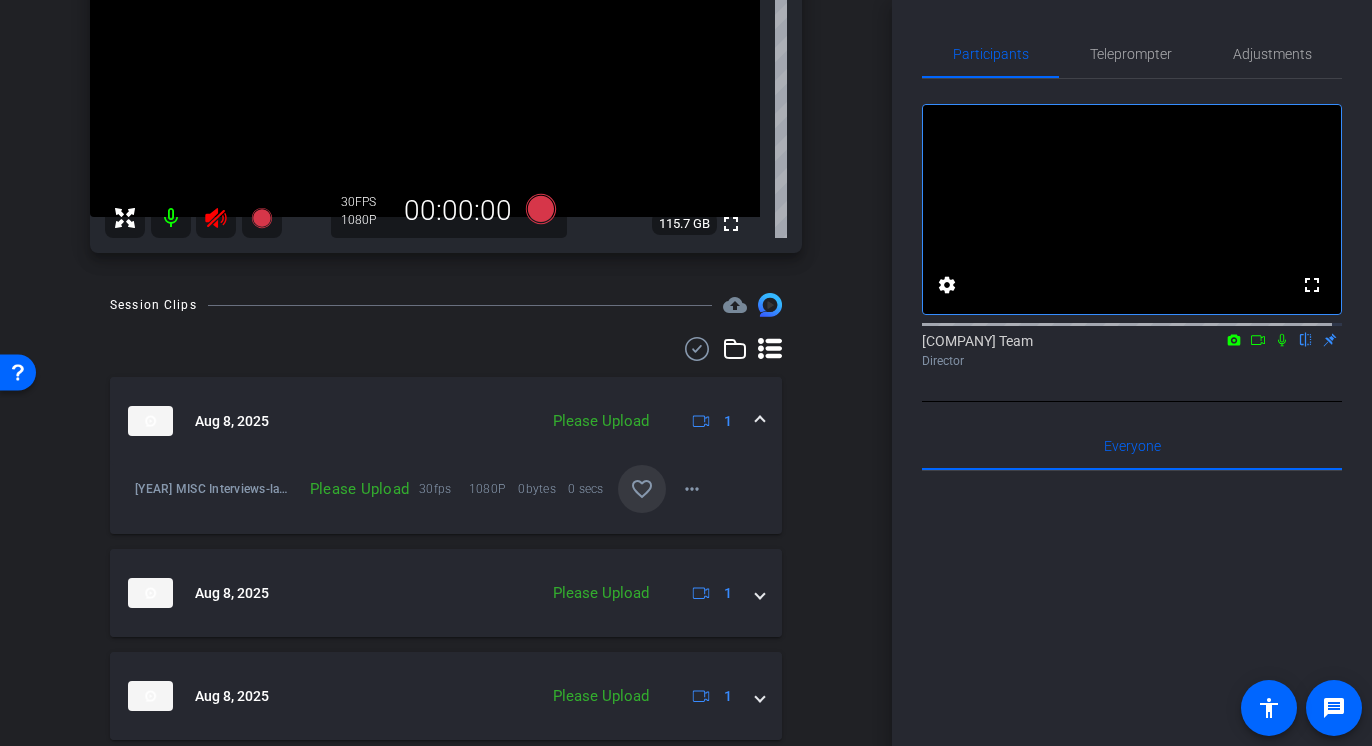 scroll, scrollTop: 344, scrollLeft: 0, axis: vertical 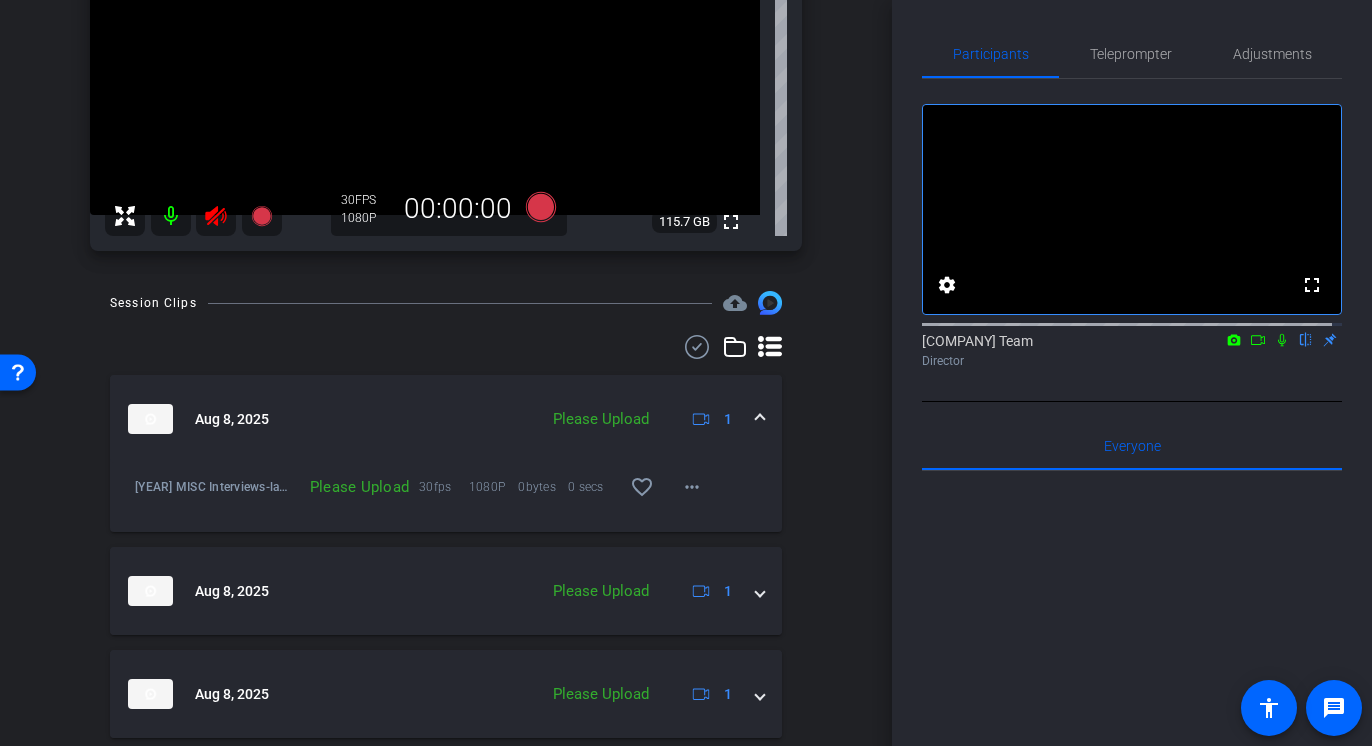 click on "Please Upload" at bounding box center [355, 487] 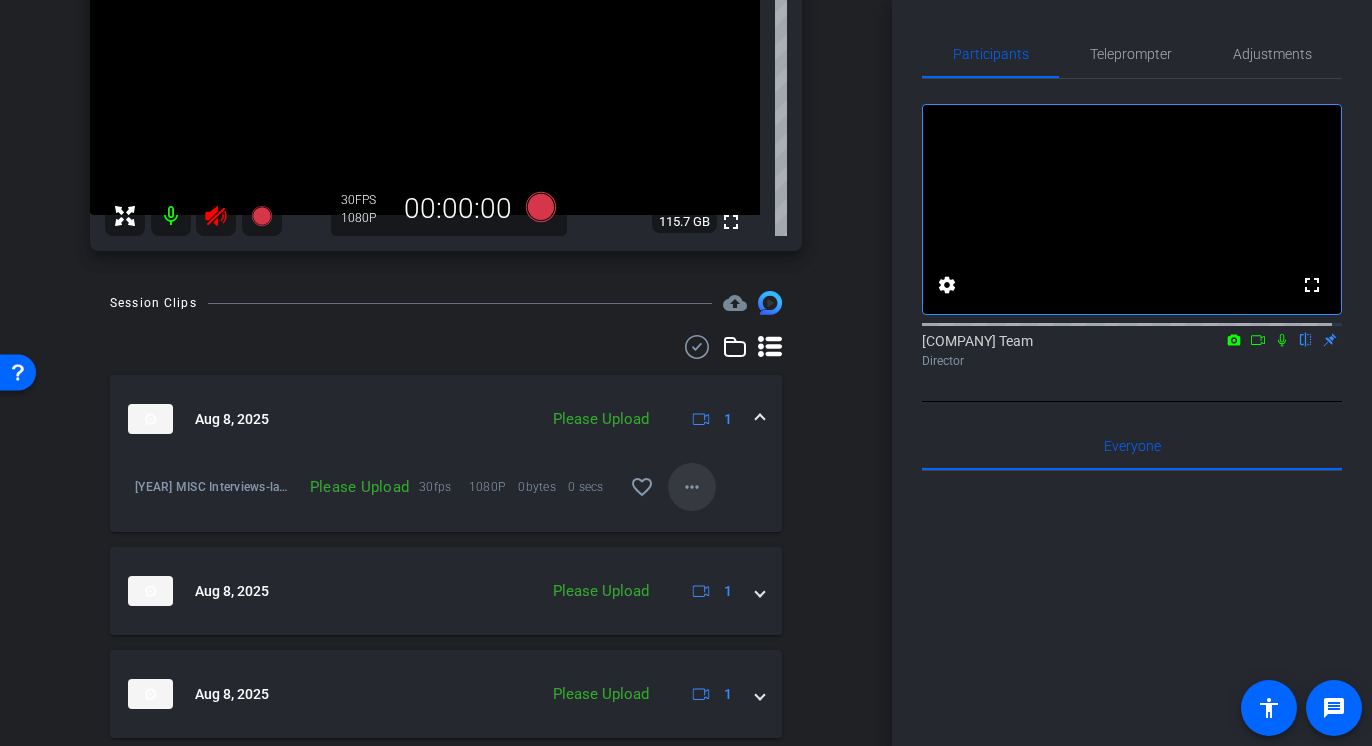 click at bounding box center [692, 487] 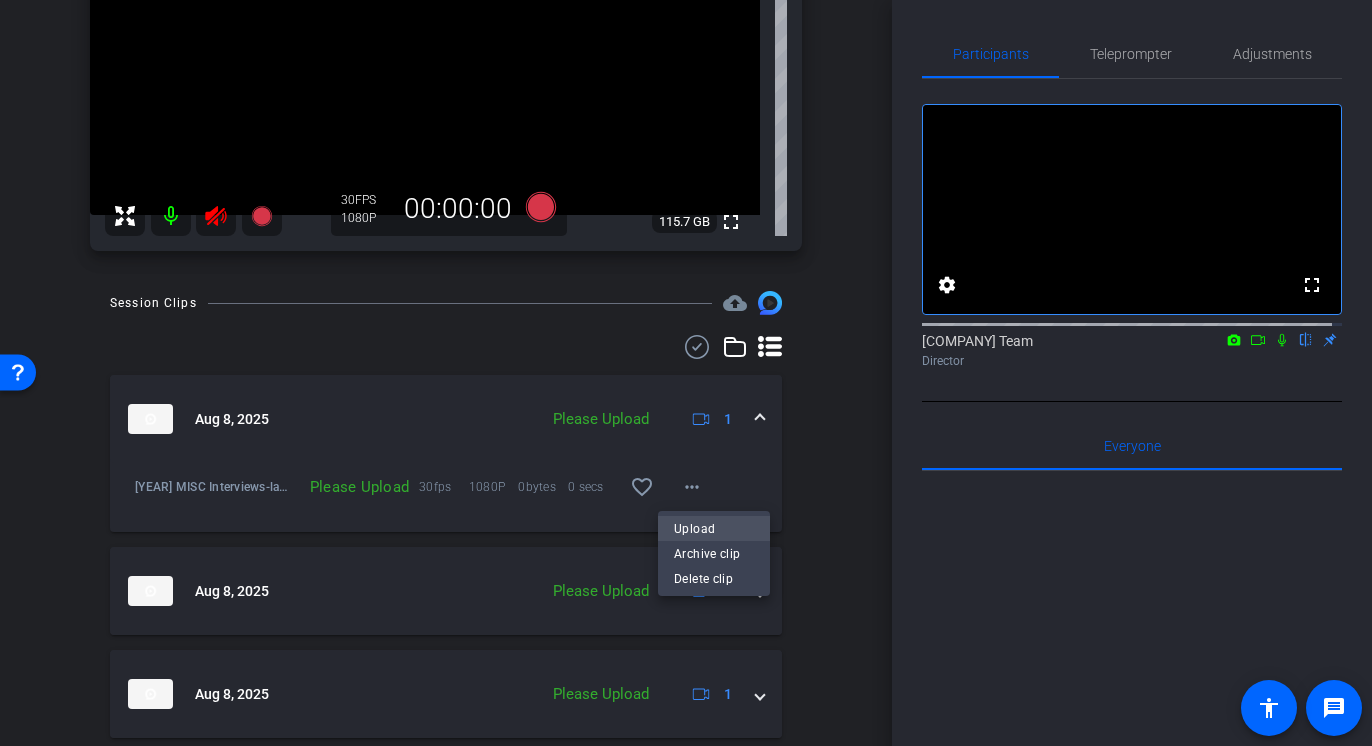 click on "Upload" at bounding box center (714, 529) 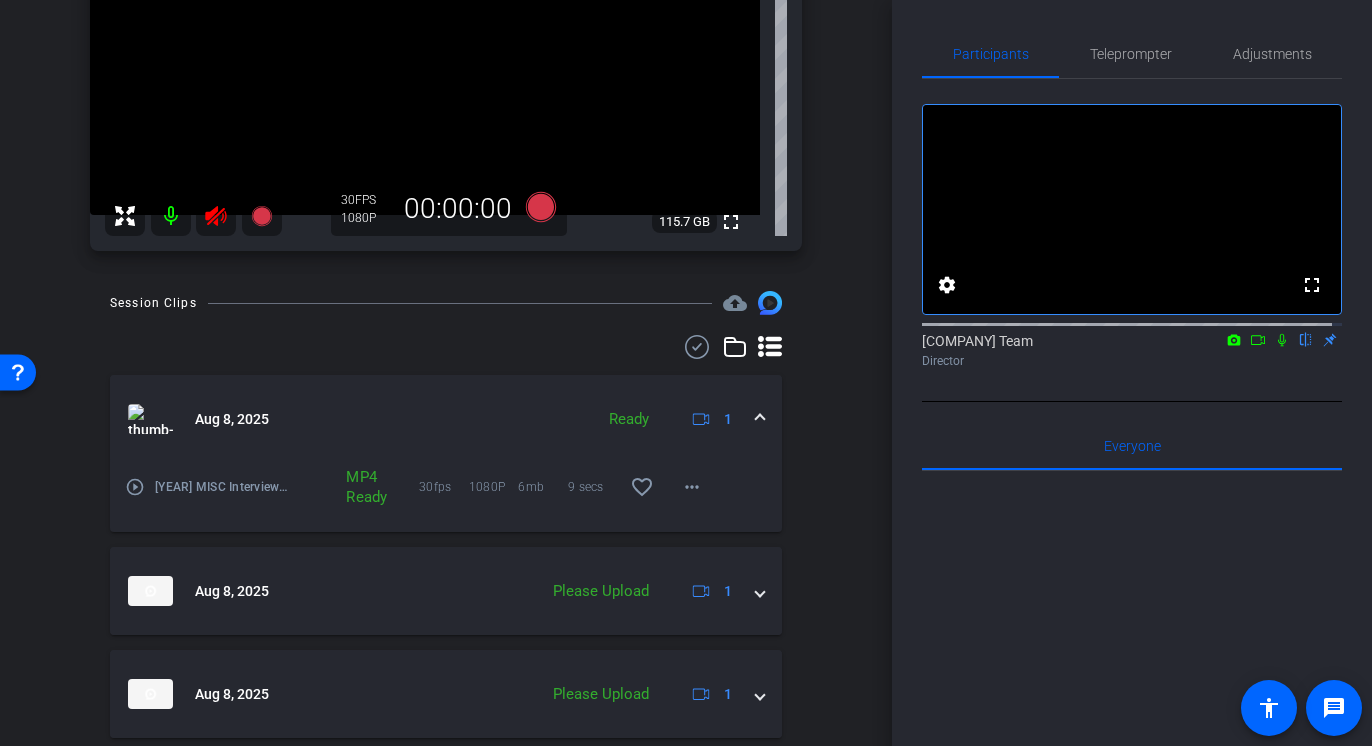 click on "play_circle_outline" at bounding box center (135, 487) 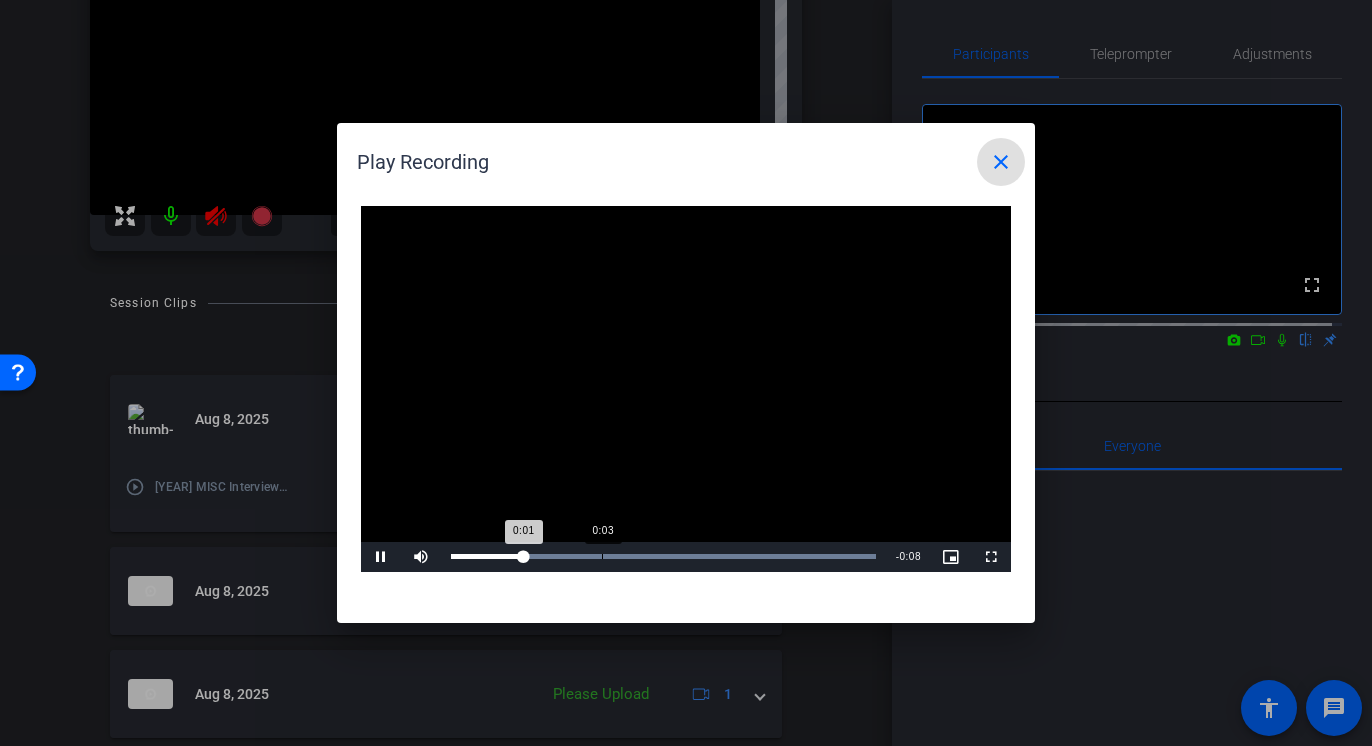 type 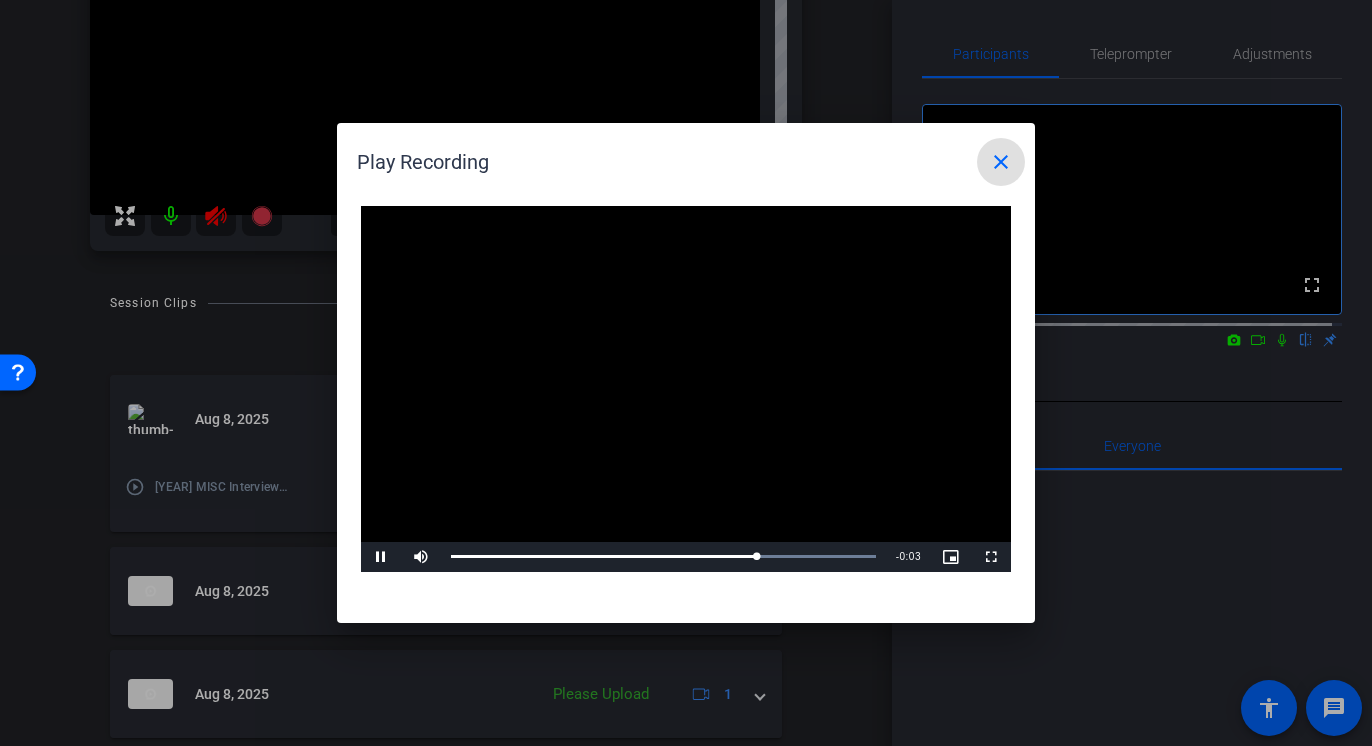 click at bounding box center [1001, 162] 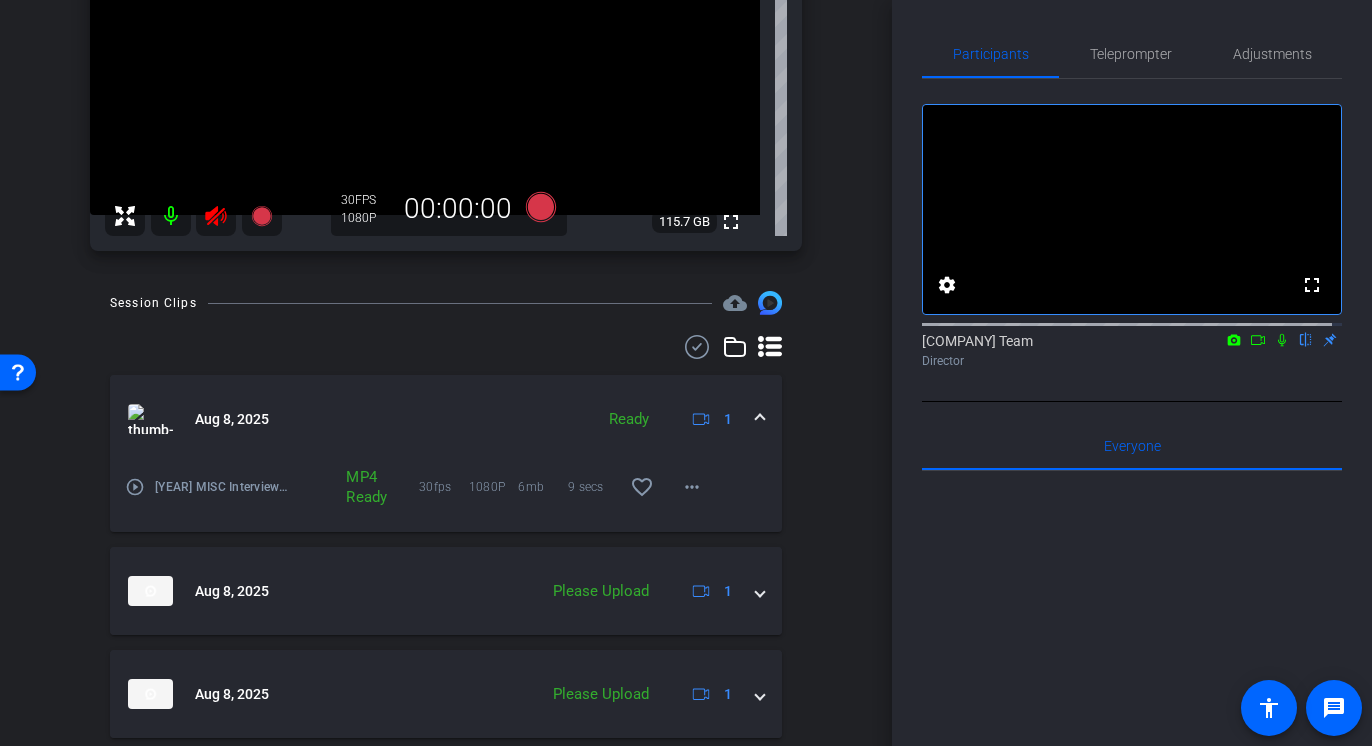 click 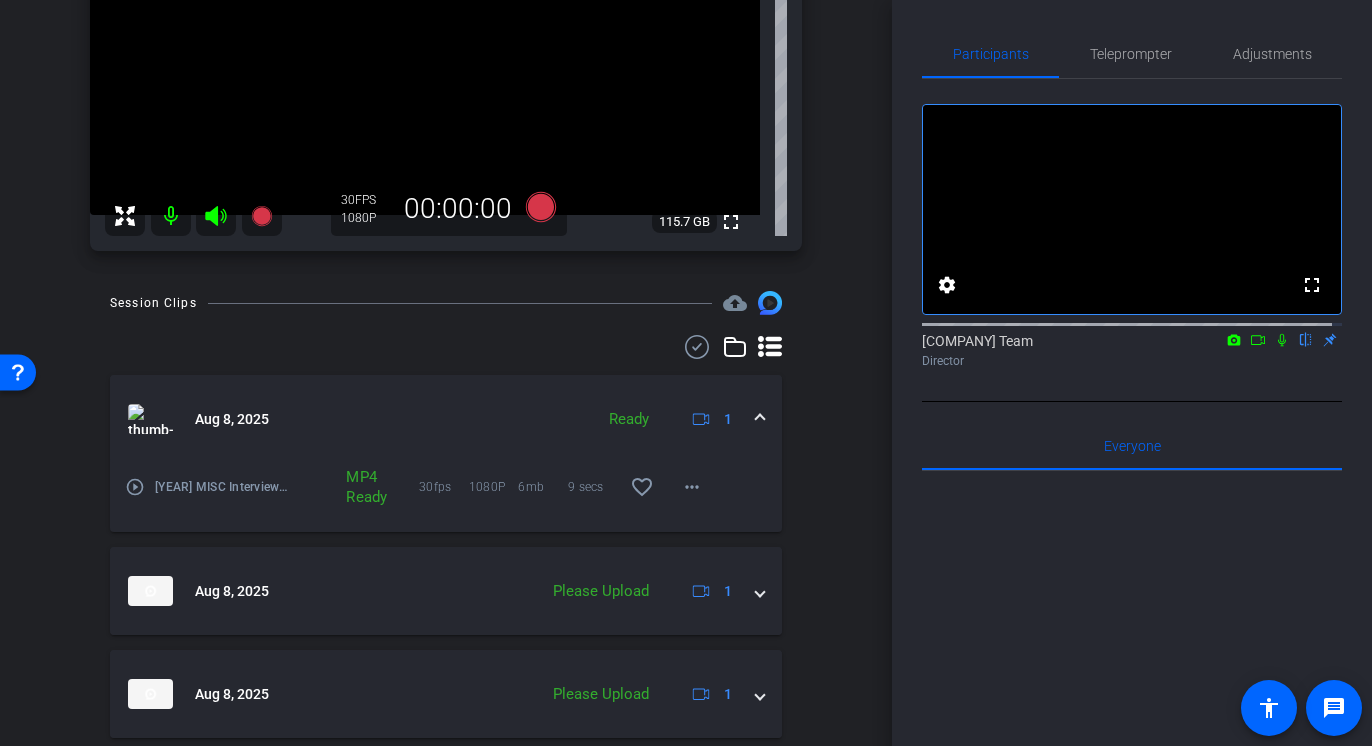 click 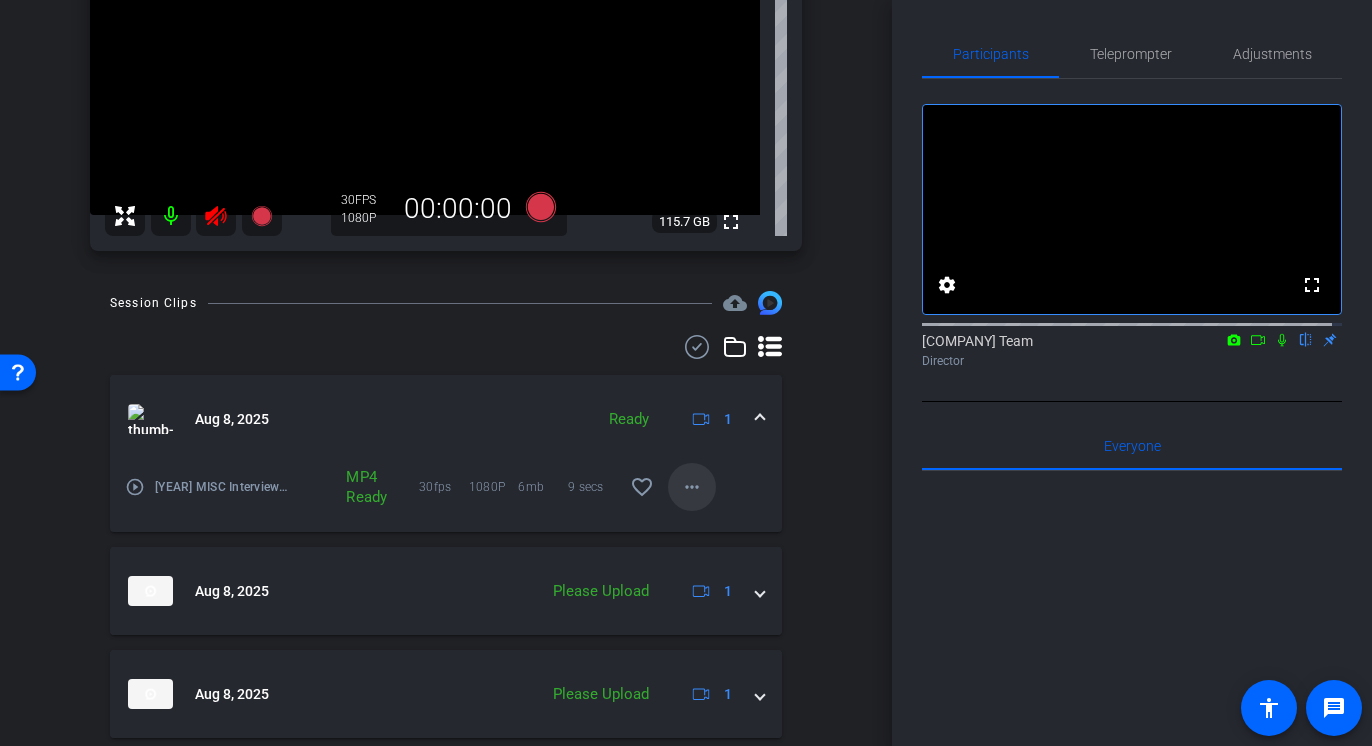 scroll, scrollTop: 242, scrollLeft: 0, axis: vertical 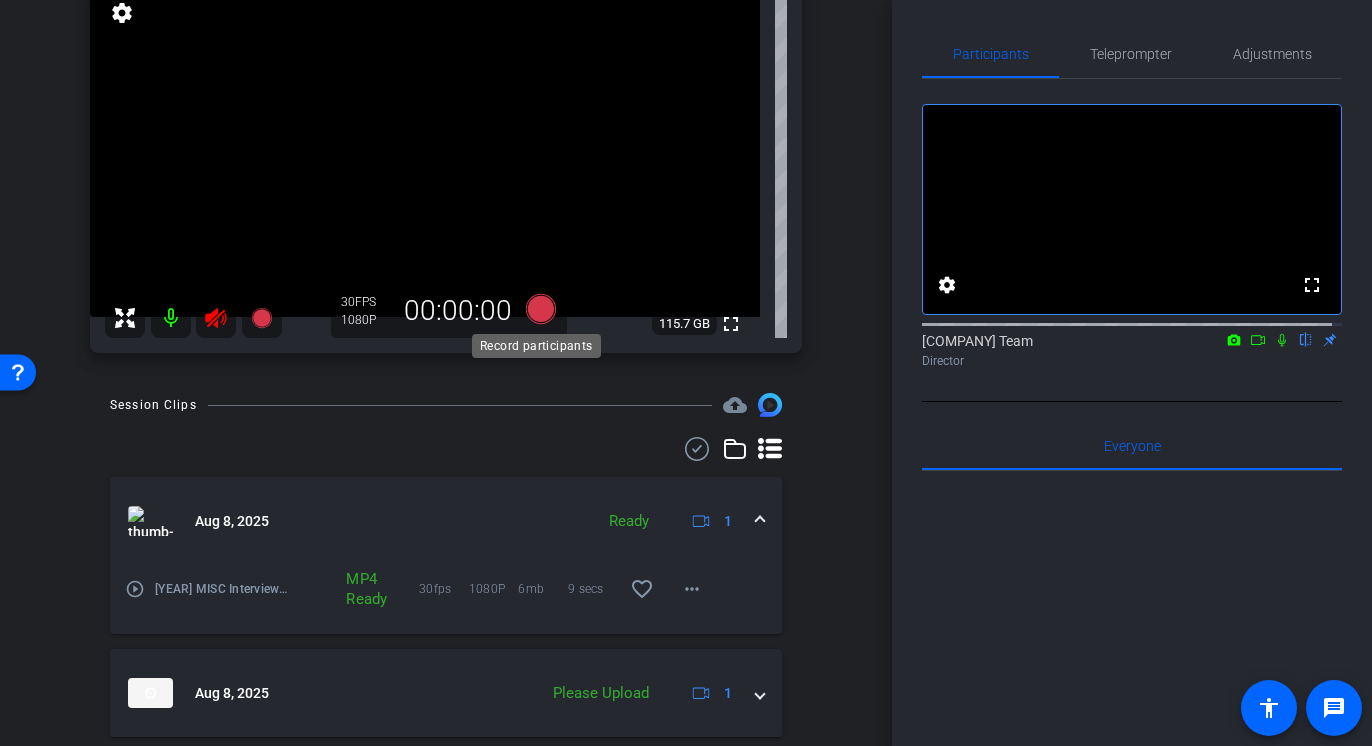 click 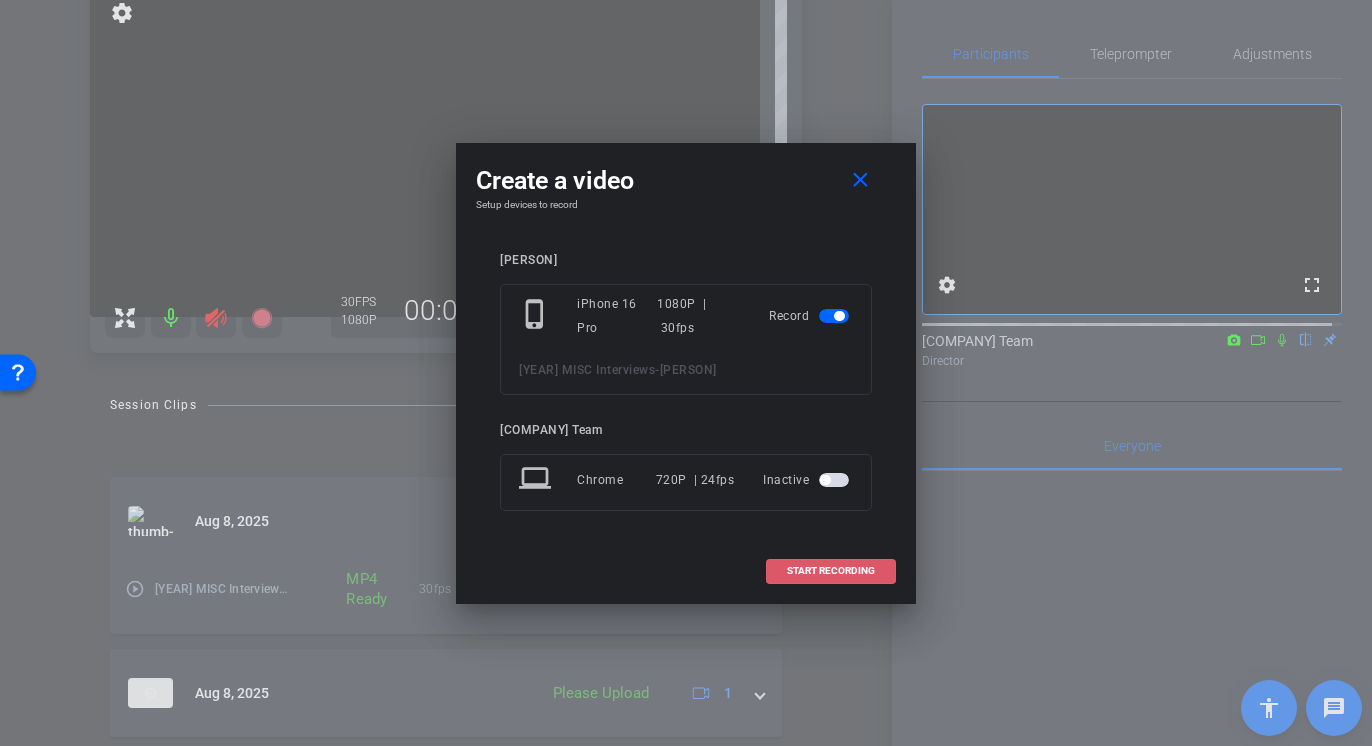 click on "START RECORDING" at bounding box center (831, 571) 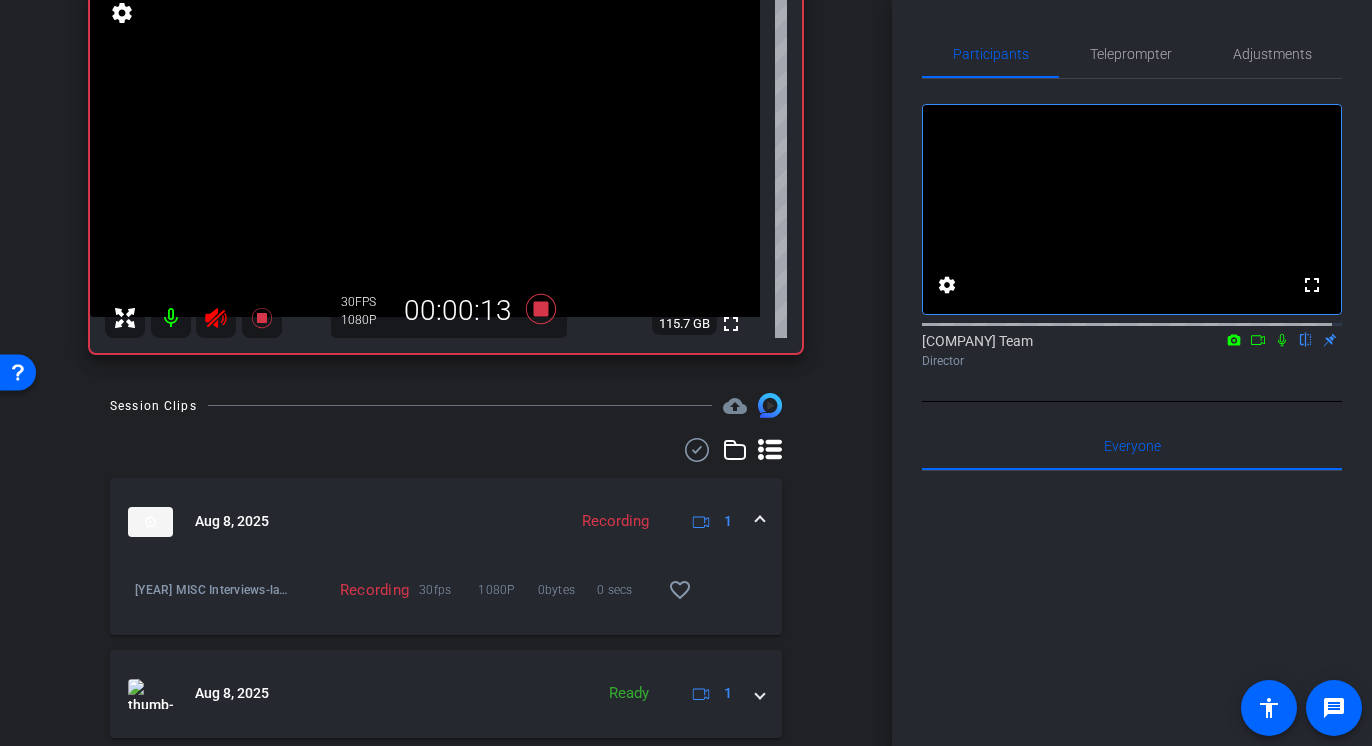 click at bounding box center (193, 318) 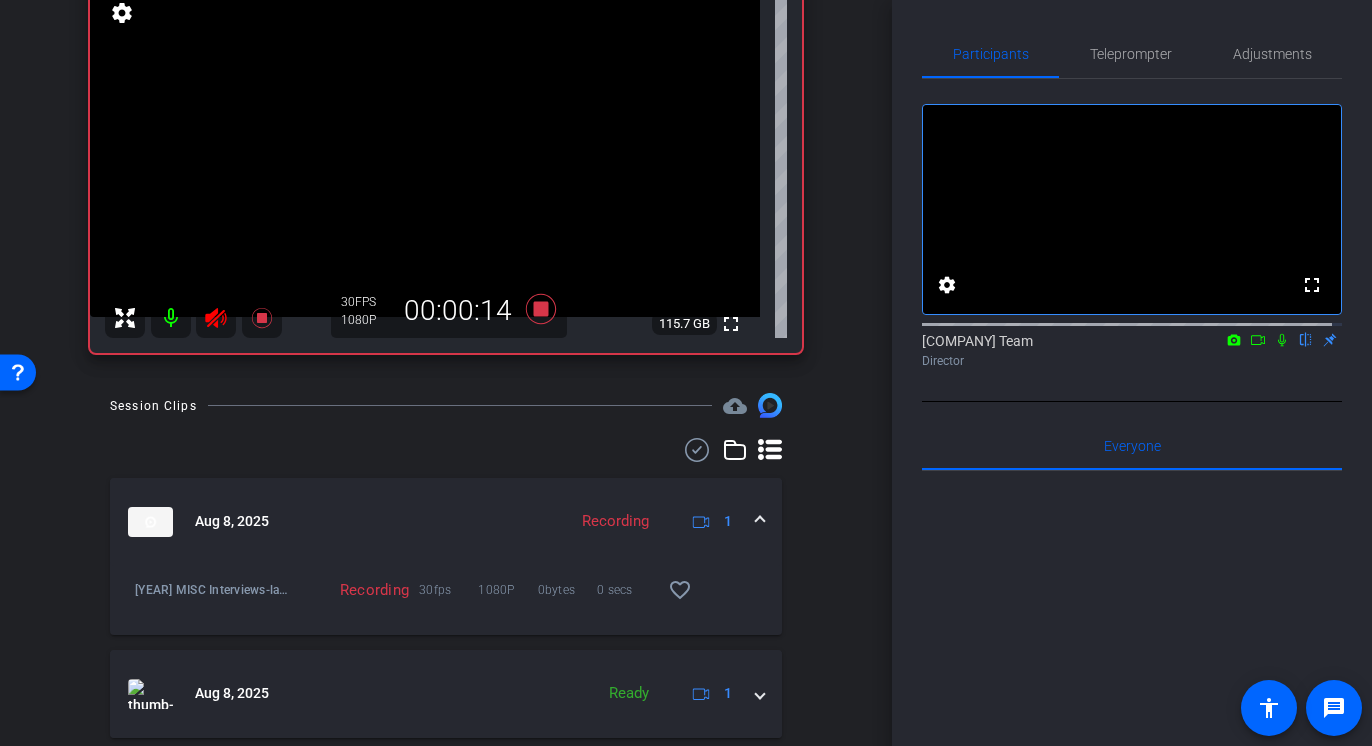 click 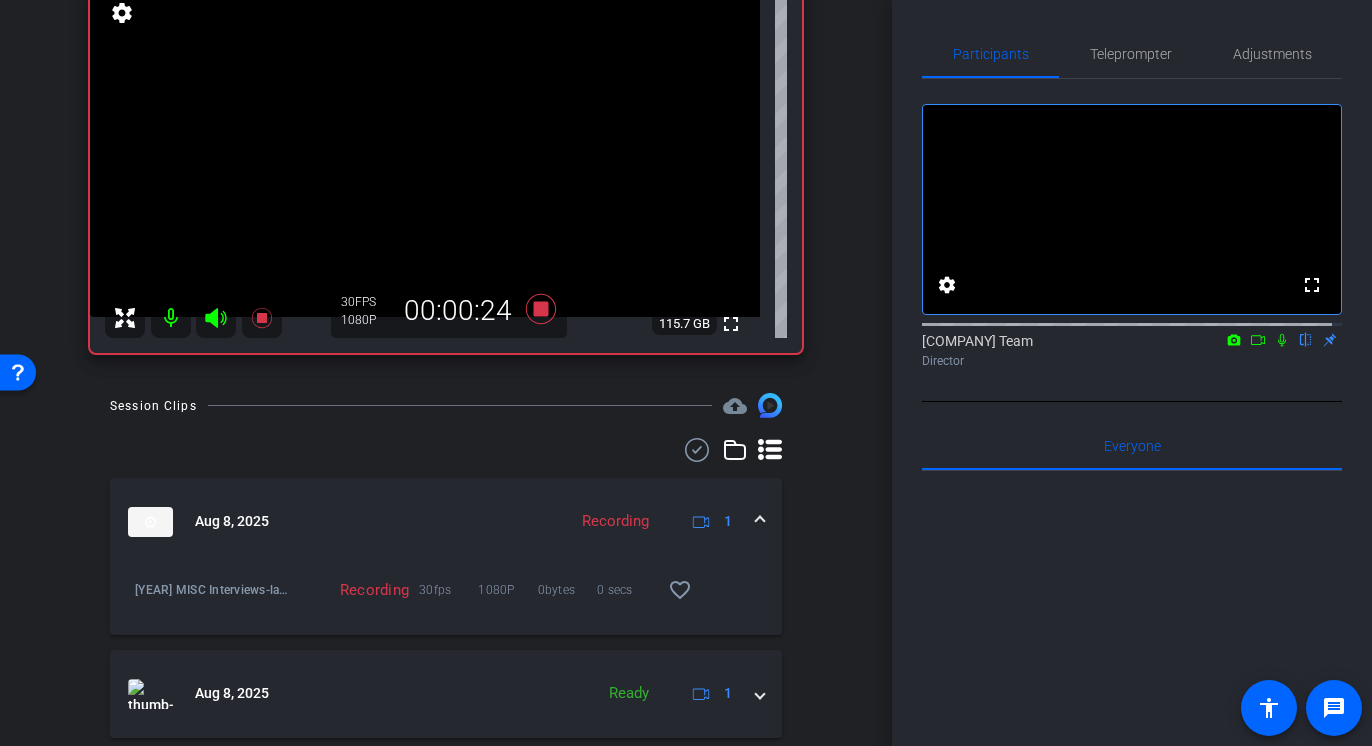 click 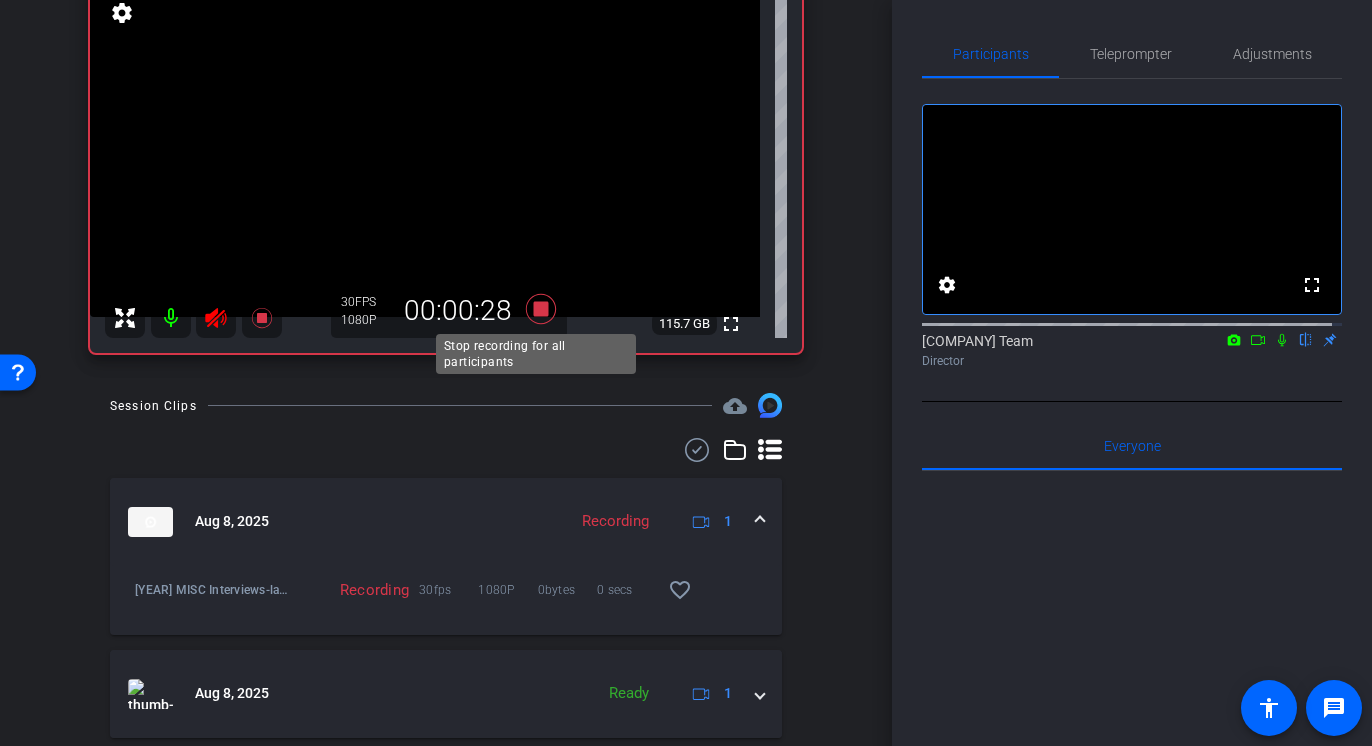 click 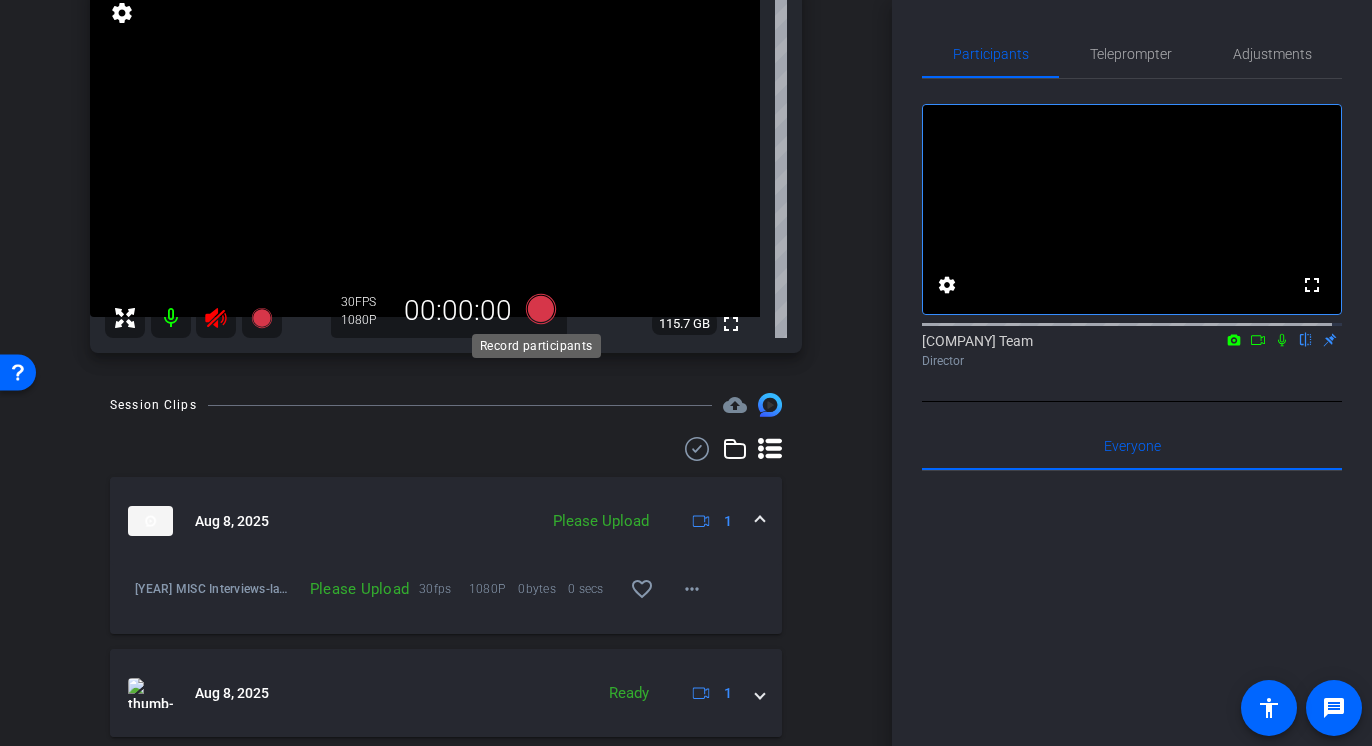 click 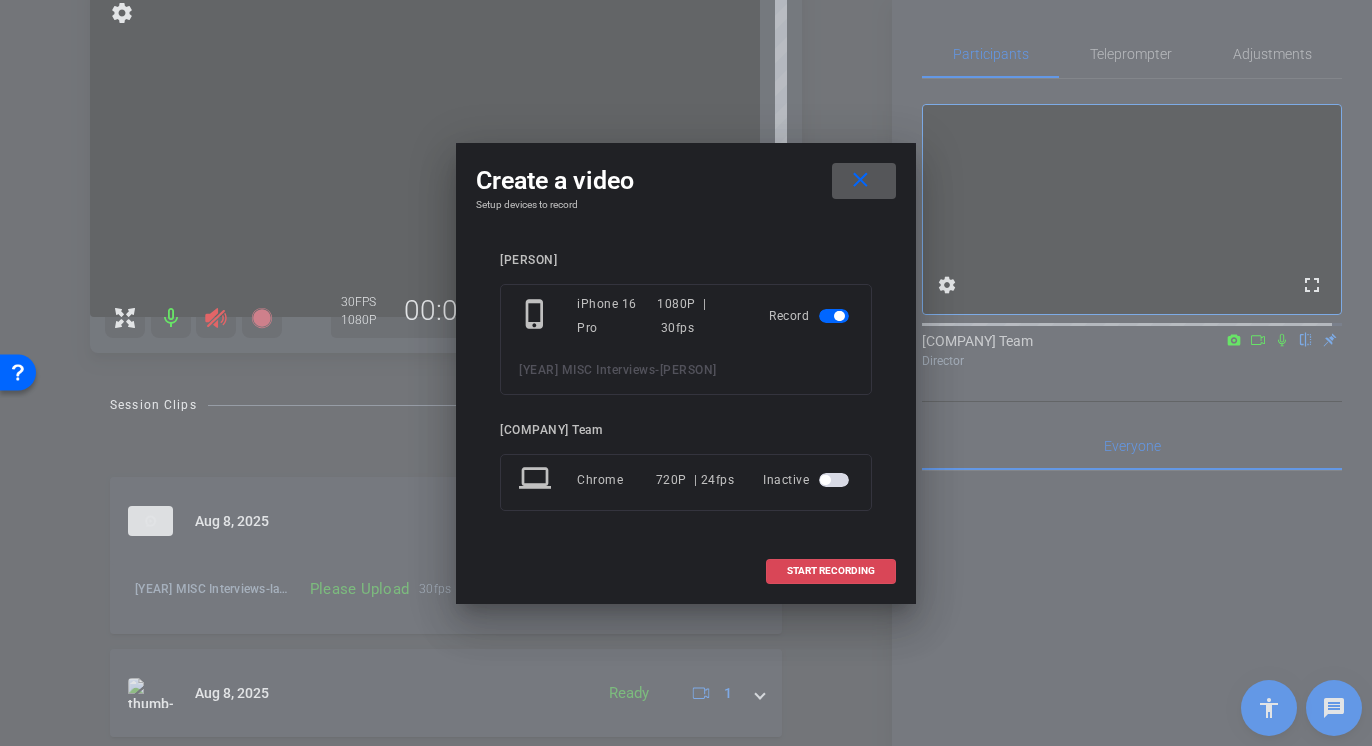 click at bounding box center (831, 571) 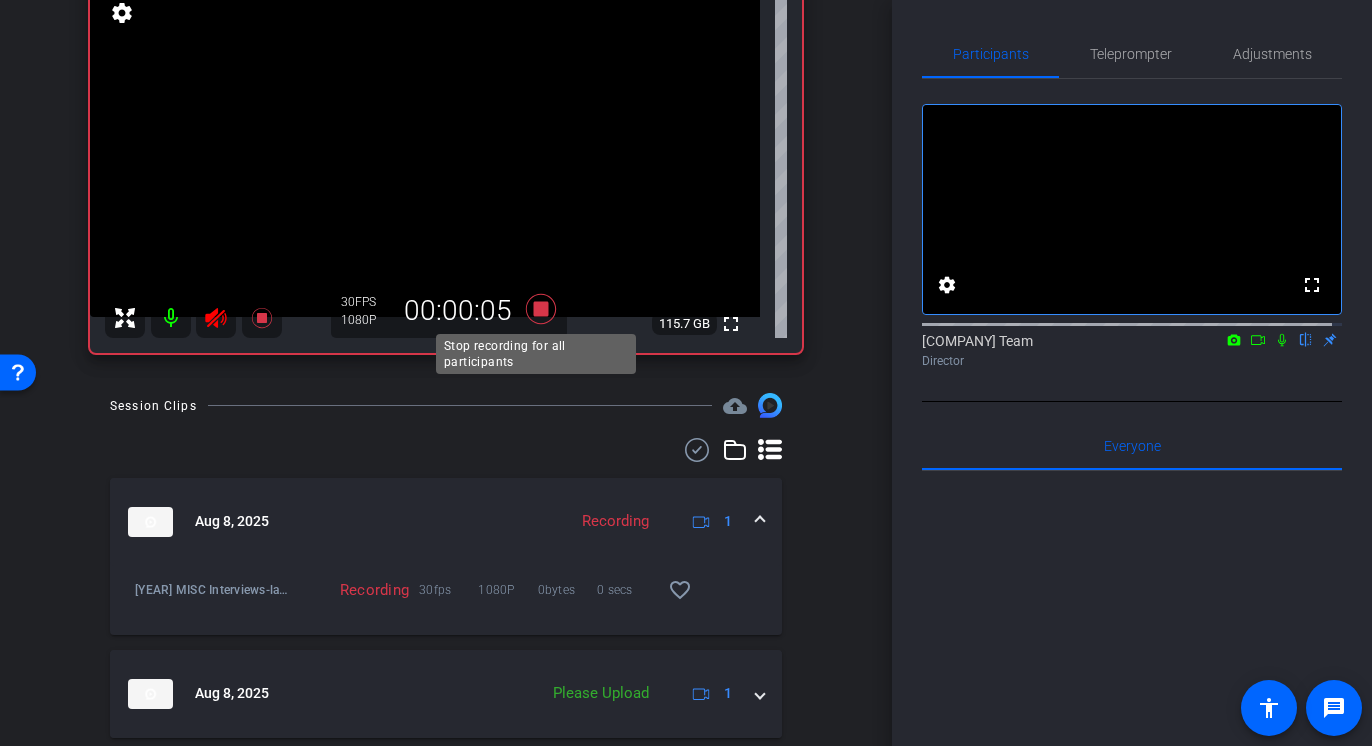 click 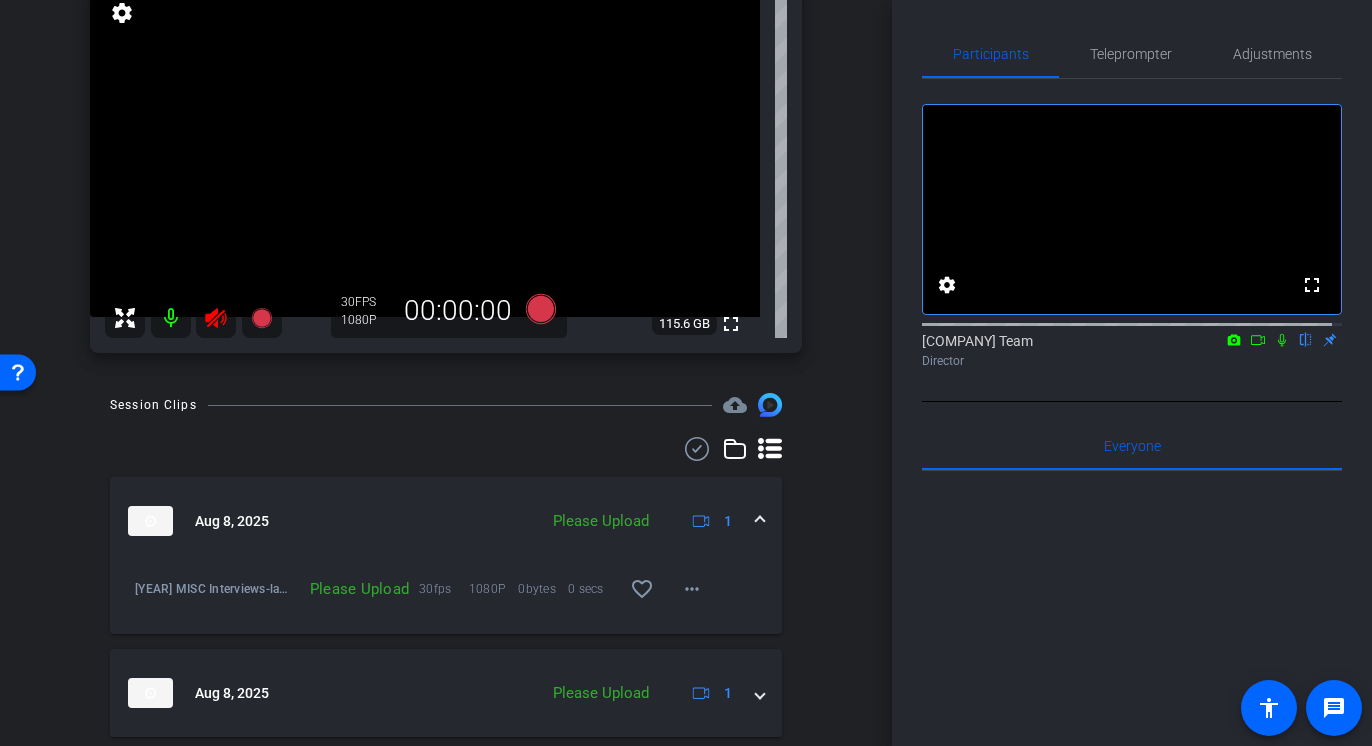 click on "Please Upload" 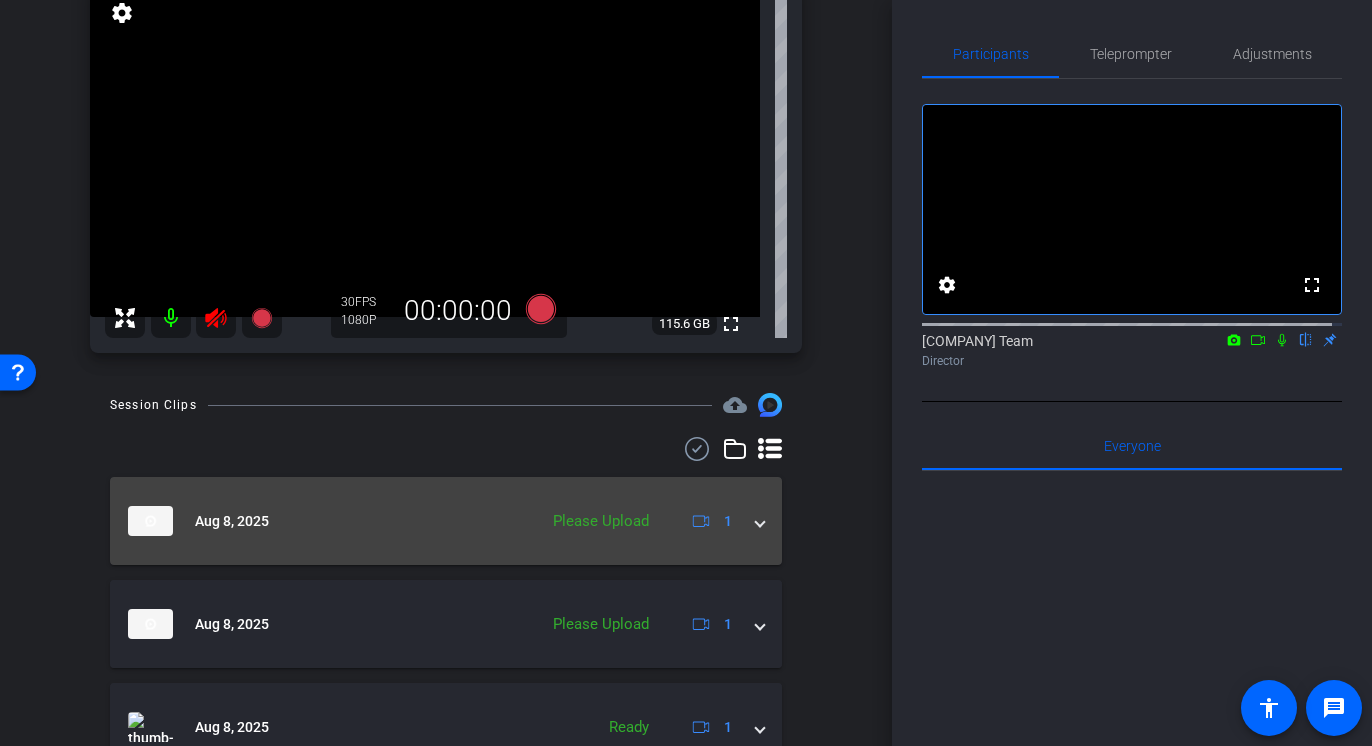 click on "Please Upload" 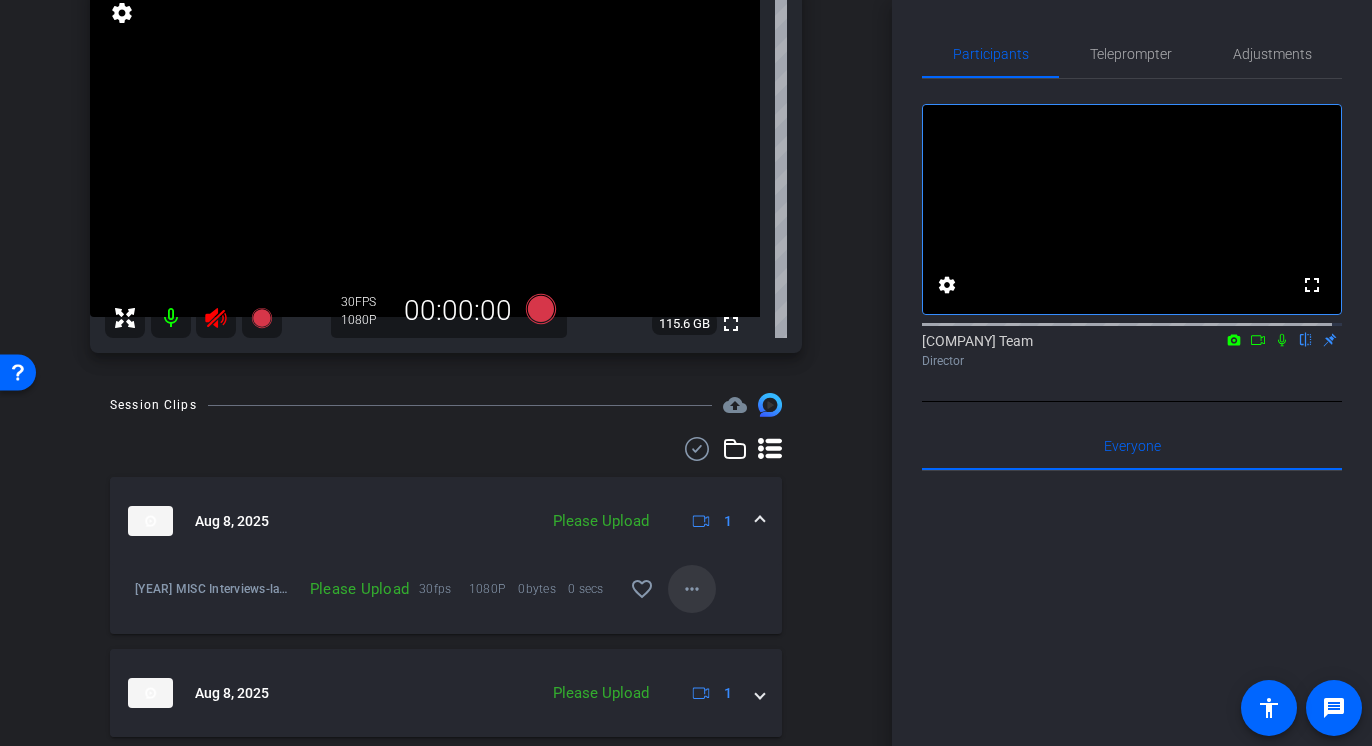 click on "more_horiz" at bounding box center [692, 589] 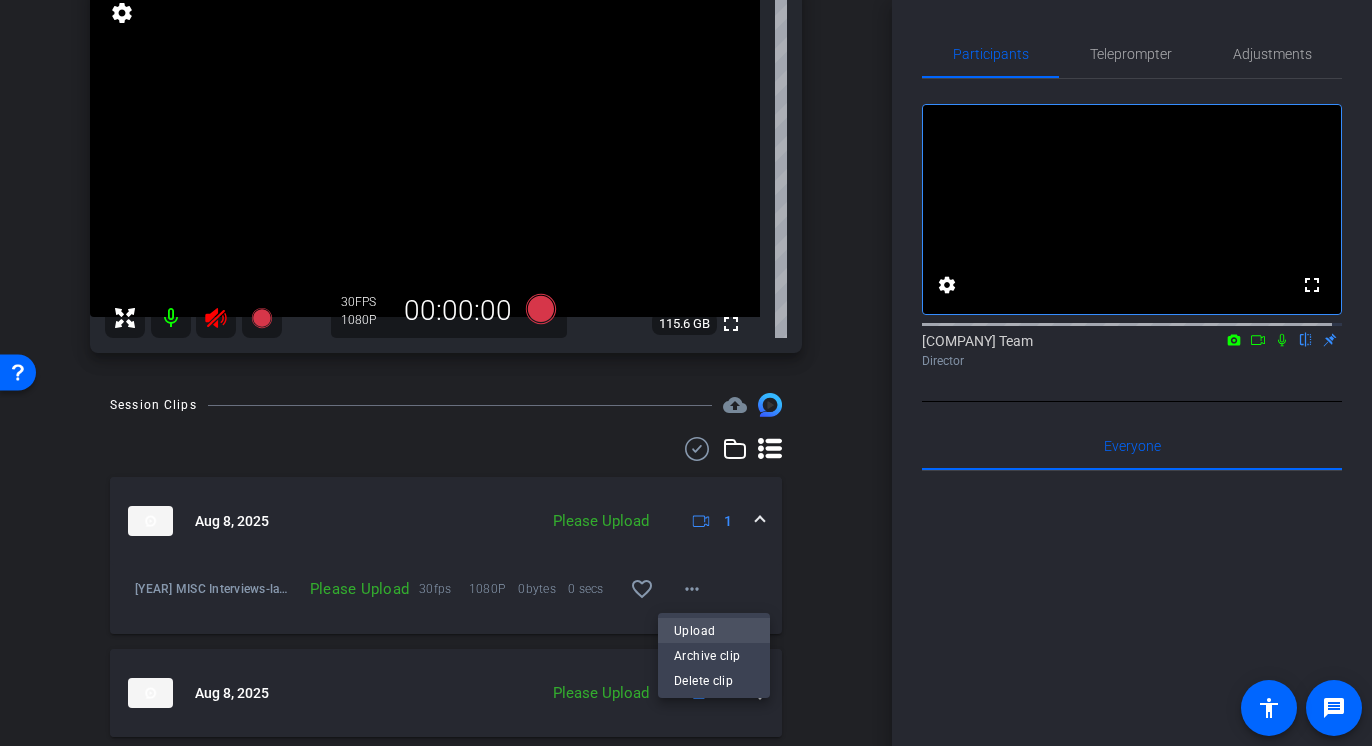 click on "Upload" at bounding box center [714, 630] 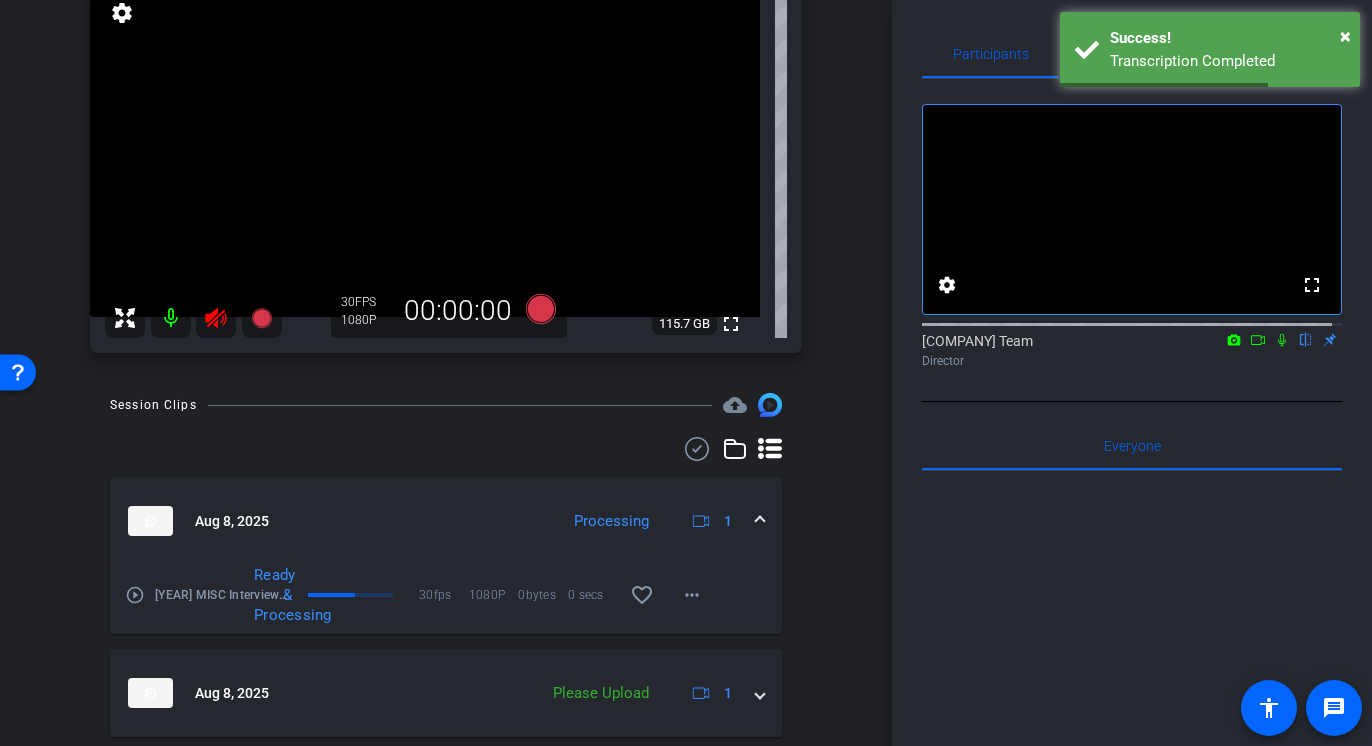 click on "play_circle_outline" at bounding box center [135, 595] 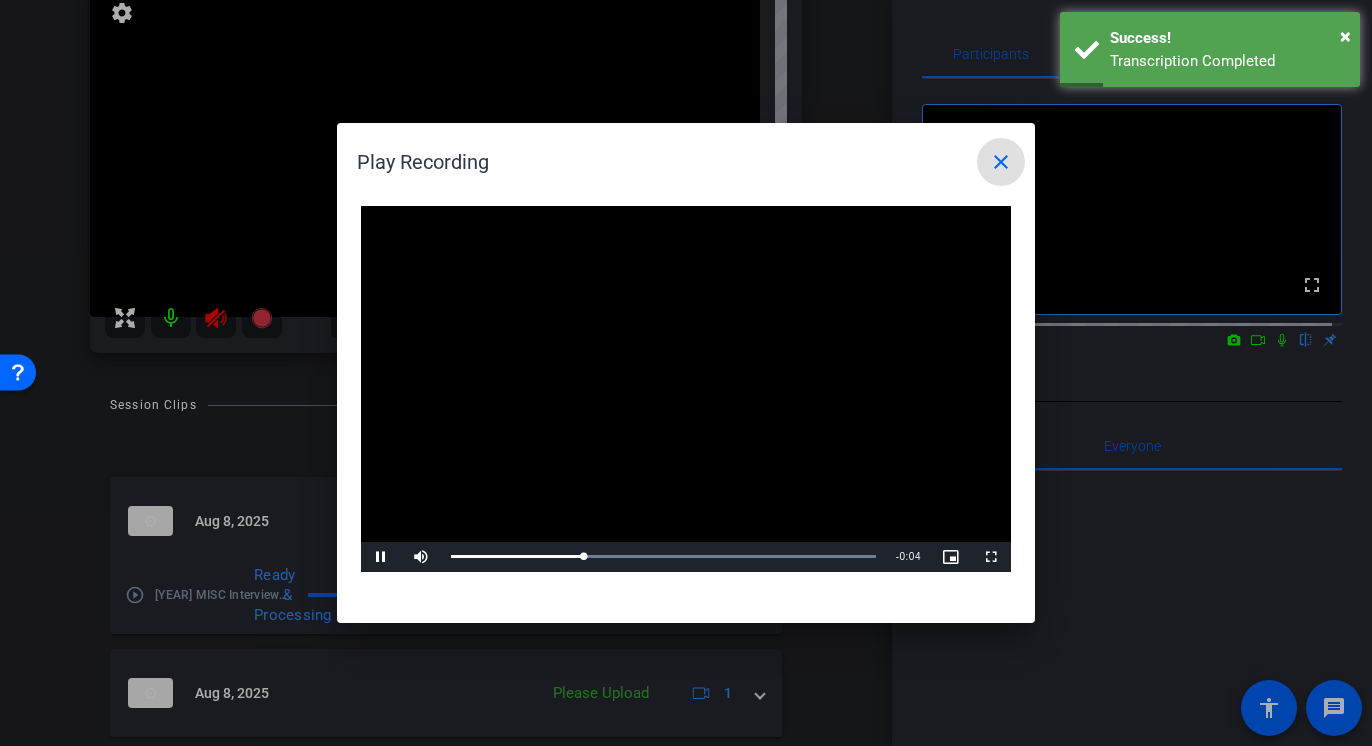 type 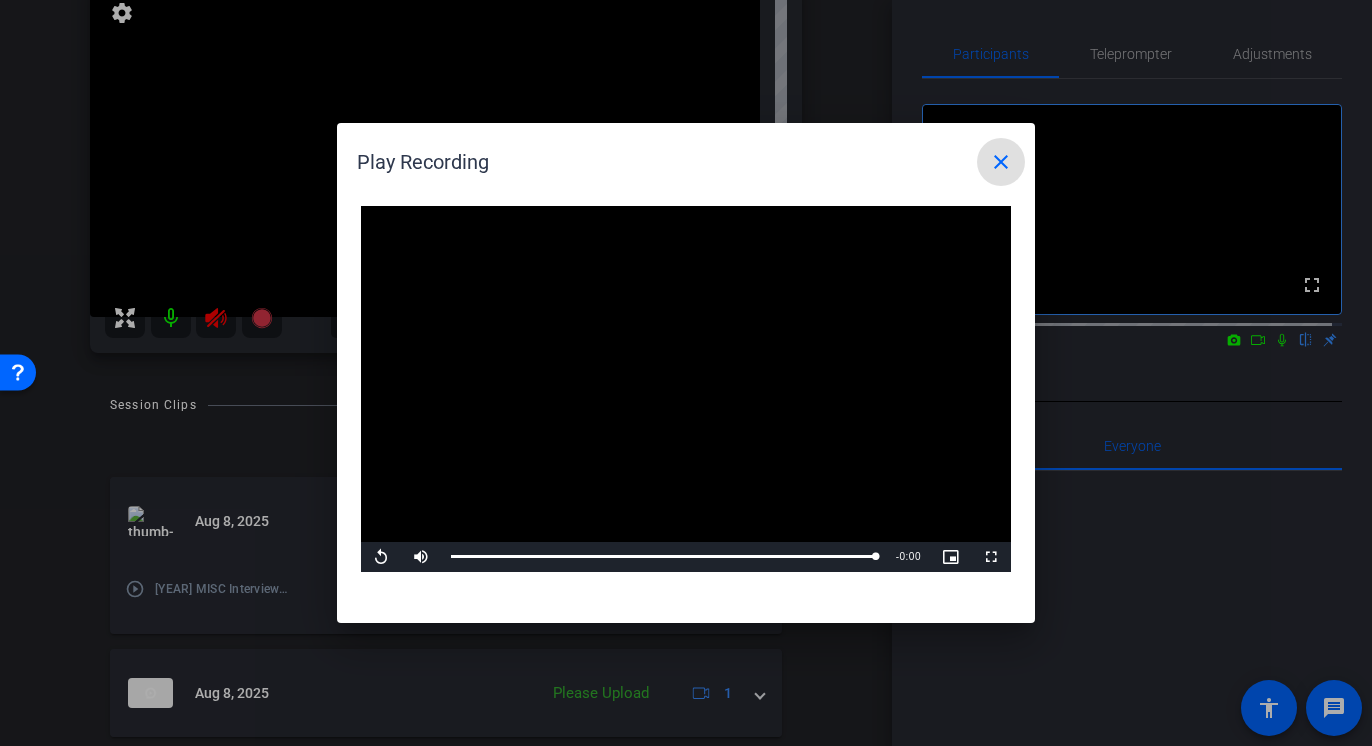 click on "close" at bounding box center [1001, 162] 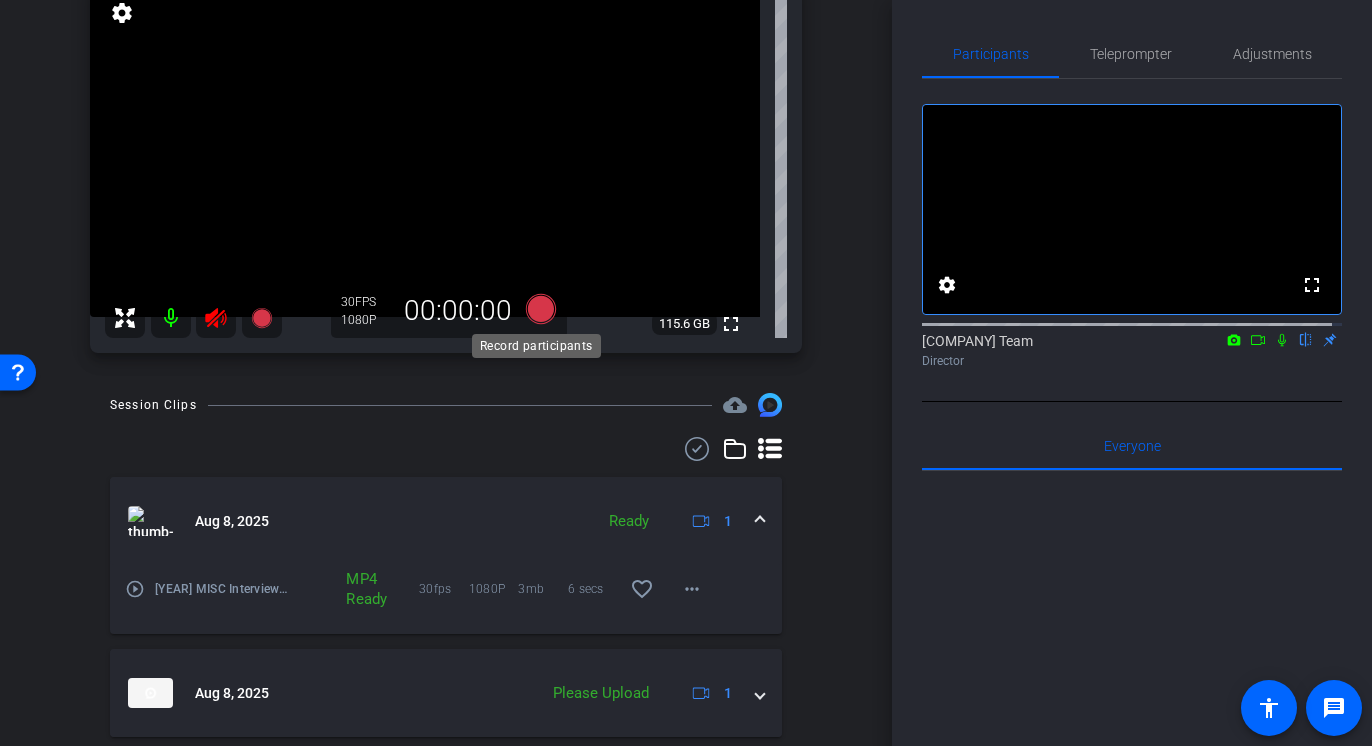 click 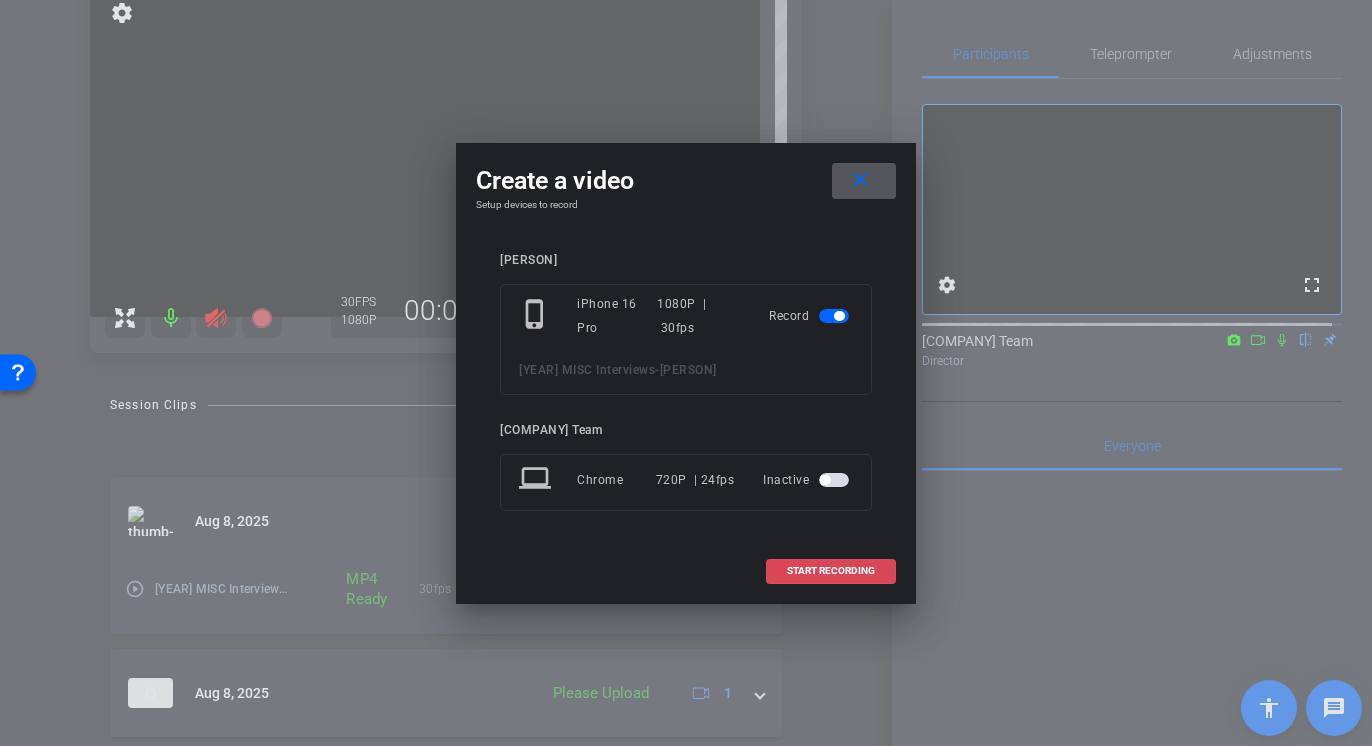 click on "START RECORDING" at bounding box center (831, 571) 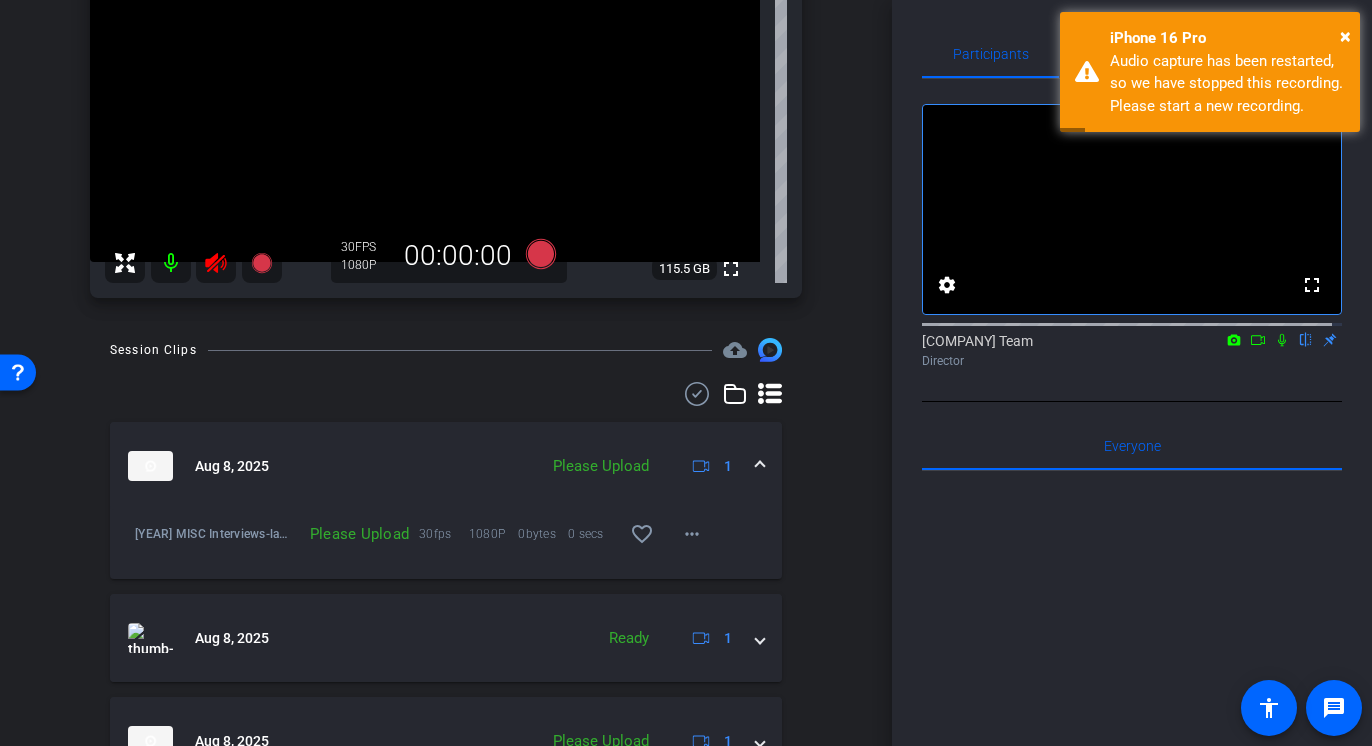 scroll, scrollTop: 225, scrollLeft: 0, axis: vertical 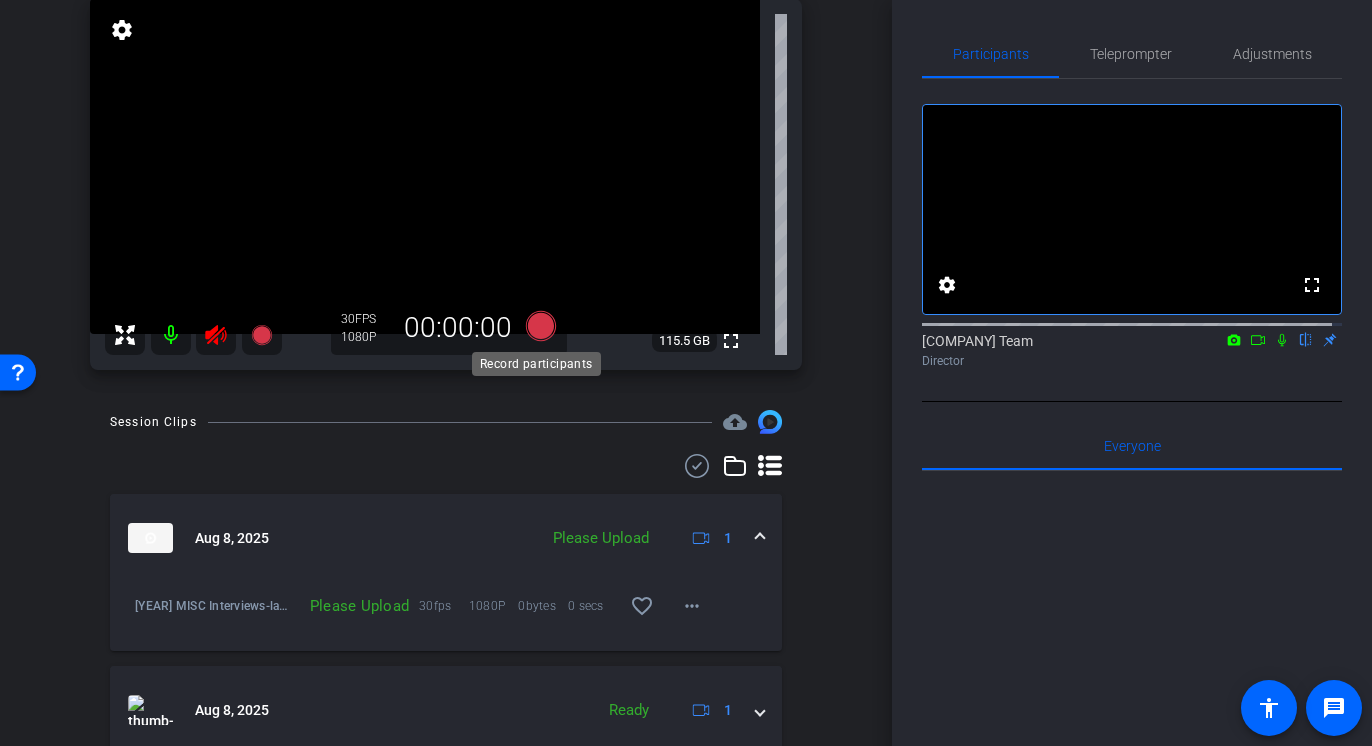 click 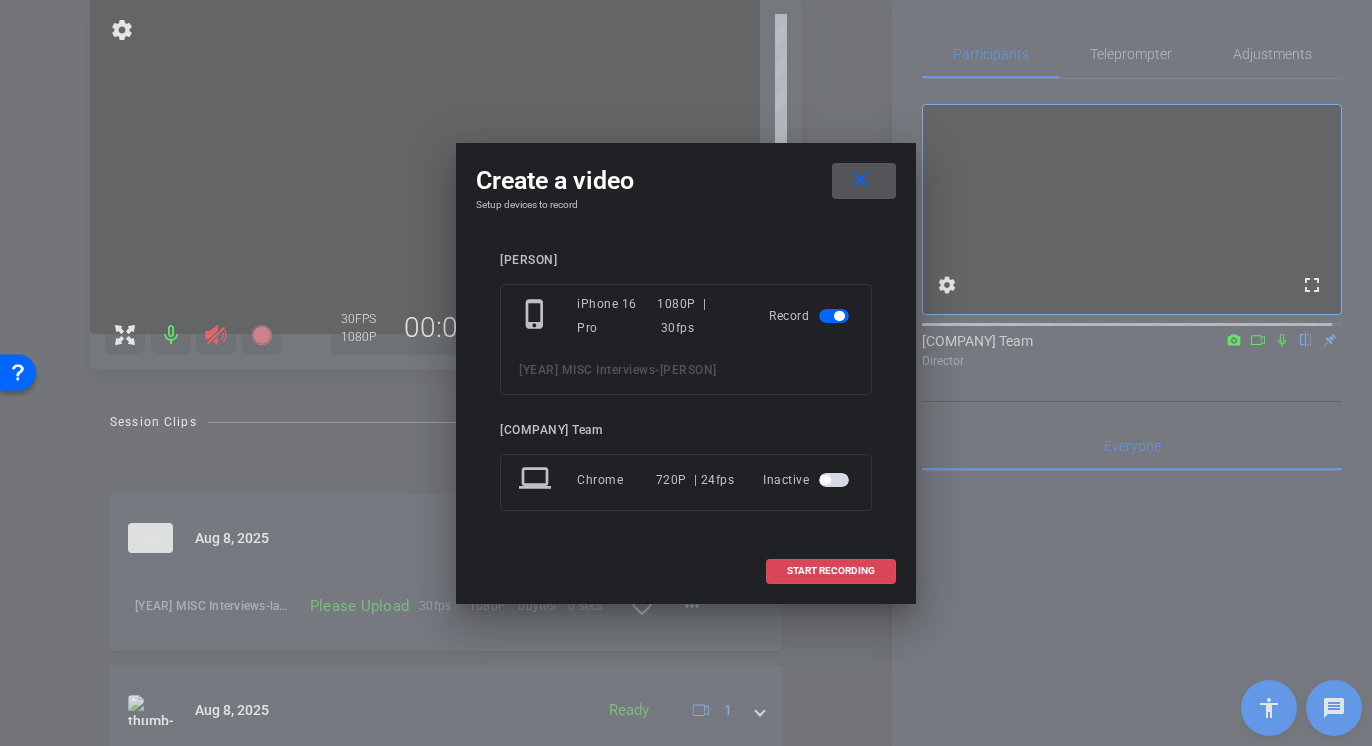 click on "START RECORDING" at bounding box center (831, 571) 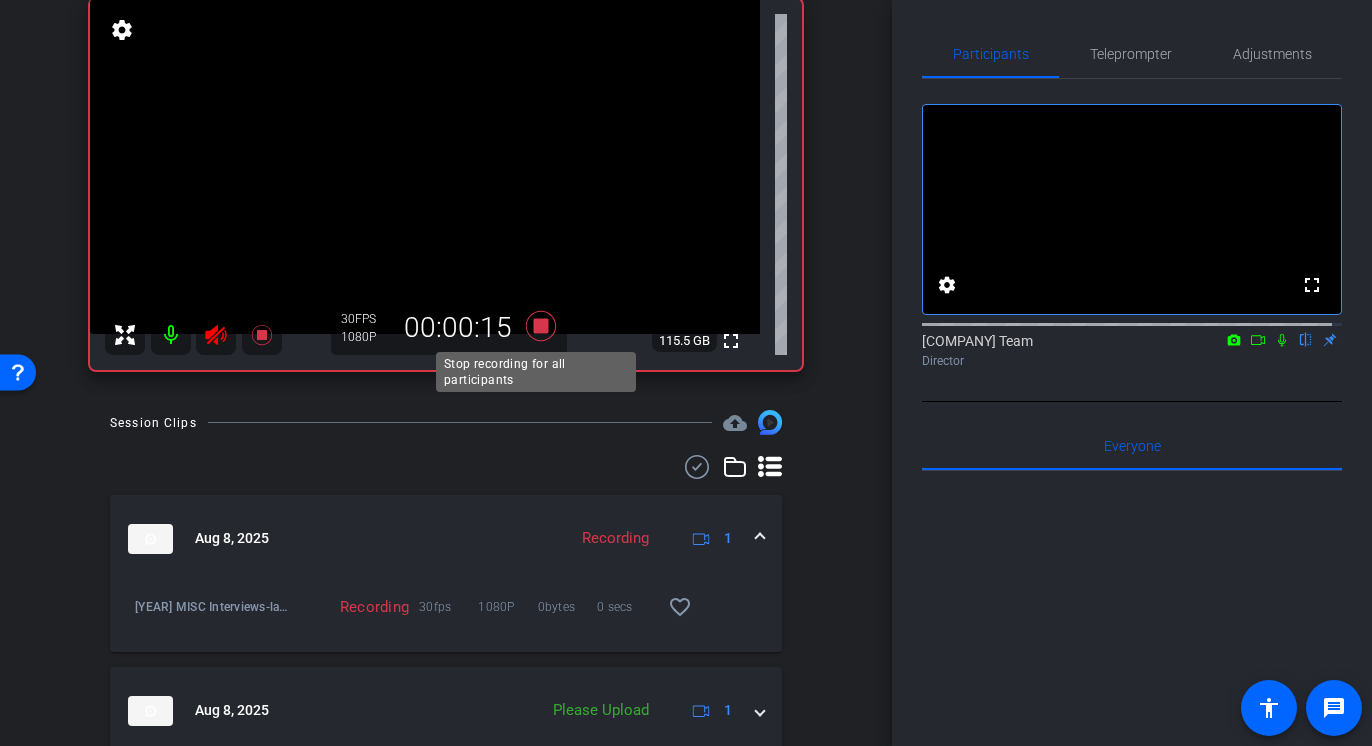 click 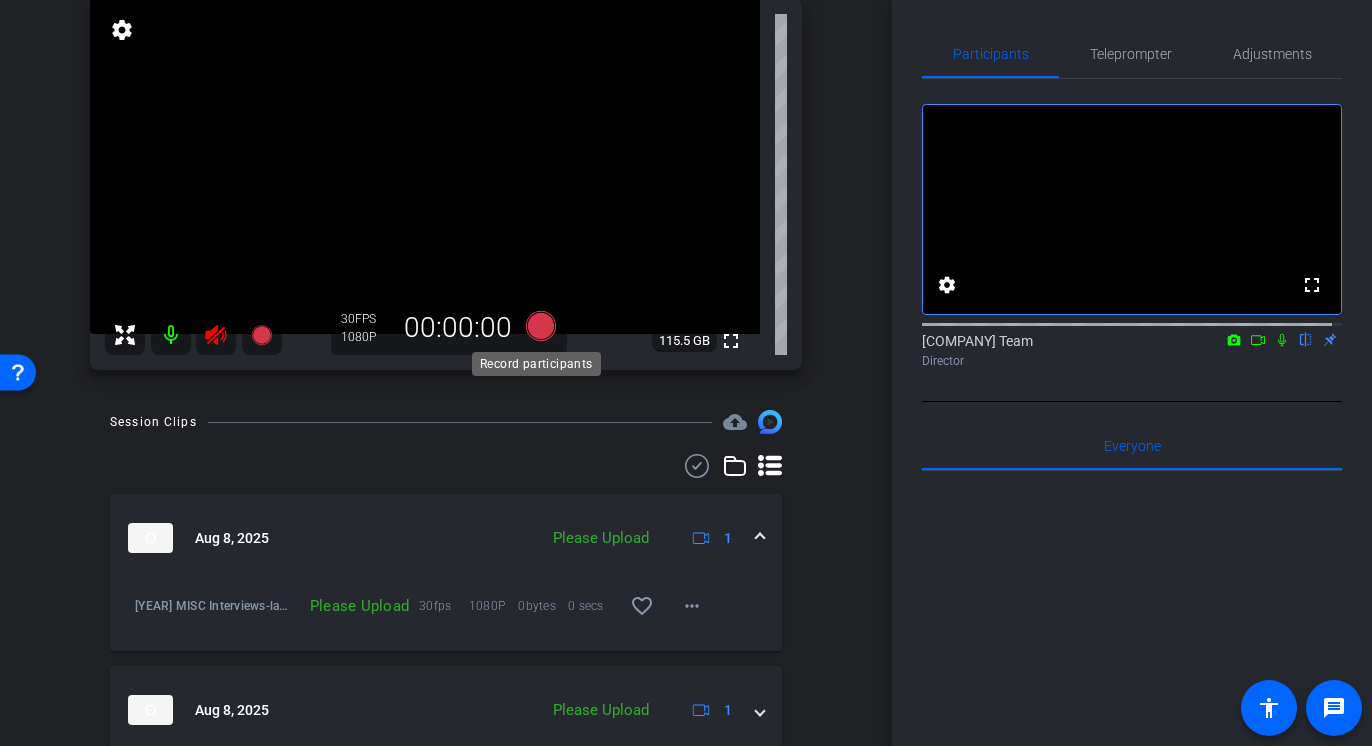 scroll, scrollTop: 188, scrollLeft: 0, axis: vertical 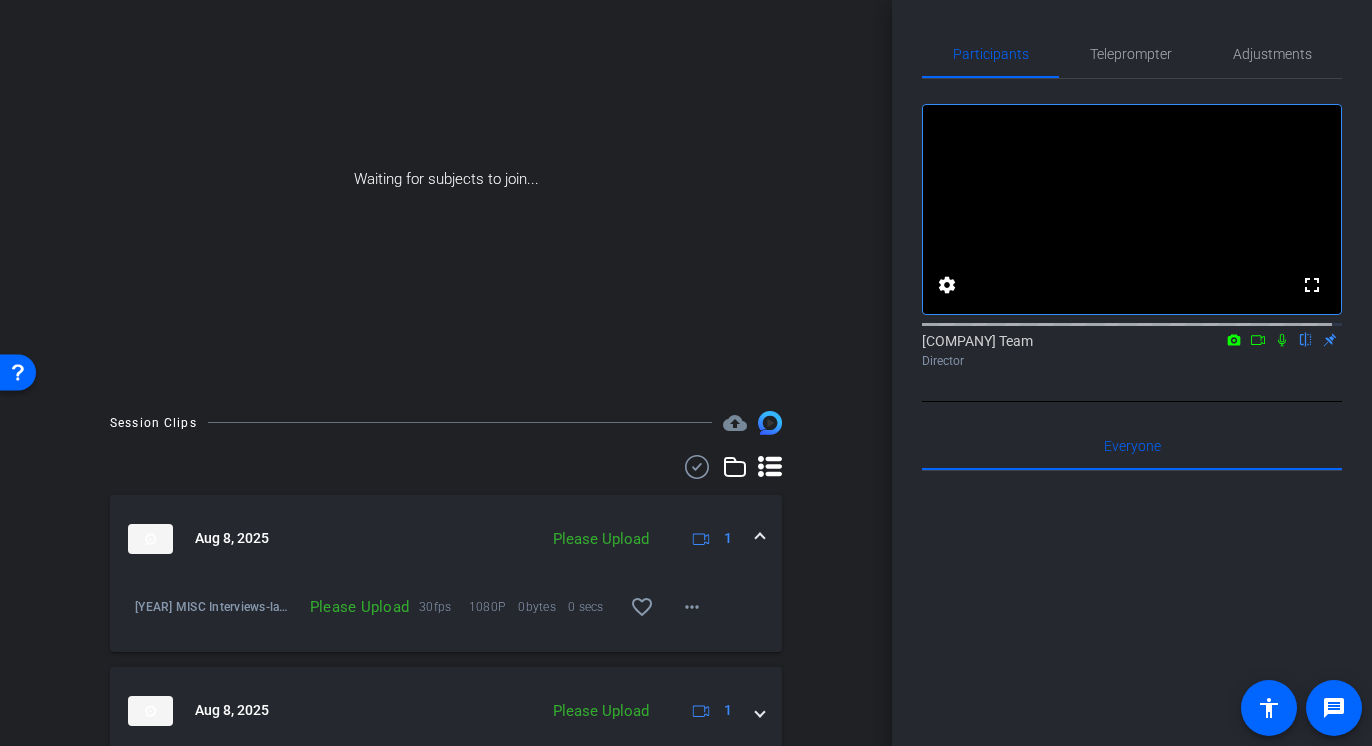 click on "Waiting for subjects to join..." at bounding box center [446, 179] 